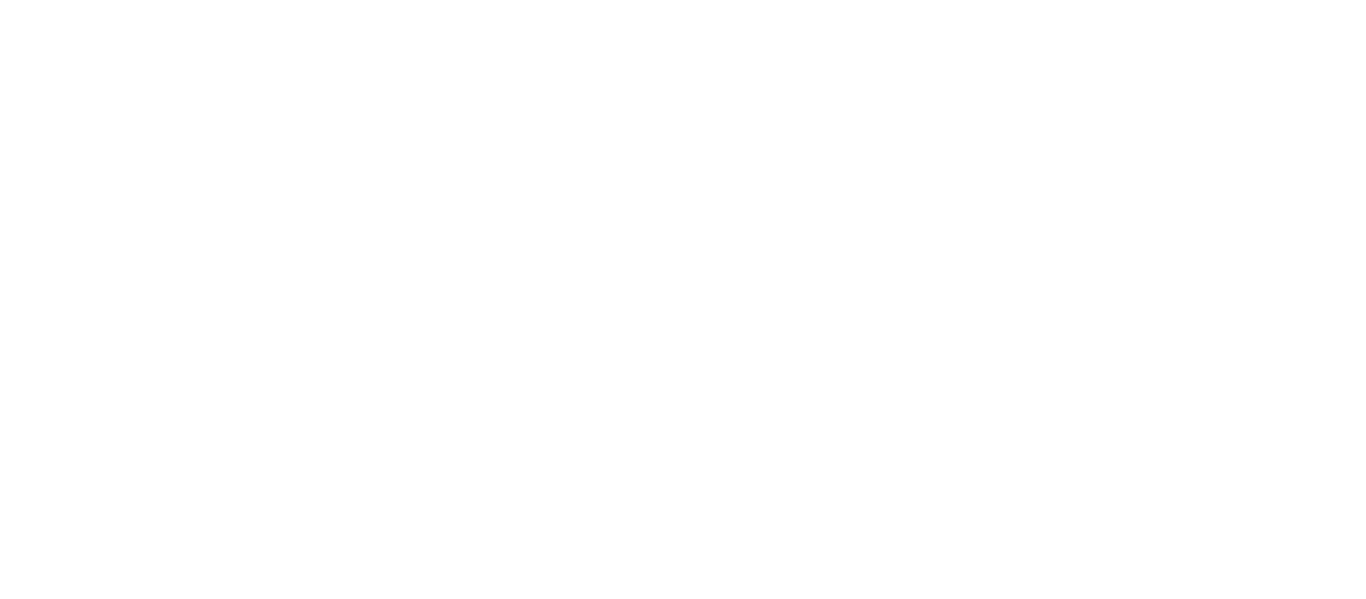 scroll, scrollTop: 0, scrollLeft: 0, axis: both 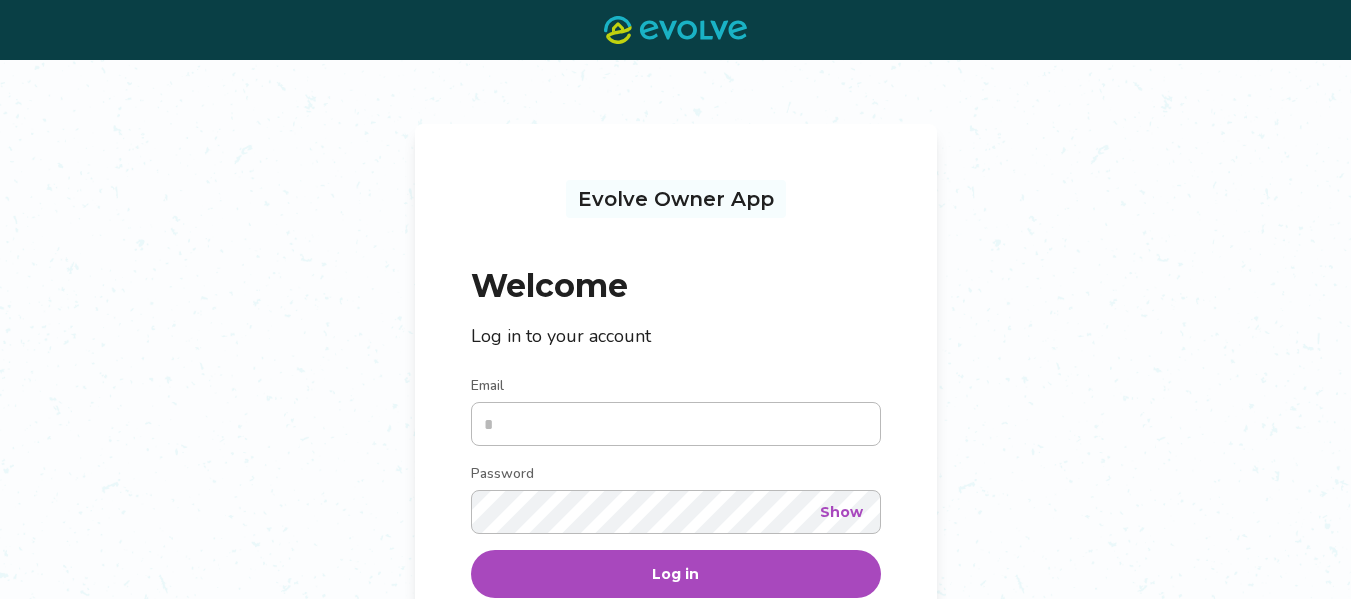 type on "**********" 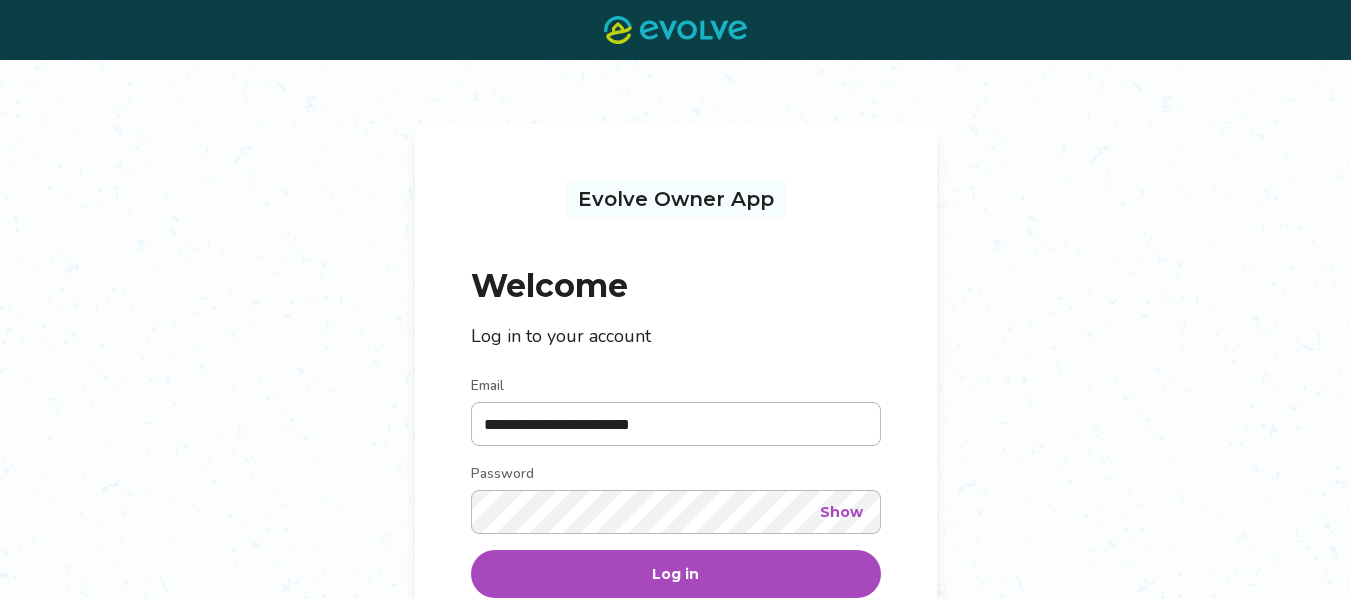 click on "Log in" at bounding box center (676, 574) 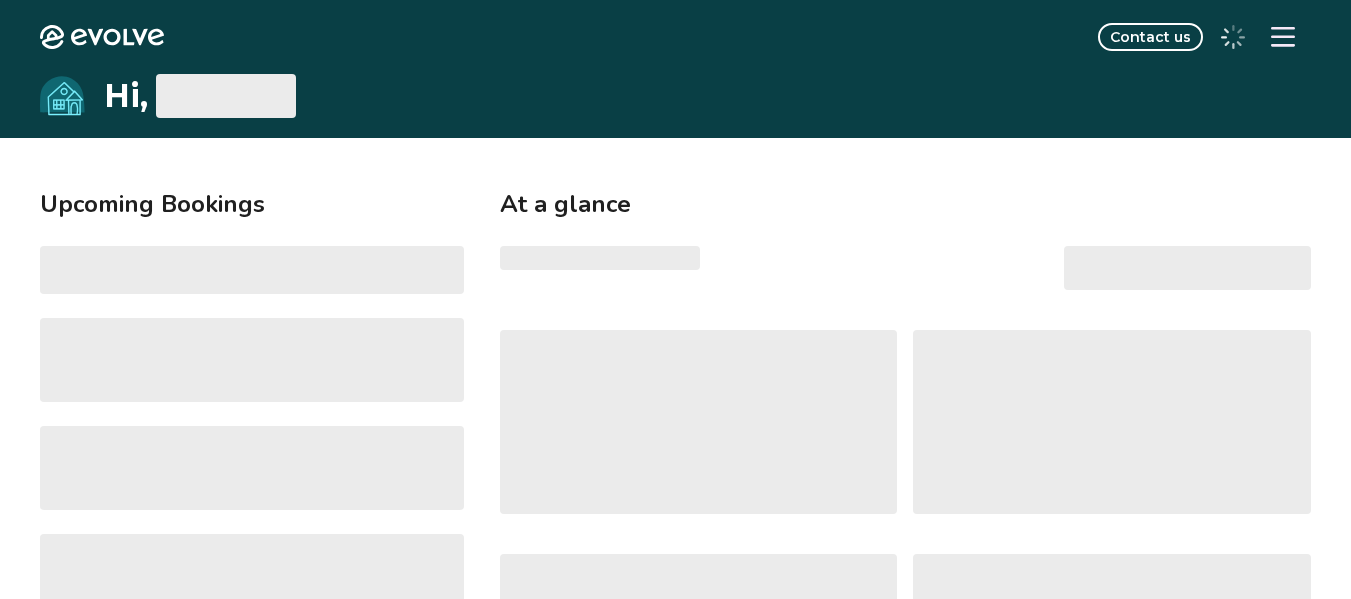 click 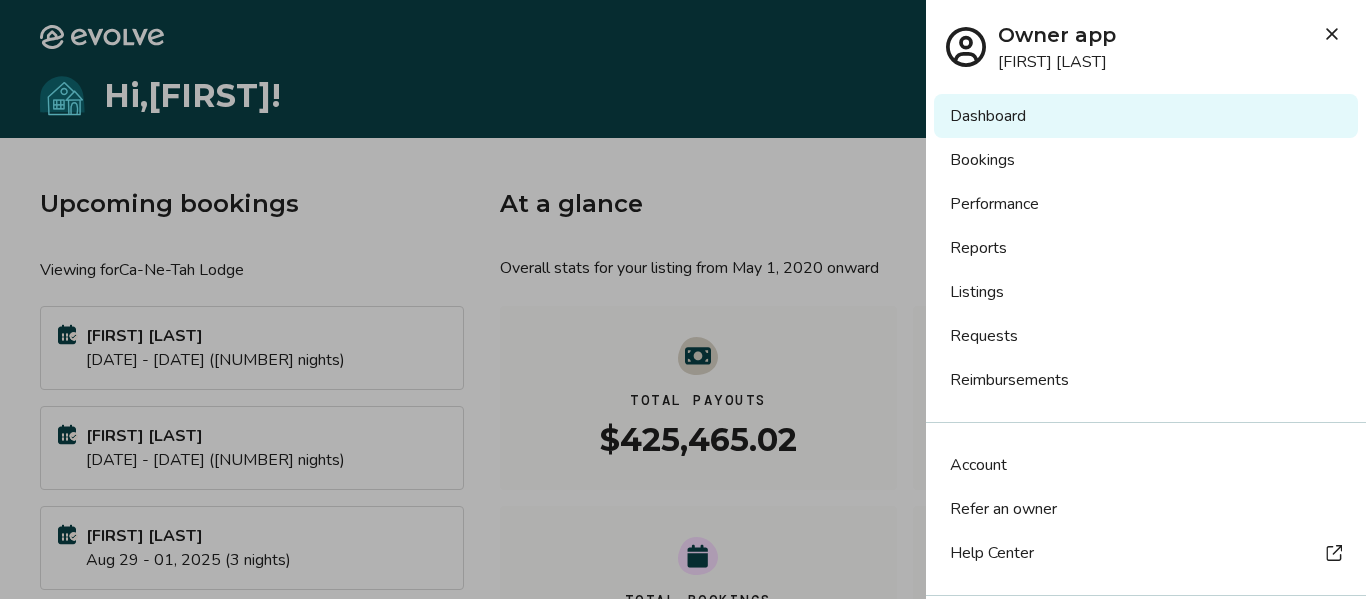click on "Requests" at bounding box center [1146, 336] 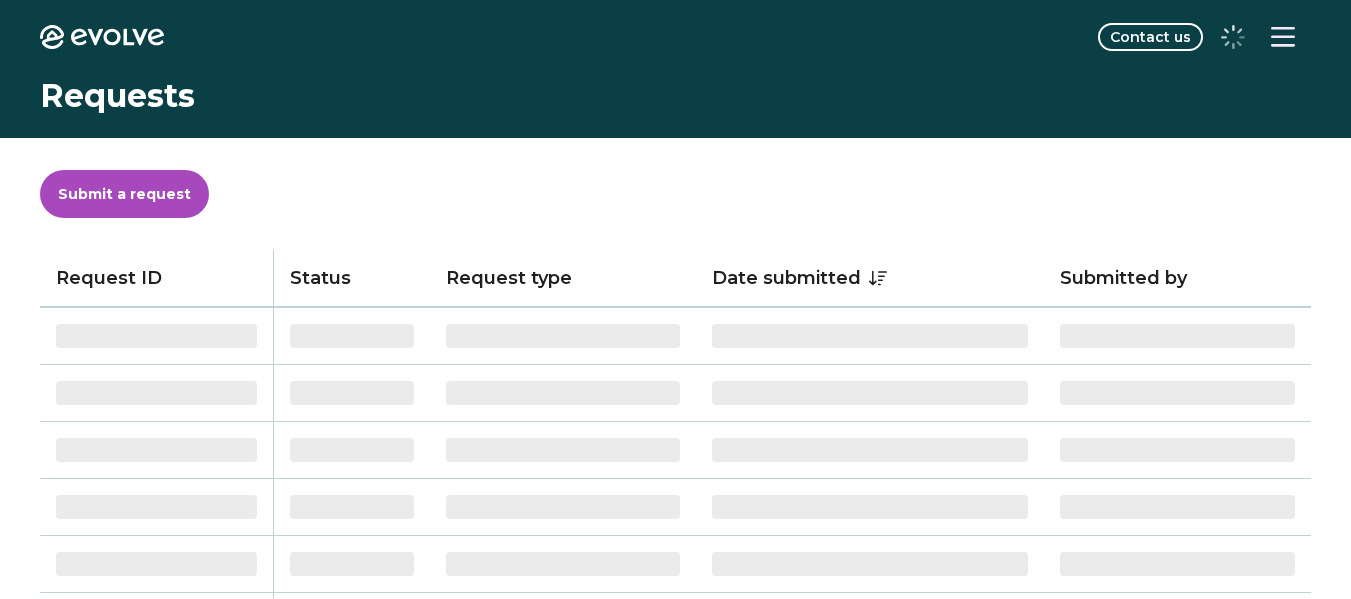 scroll, scrollTop: 0, scrollLeft: 0, axis: both 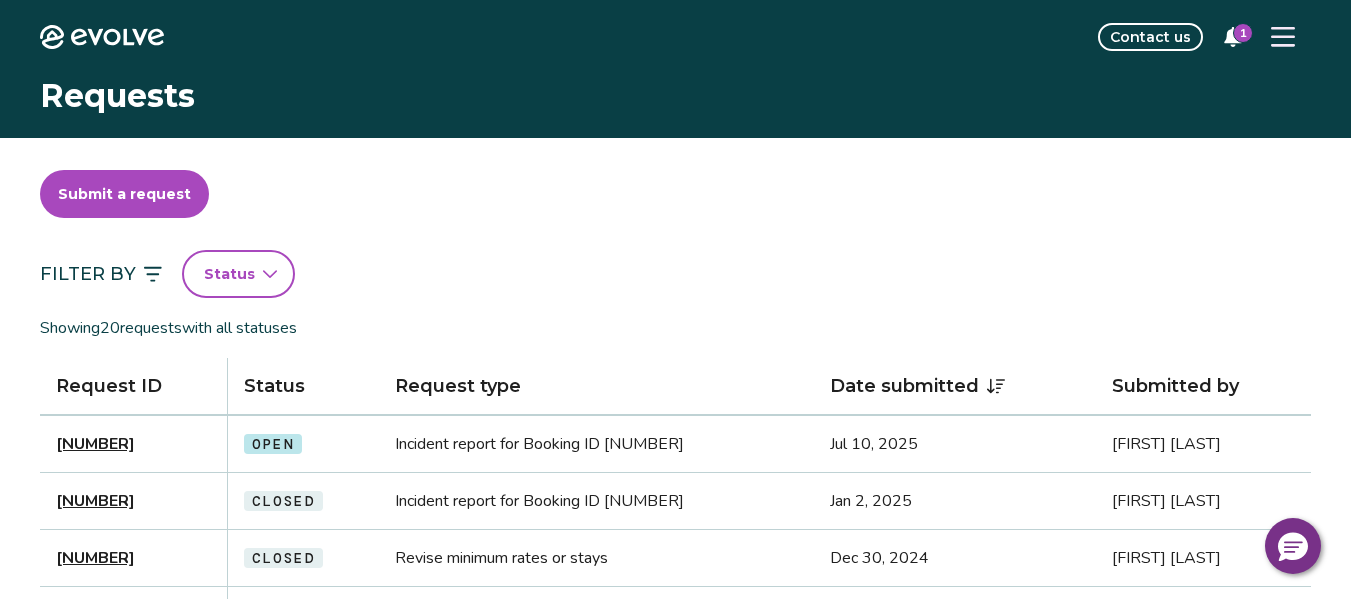 click on "[NUMBER]" at bounding box center [95, 444] 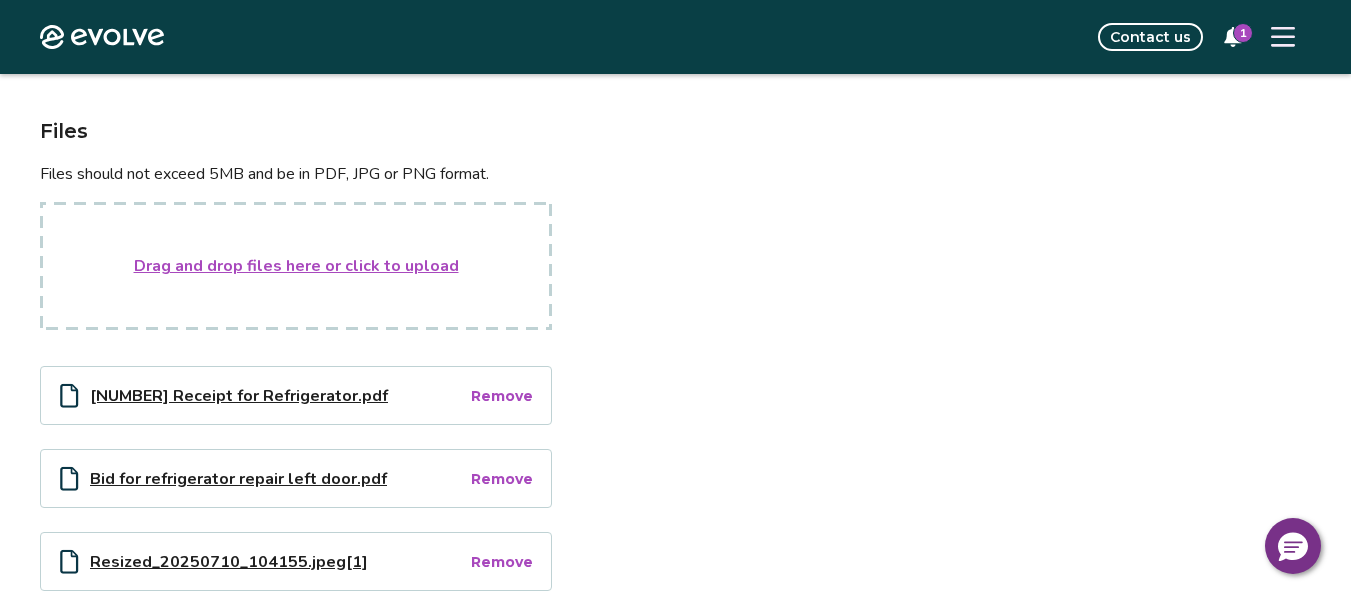 scroll, scrollTop: 370, scrollLeft: 0, axis: vertical 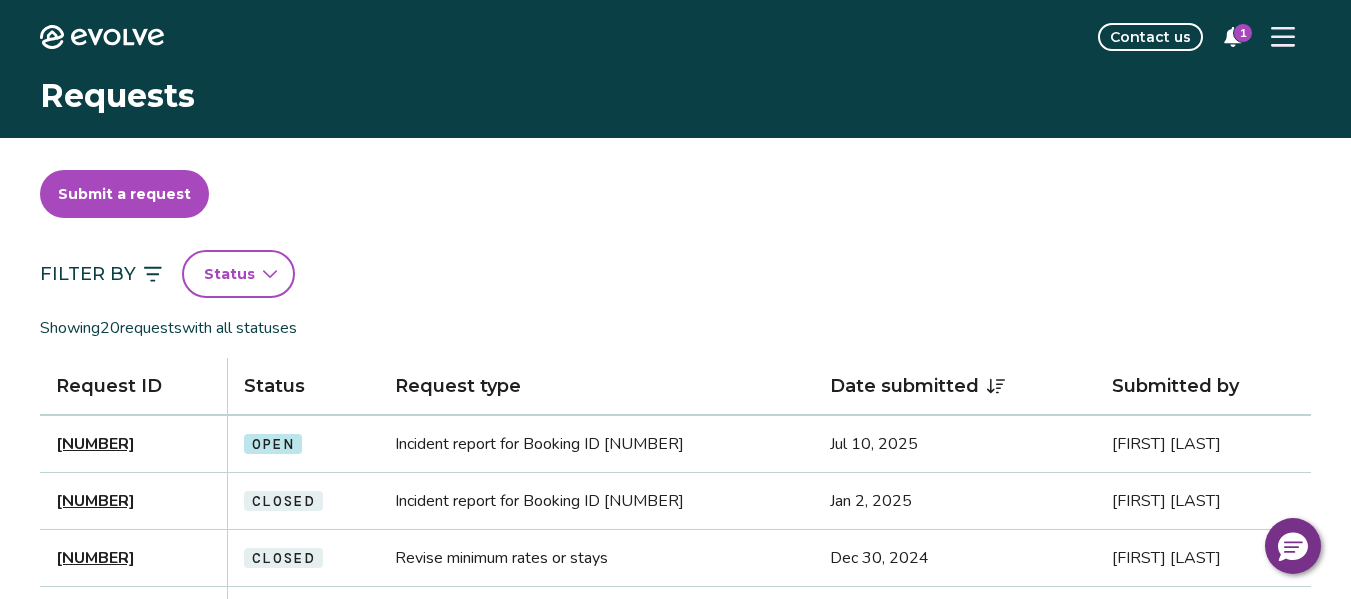 click on "[NUMBER]" at bounding box center (134, 444) 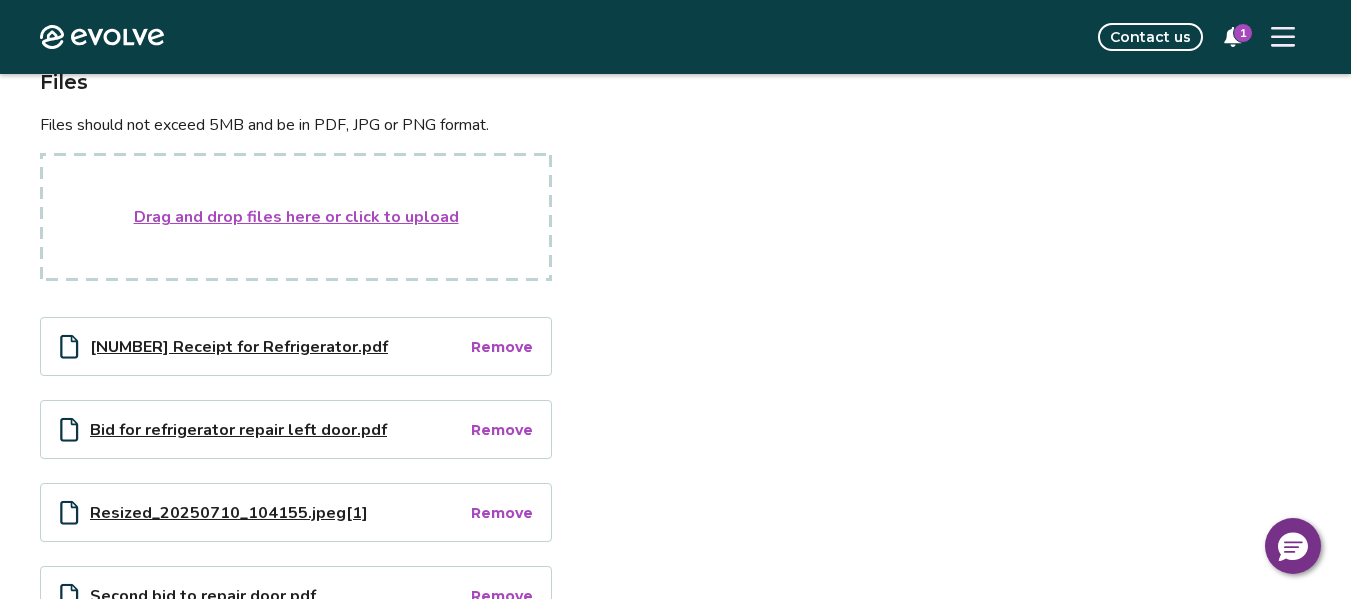 scroll, scrollTop: 428, scrollLeft: 0, axis: vertical 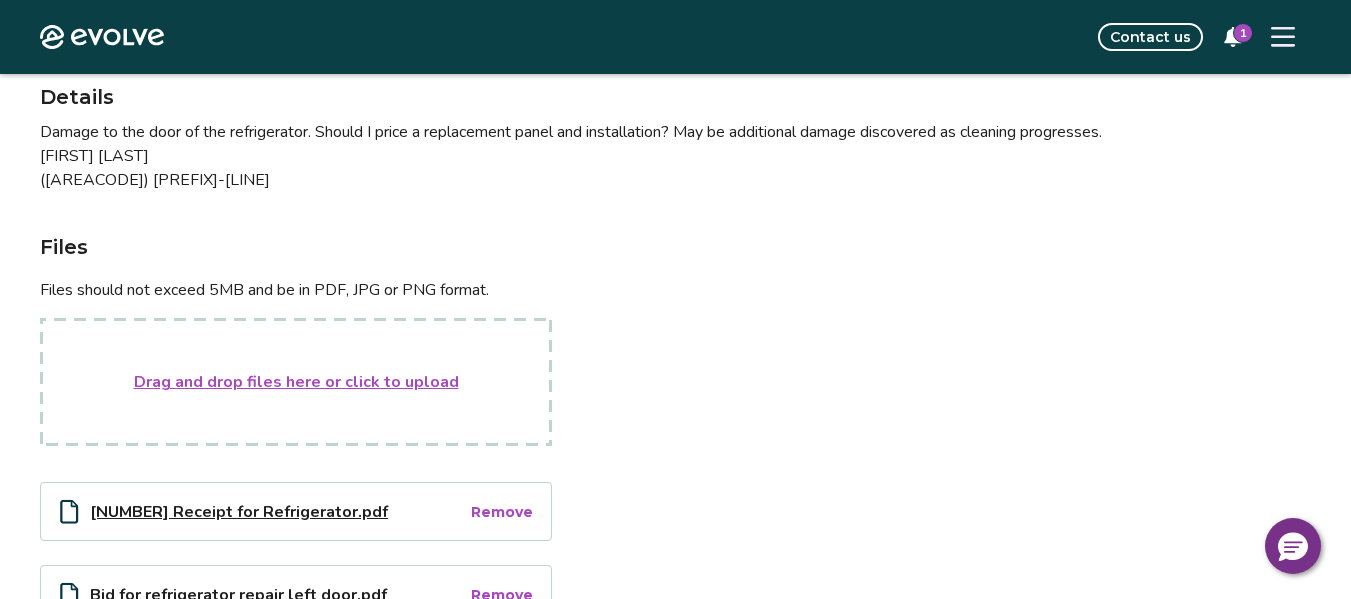type on "*" 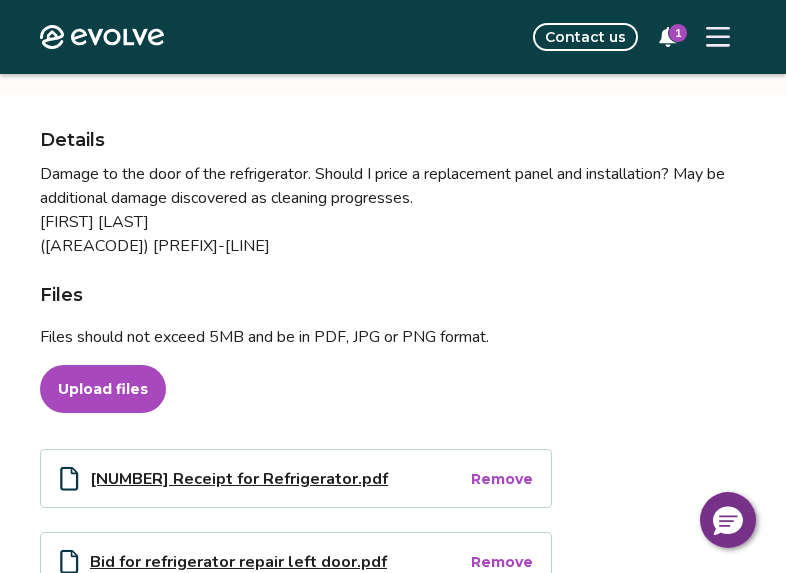click on "Upload files" at bounding box center [103, 389] 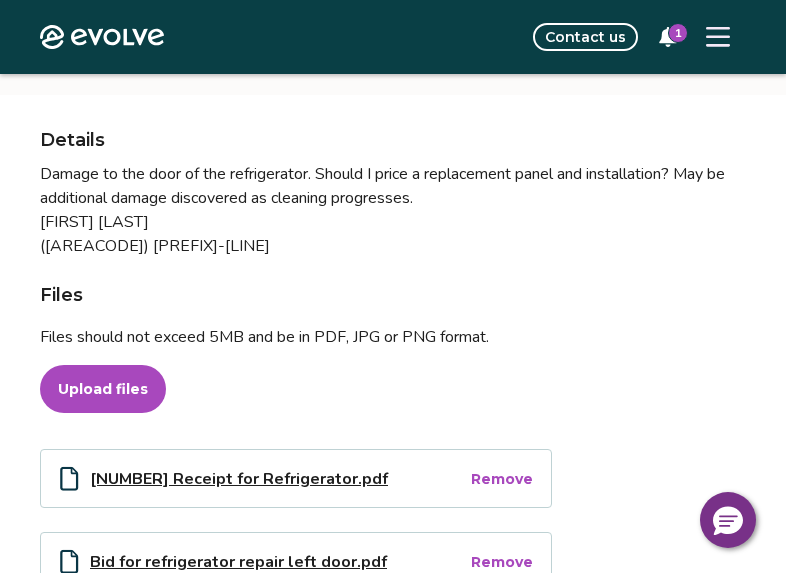 type on "**********" 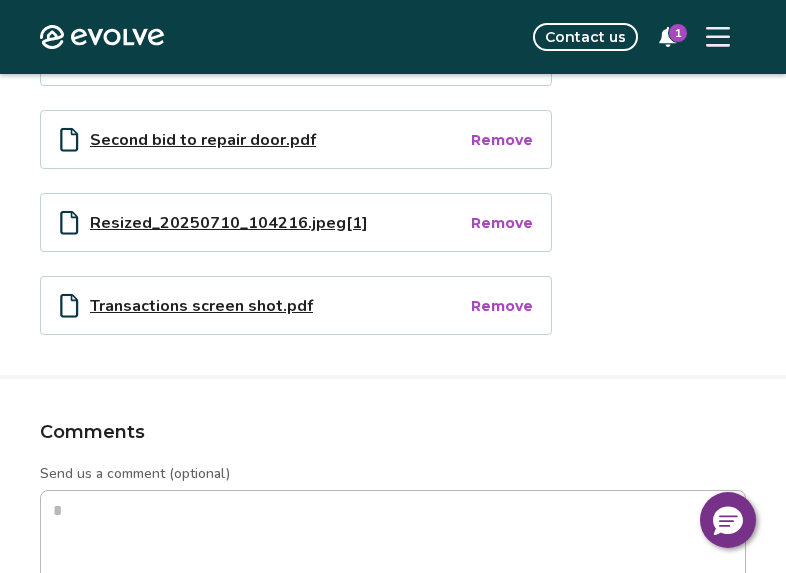scroll, scrollTop: 880, scrollLeft: 0, axis: vertical 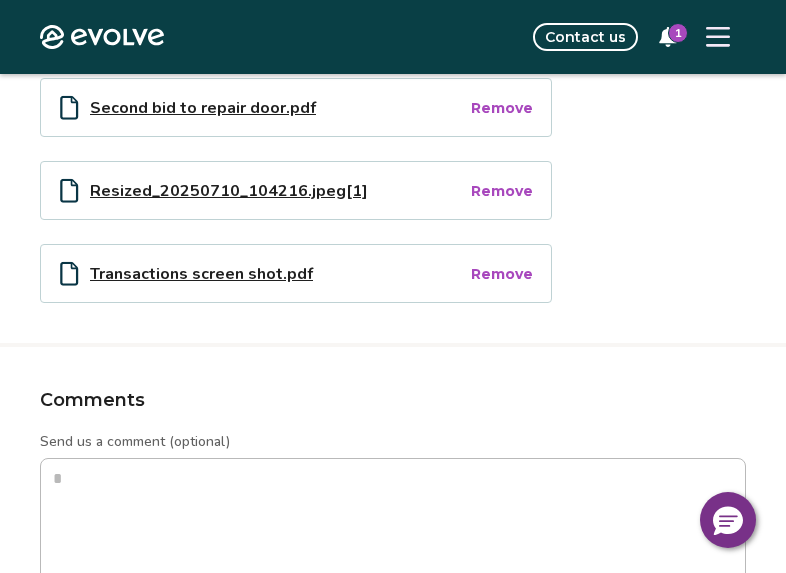 click on "Transactions screen shot.pdf" at bounding box center [279, 273] 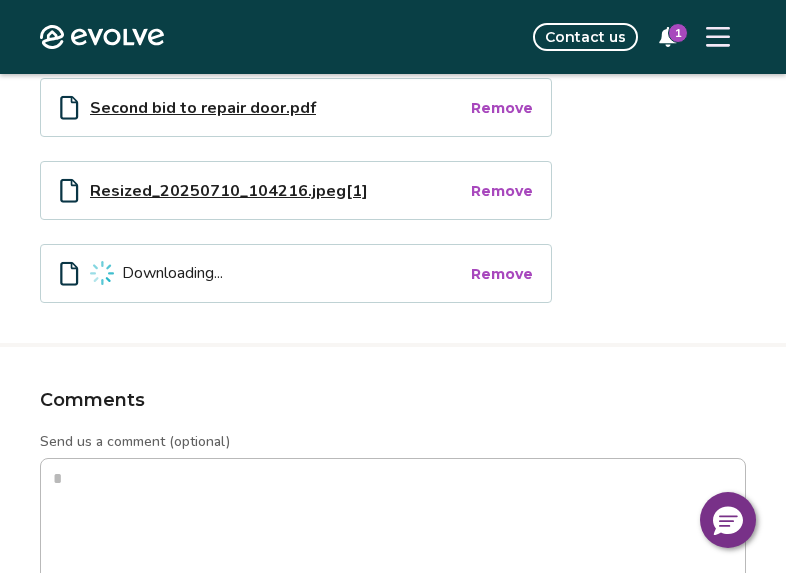 click on "Downloading..." at bounding box center (279, 273) 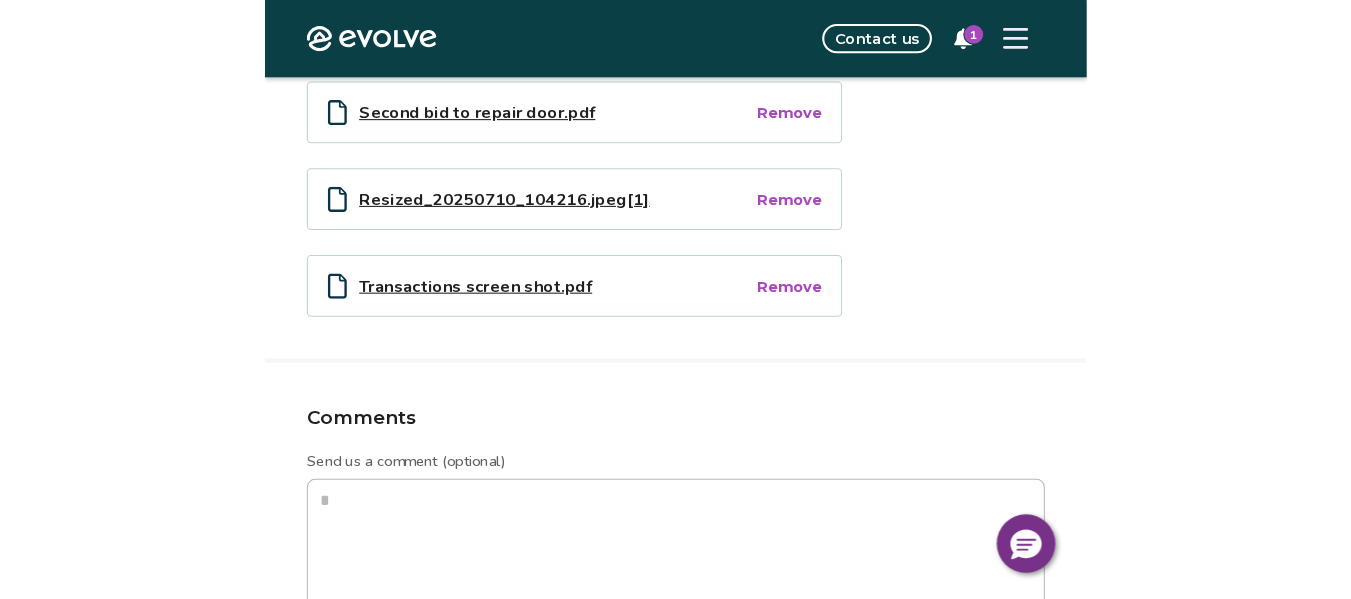 scroll, scrollTop: 960, scrollLeft: 0, axis: vertical 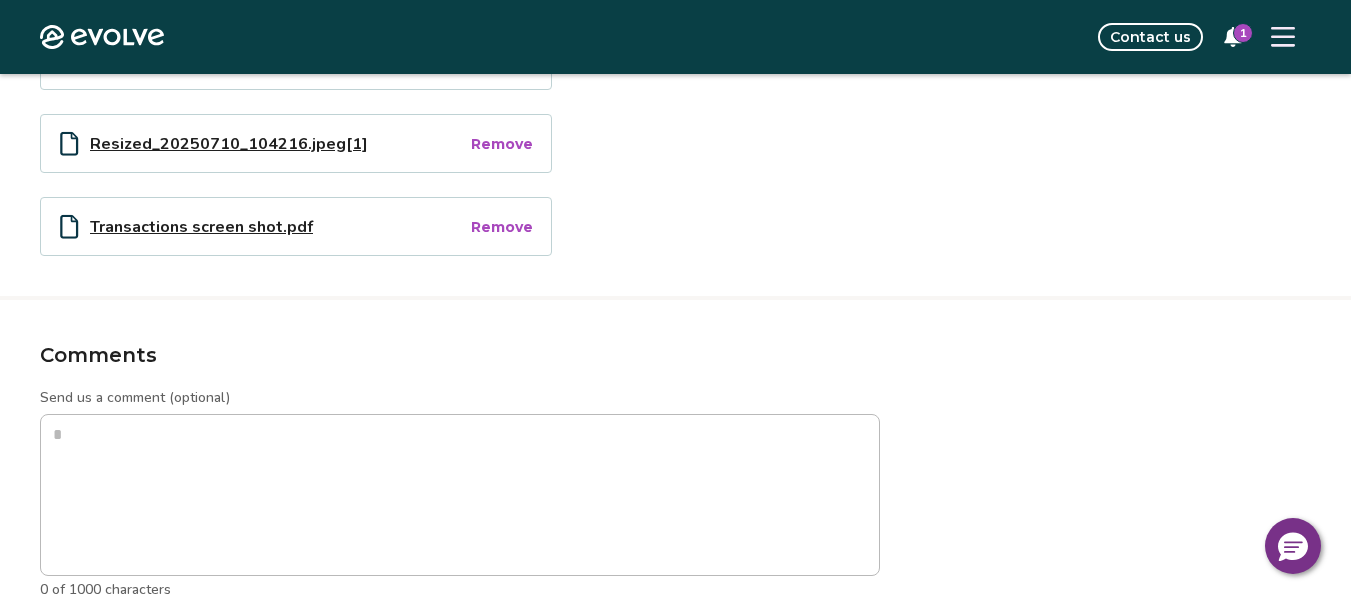 click on "Transactions screen shot.pdf" at bounding box center (279, 226) 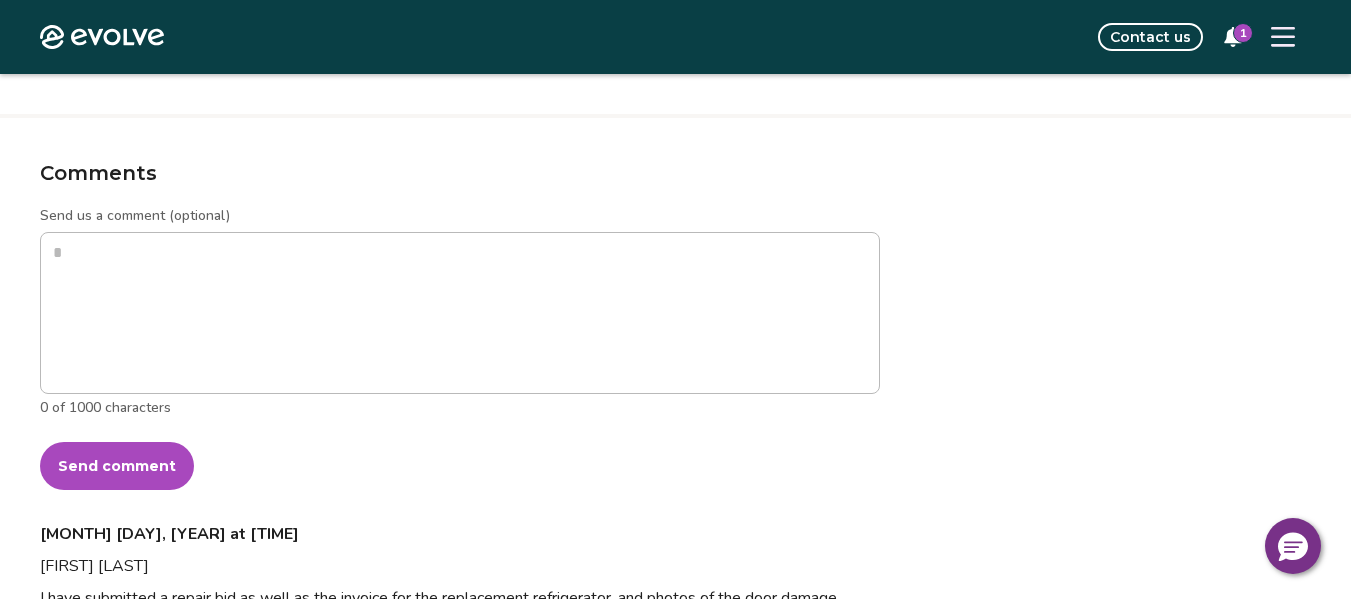 scroll, scrollTop: 1053, scrollLeft: 0, axis: vertical 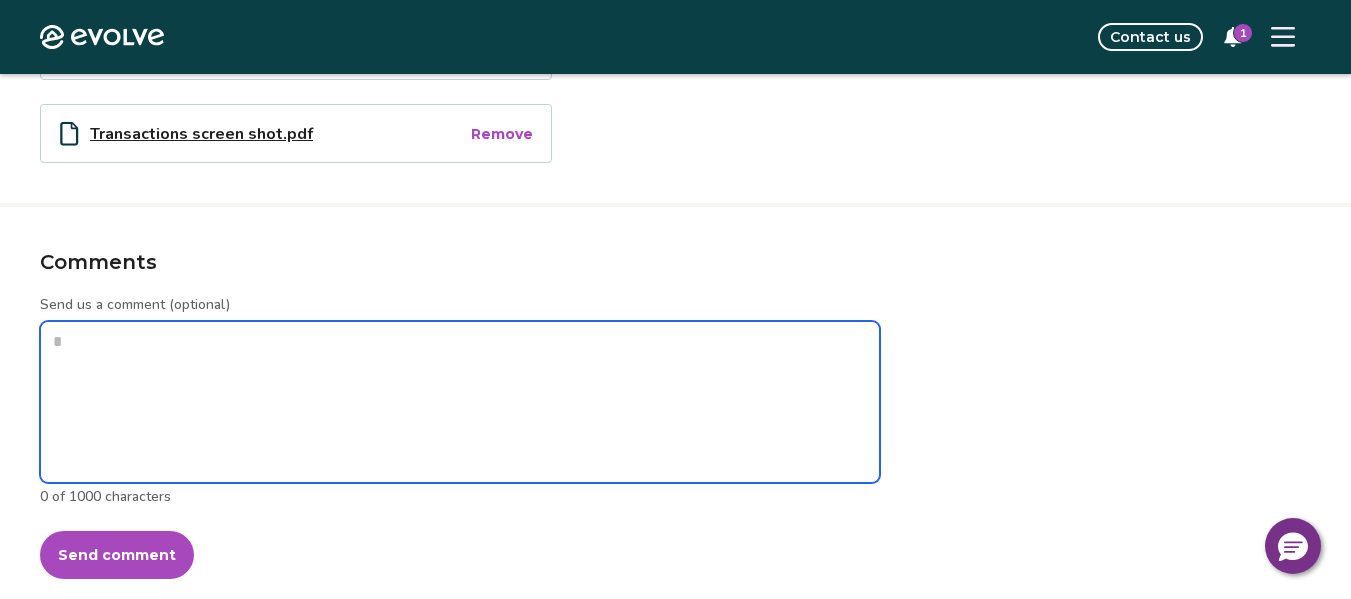 click on "Send us a comment (optional)" at bounding box center (460, 402) 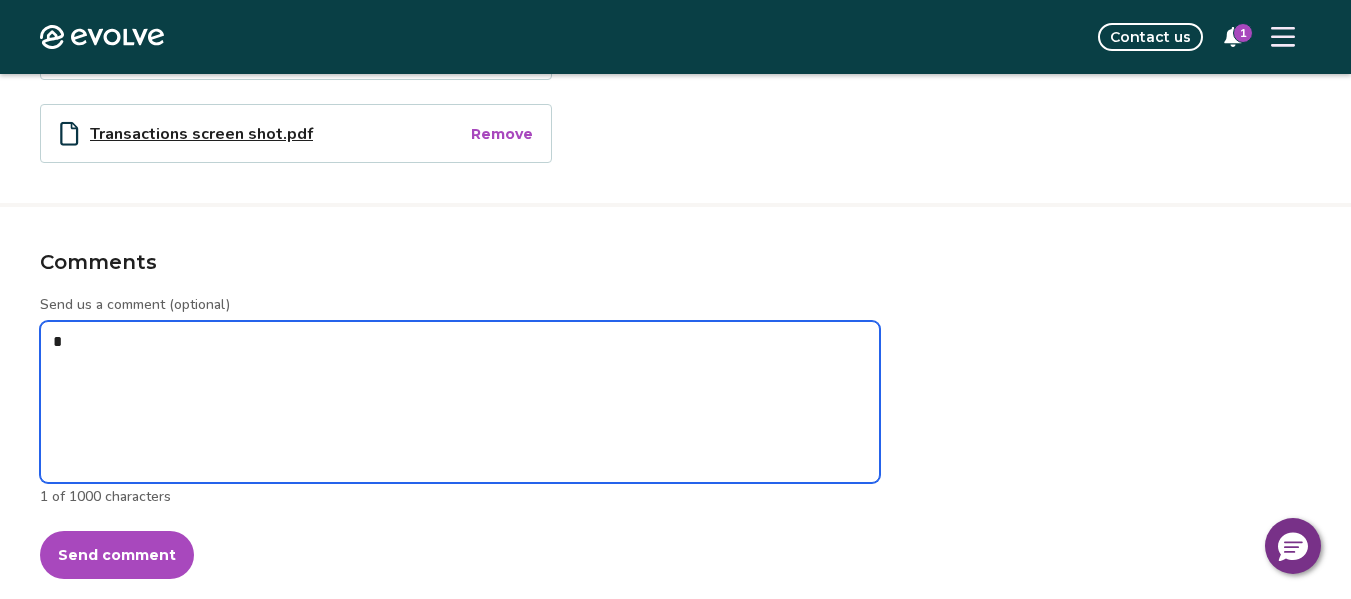 type on "*" 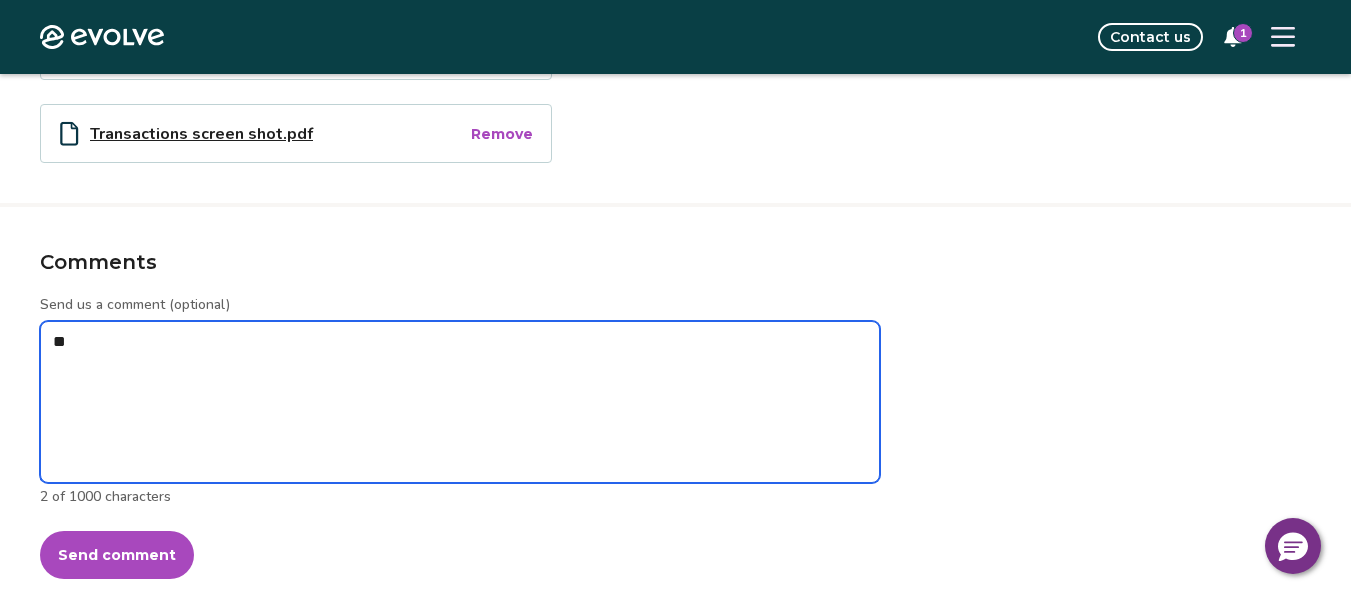 type on "*" 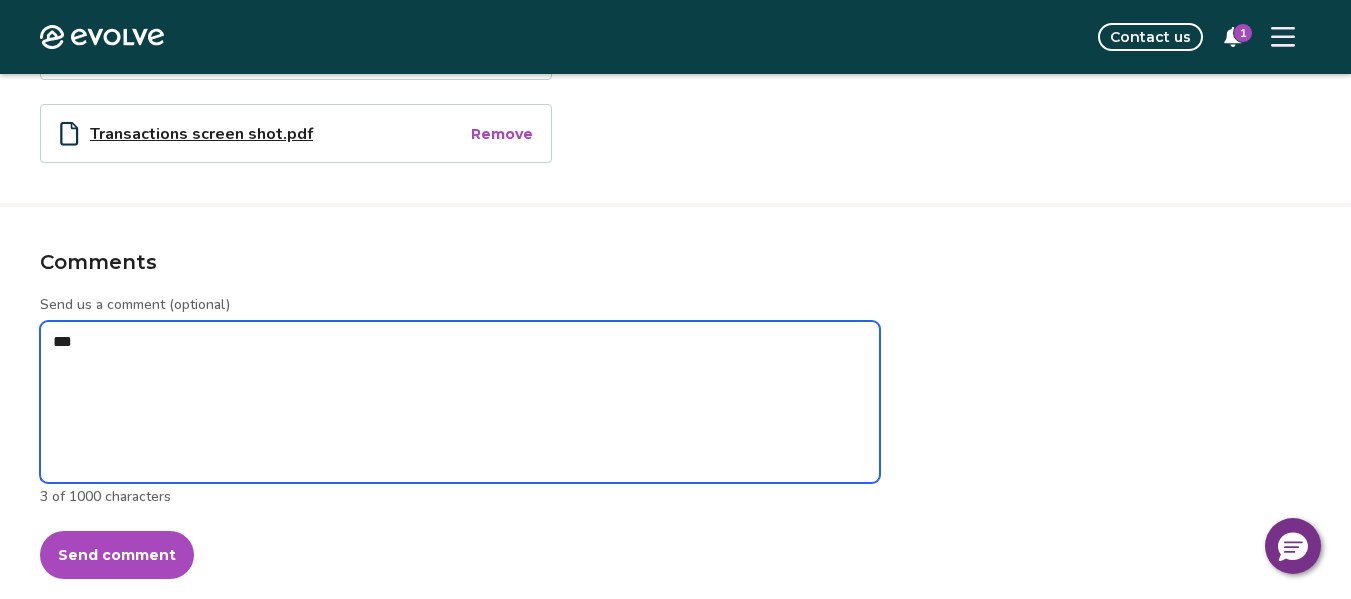 type on "*" 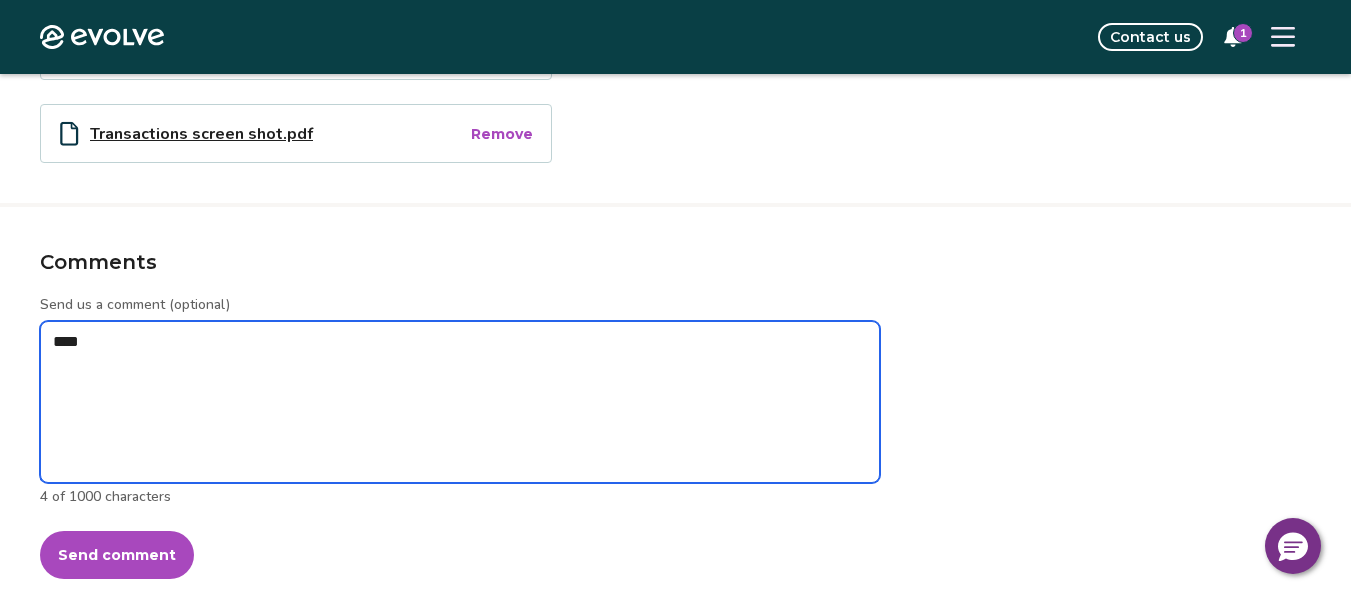 type on "*" 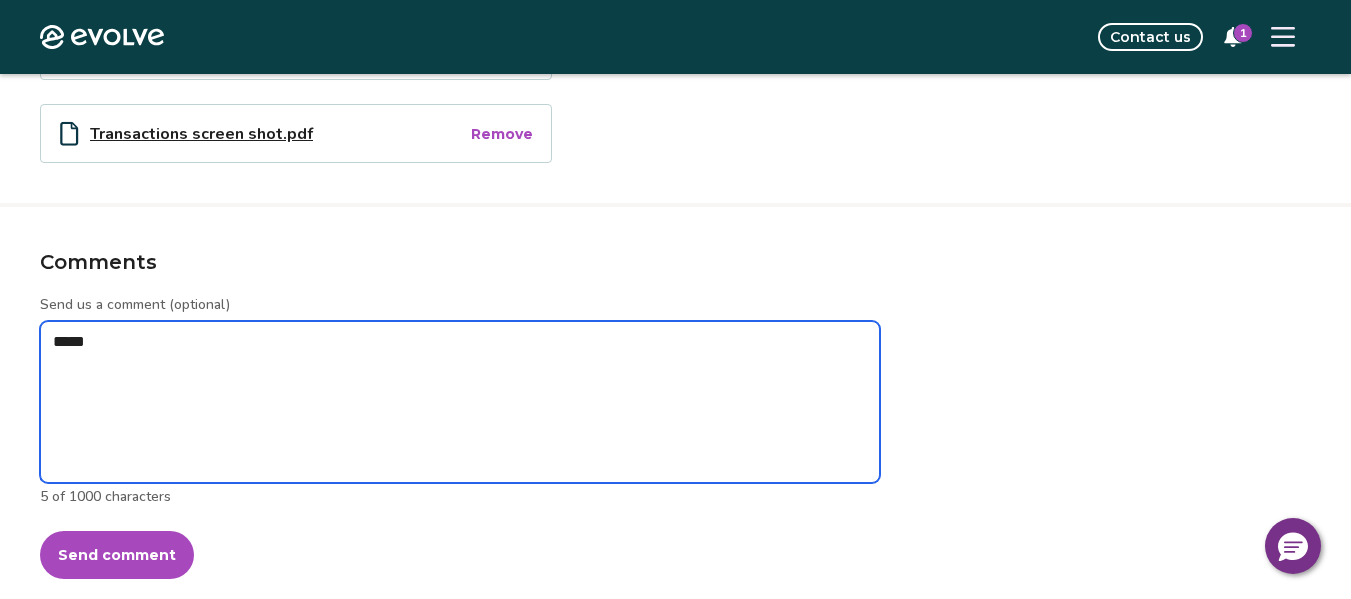 type on "*" 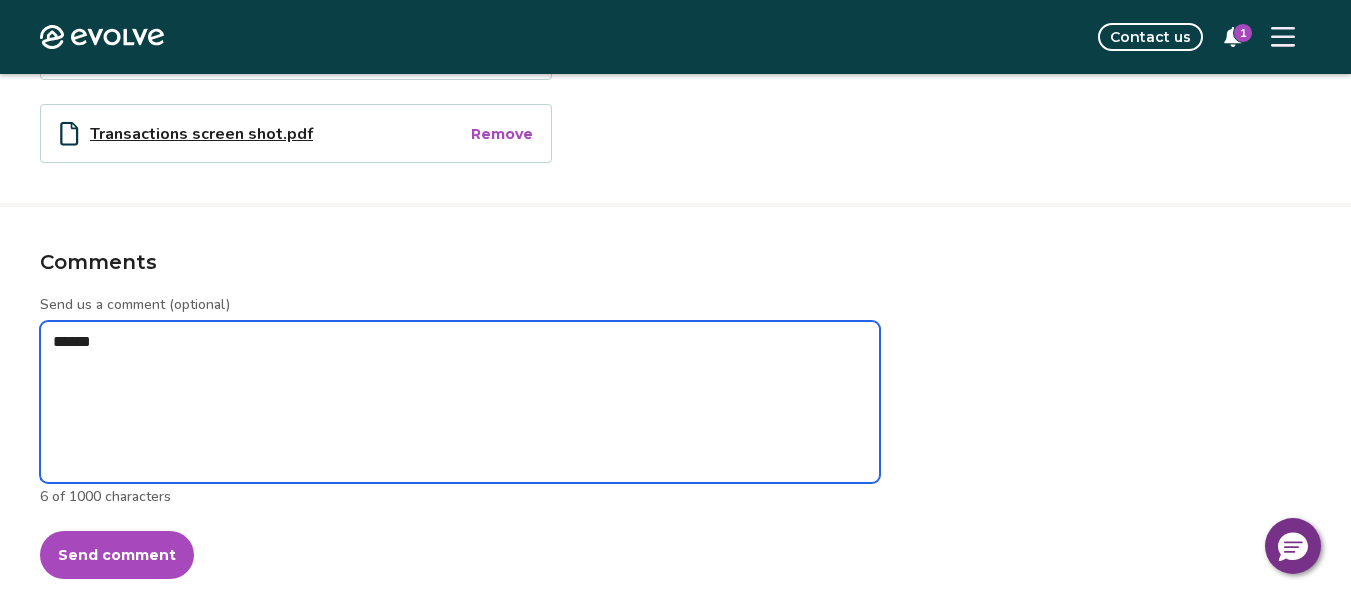 type on "*" 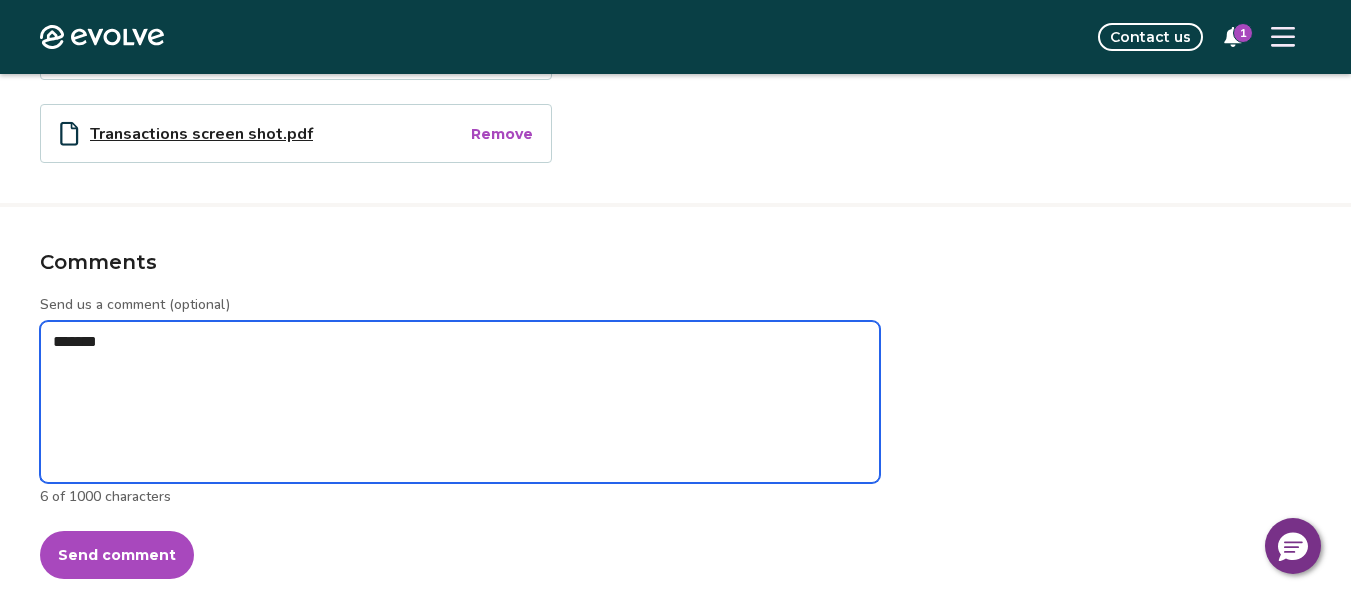 type on "*" 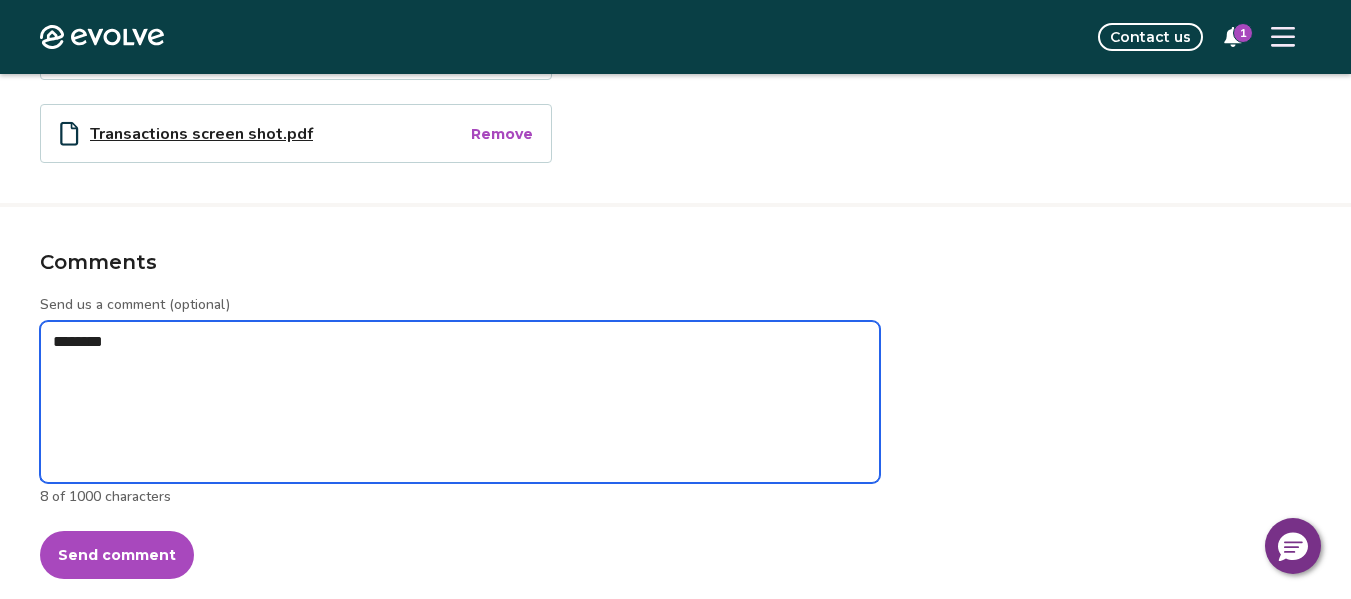 type on "*" 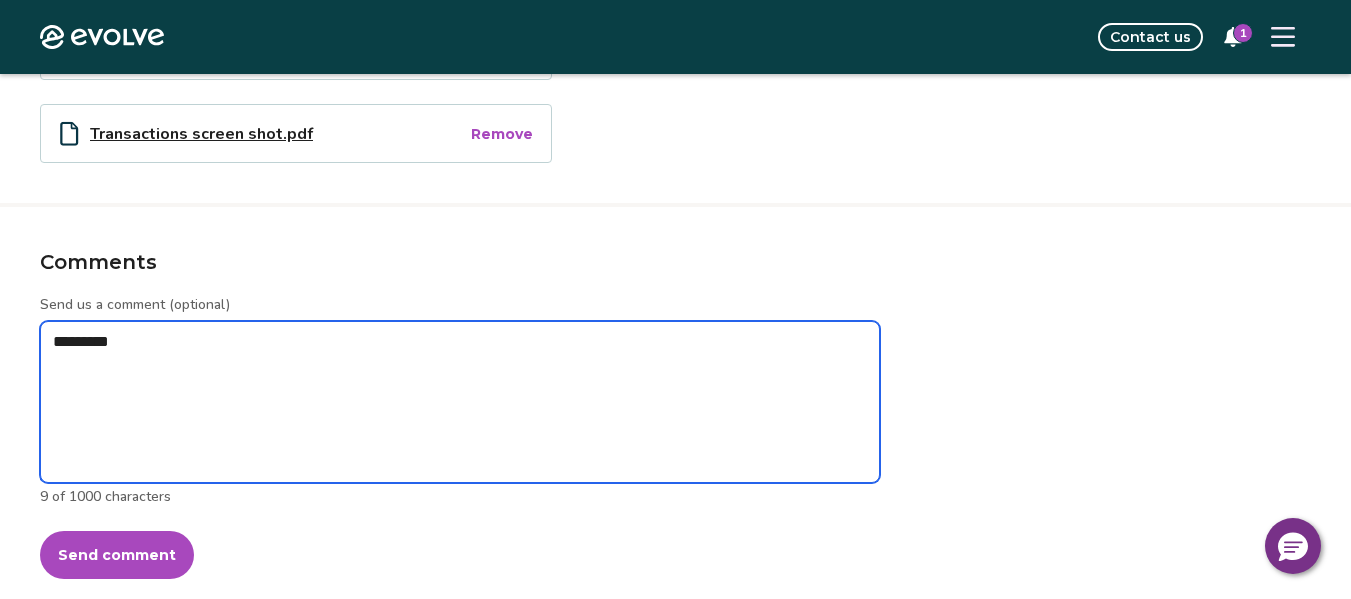 type on "*" 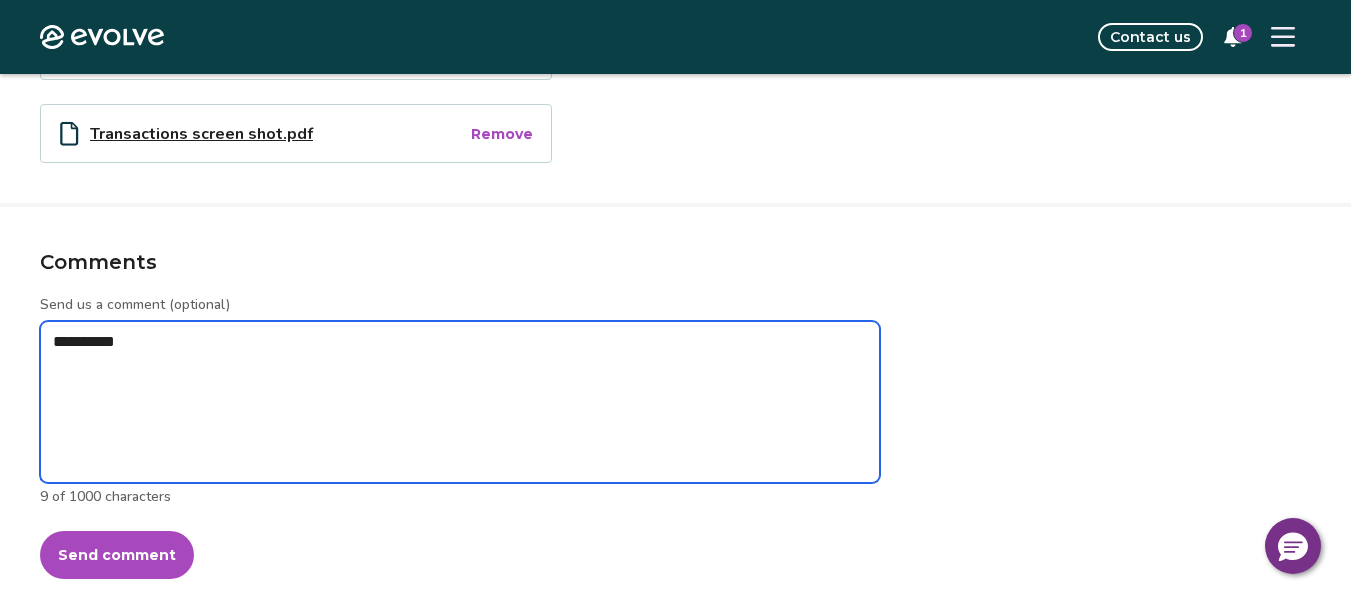 type on "*" 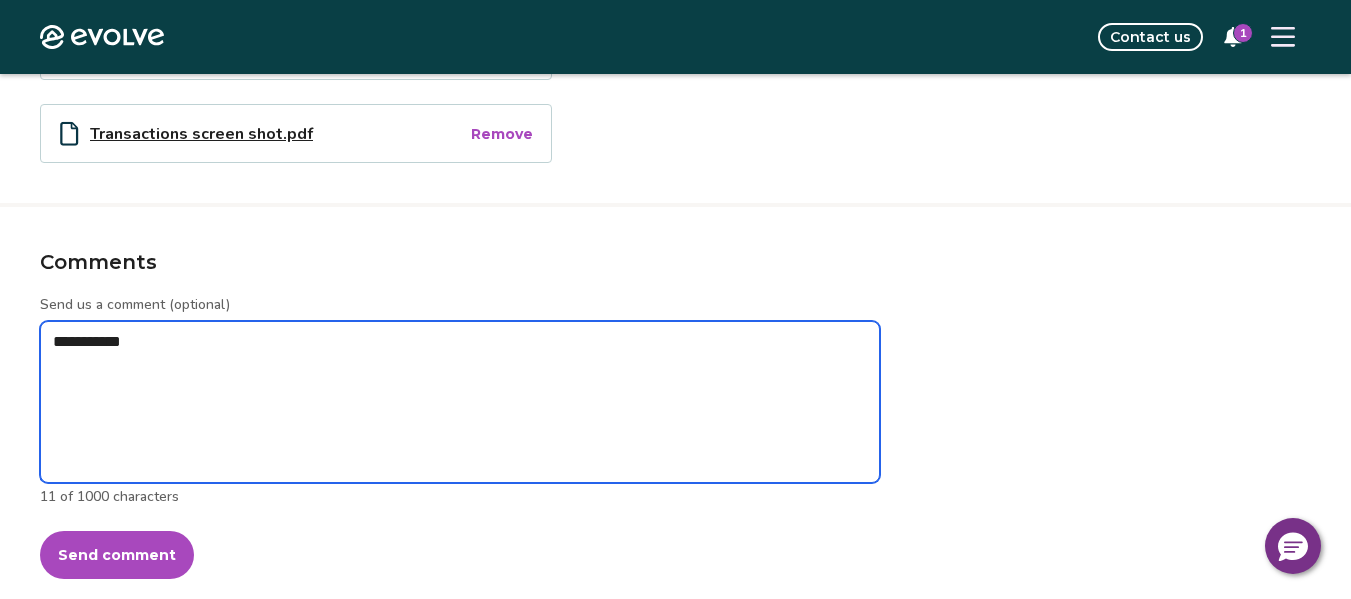 type on "*" 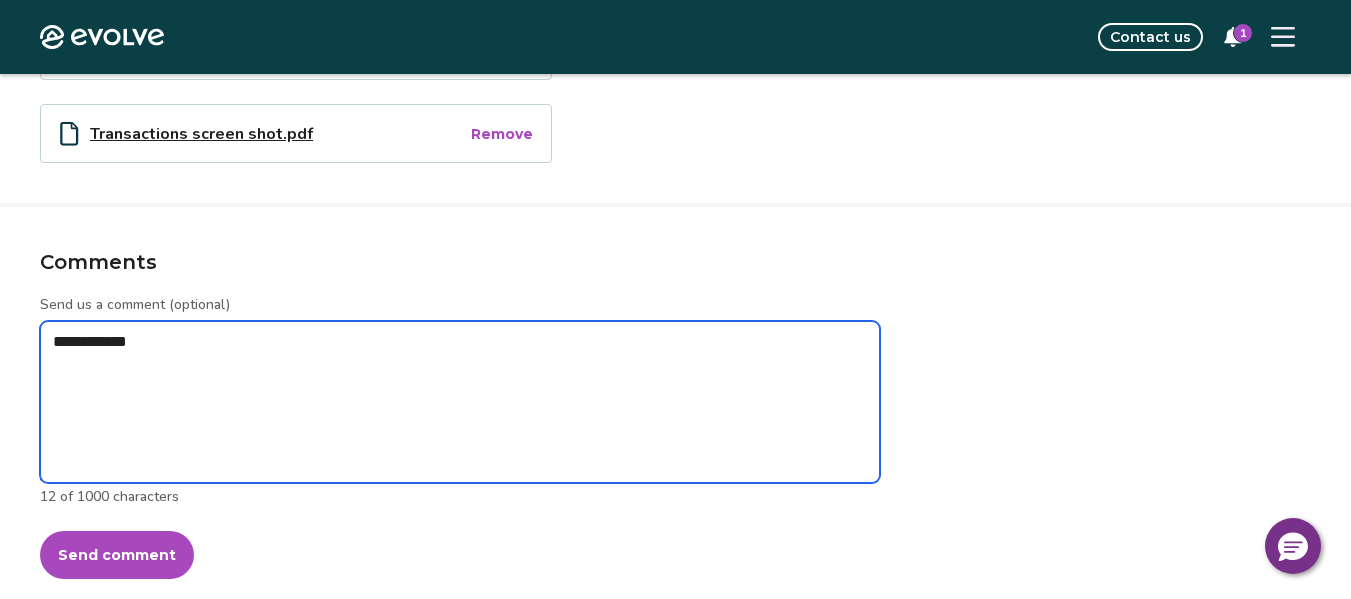 type on "*" 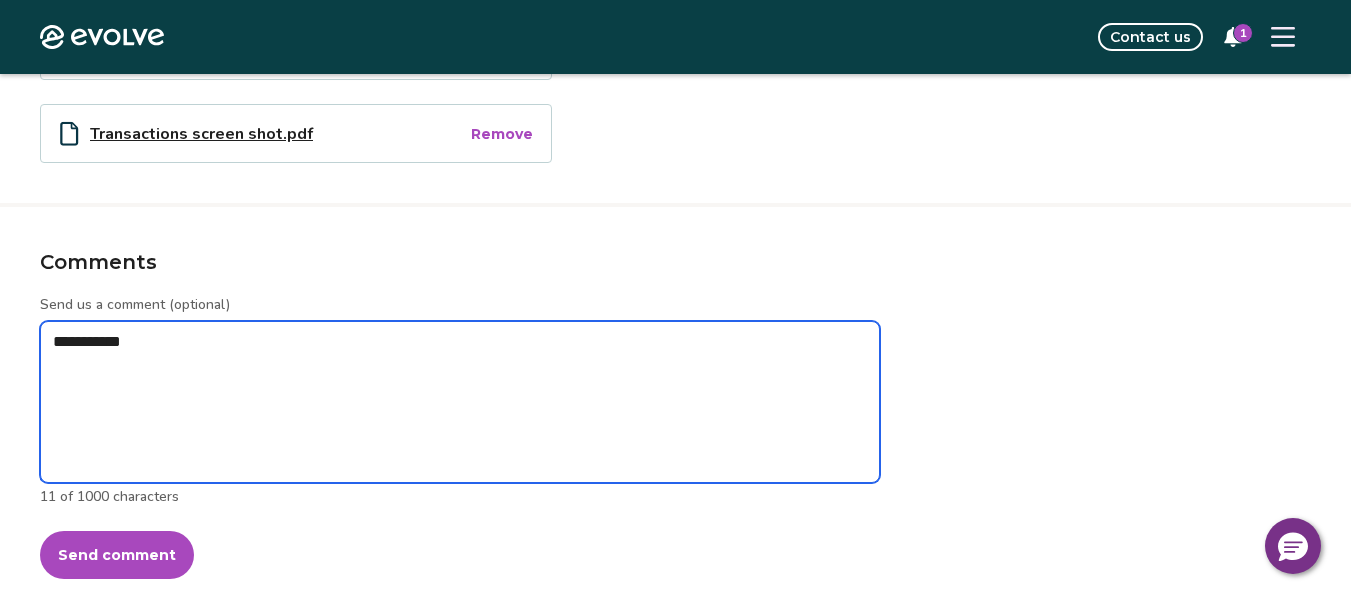 type on "*" 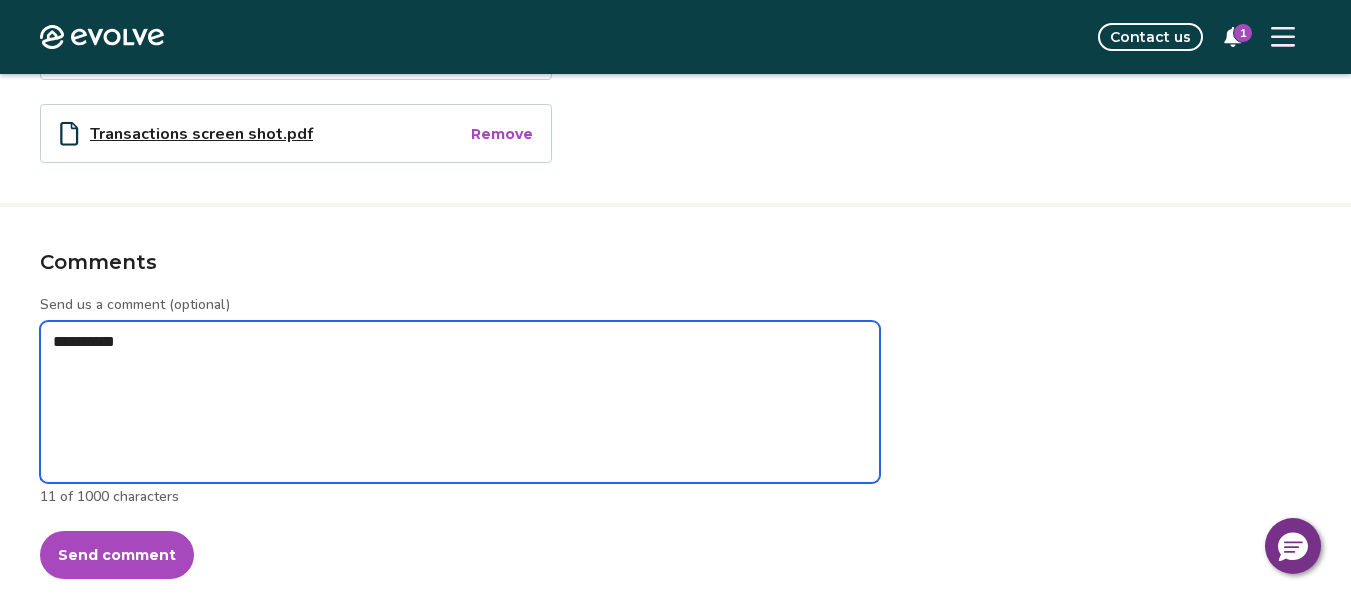 type on "*" 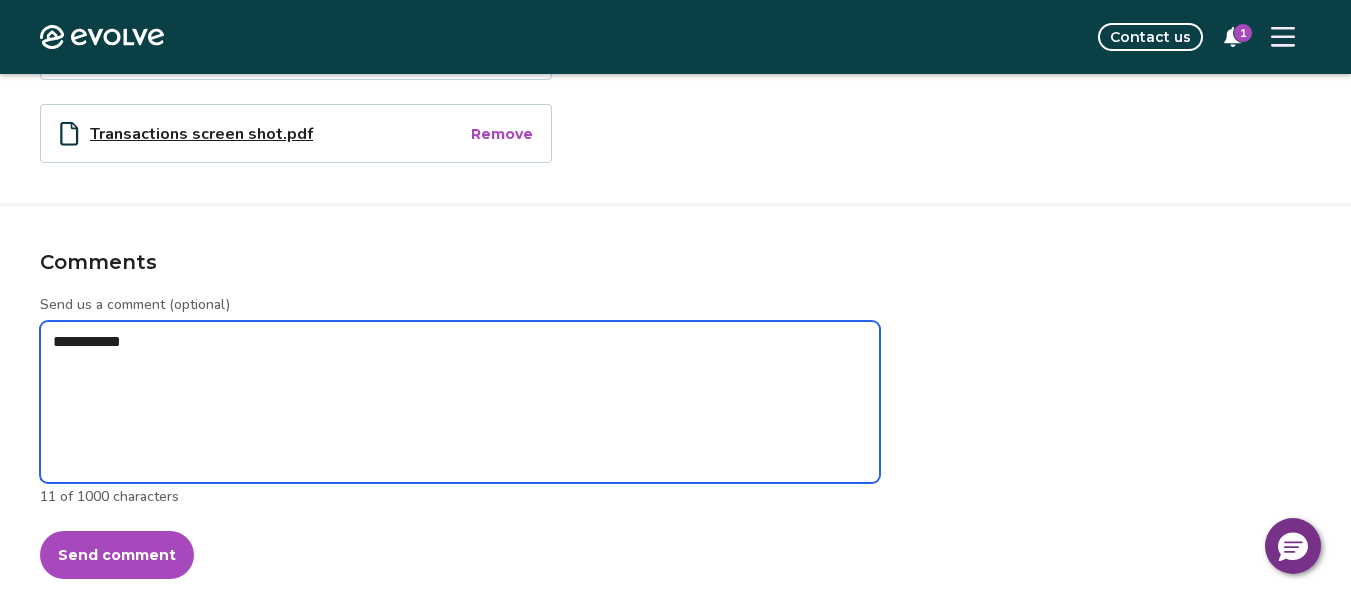 type on "*" 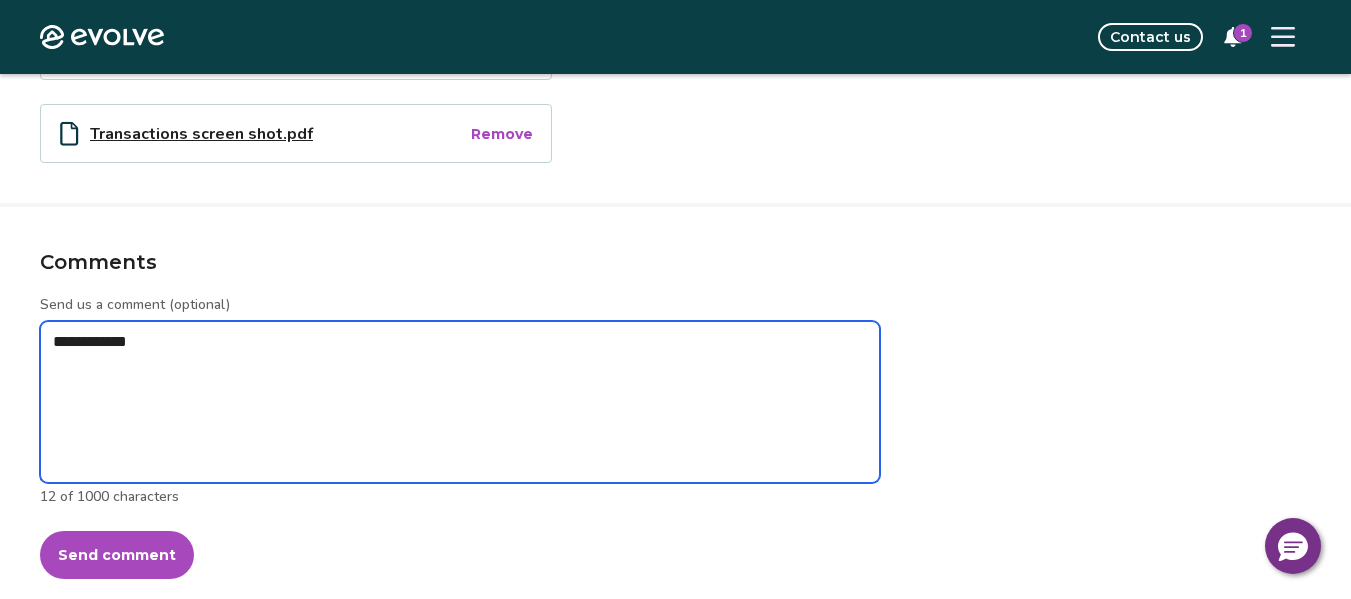 type on "*" 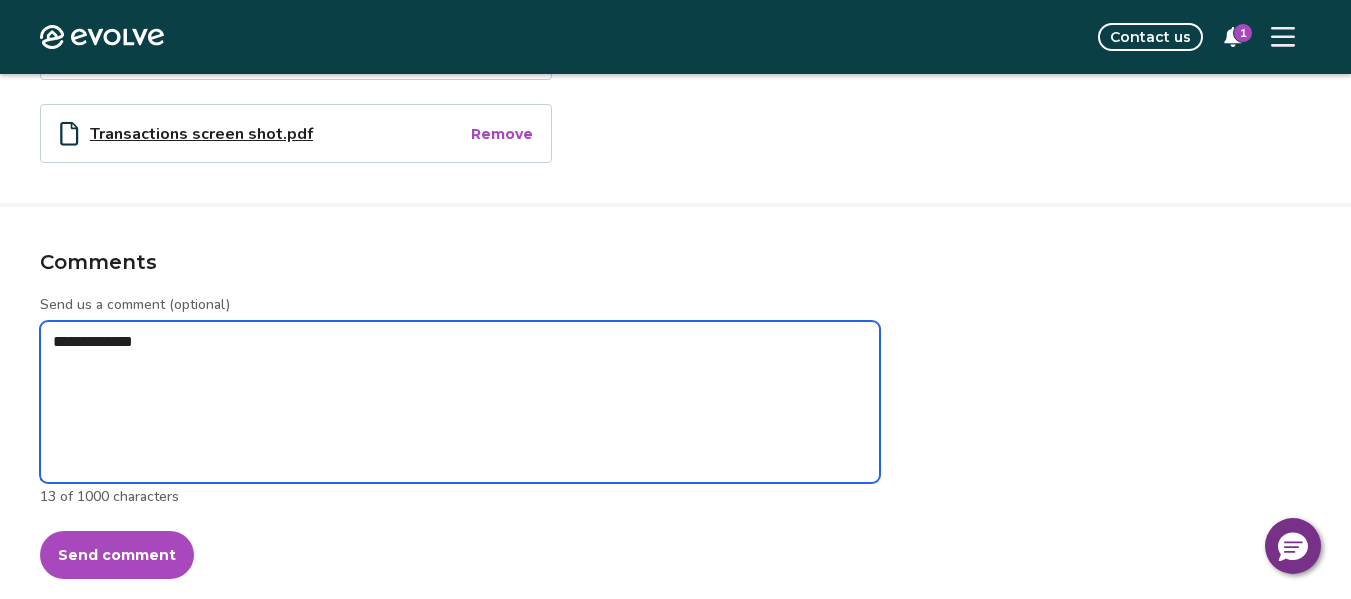 type on "*" 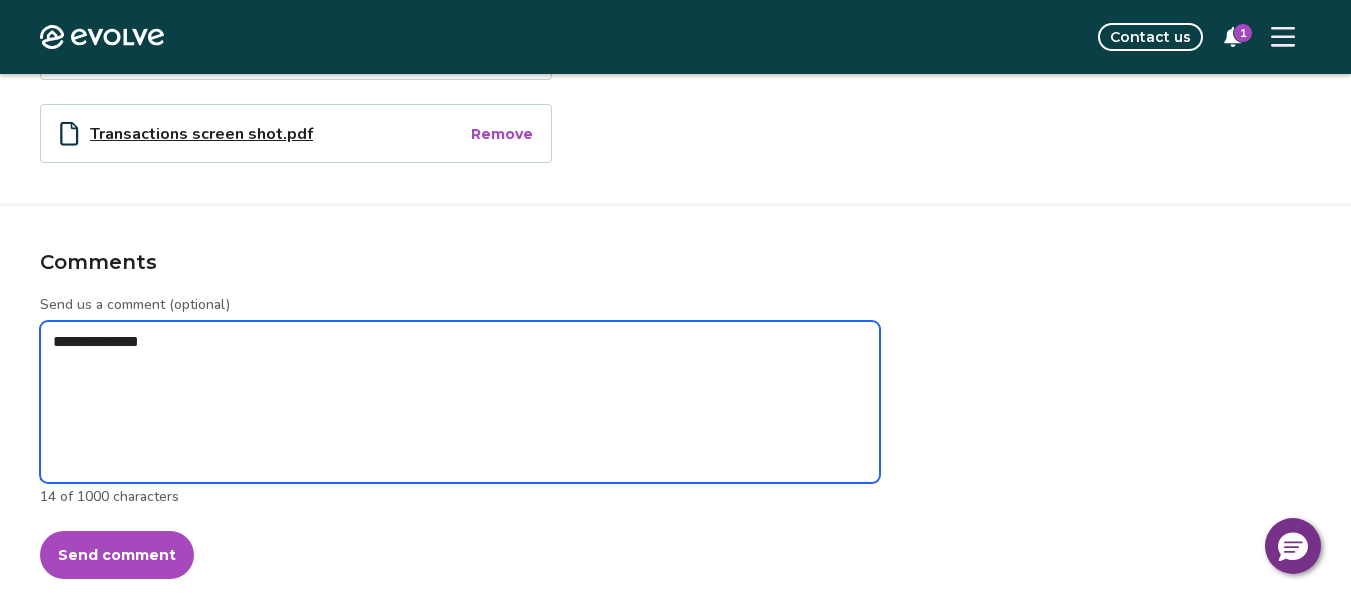 type on "*" 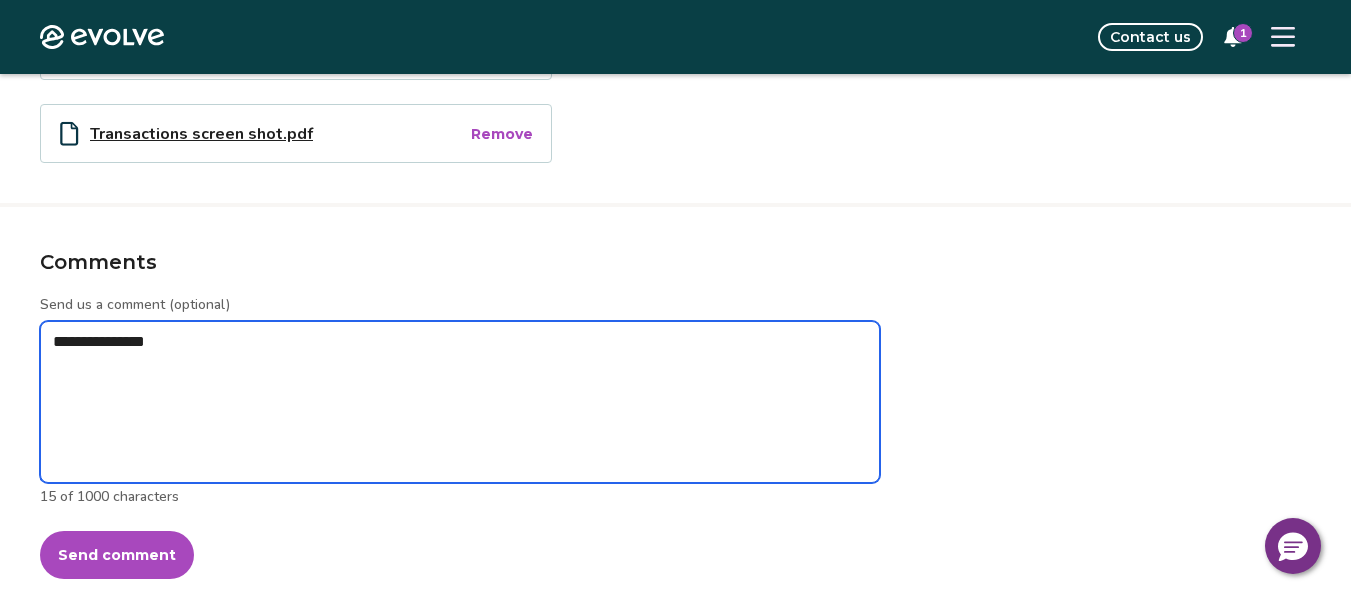 type on "*" 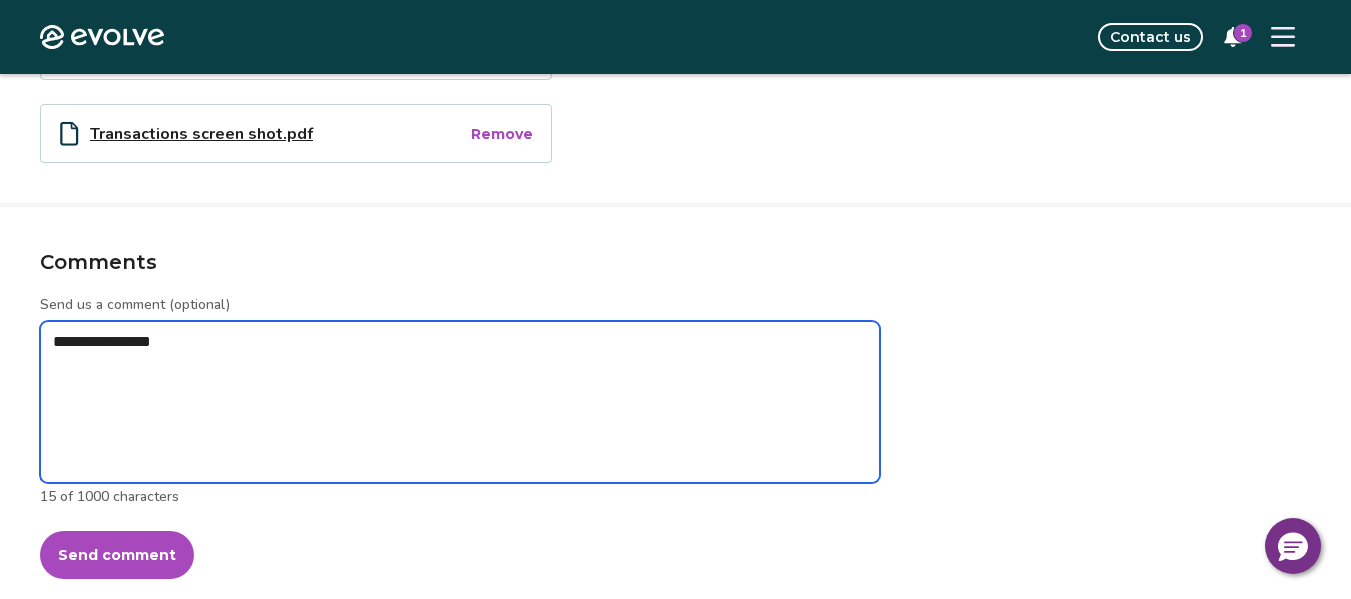 type on "*" 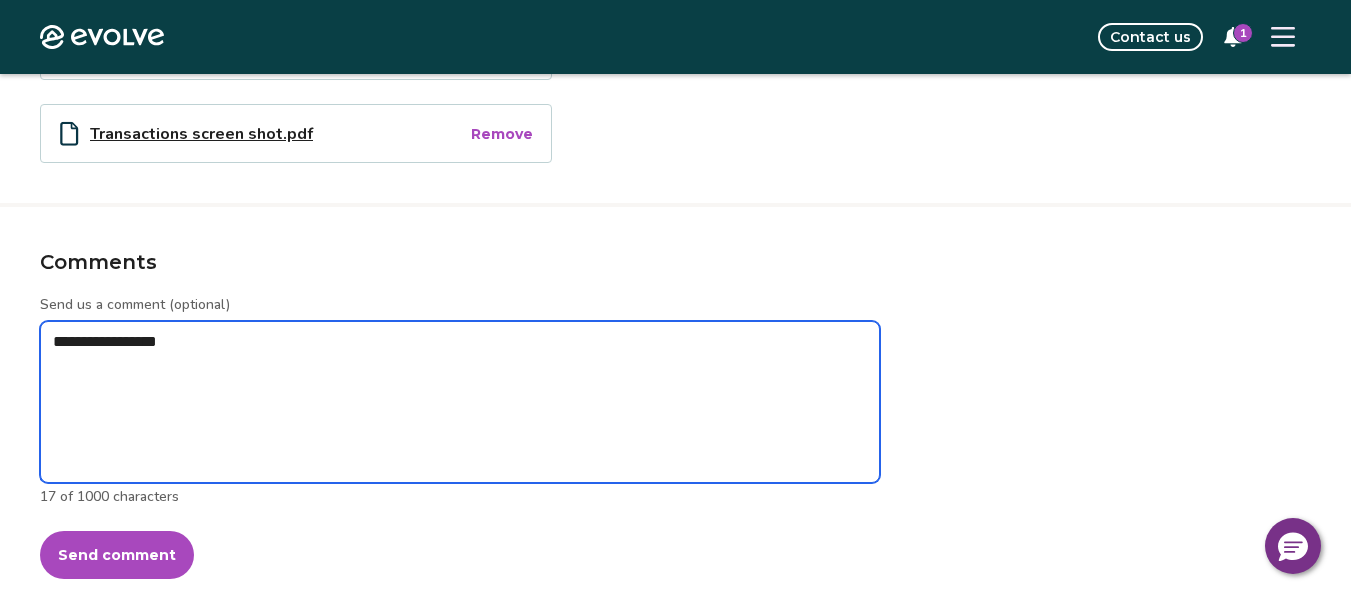 type on "*" 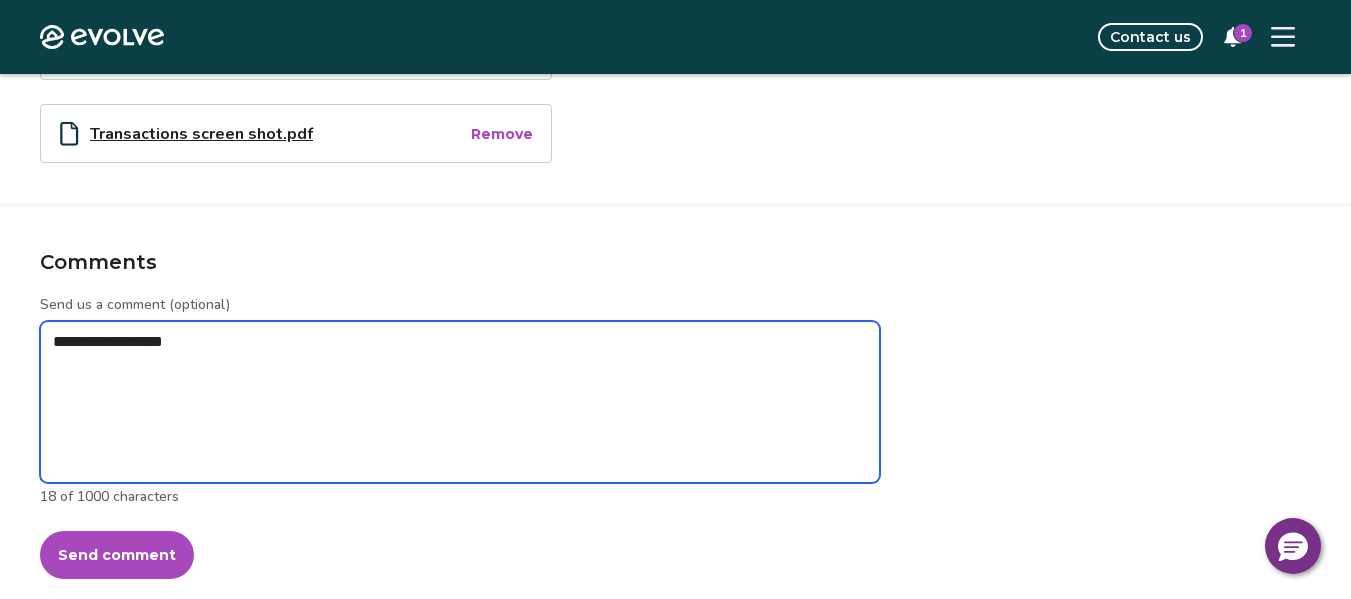 type on "*" 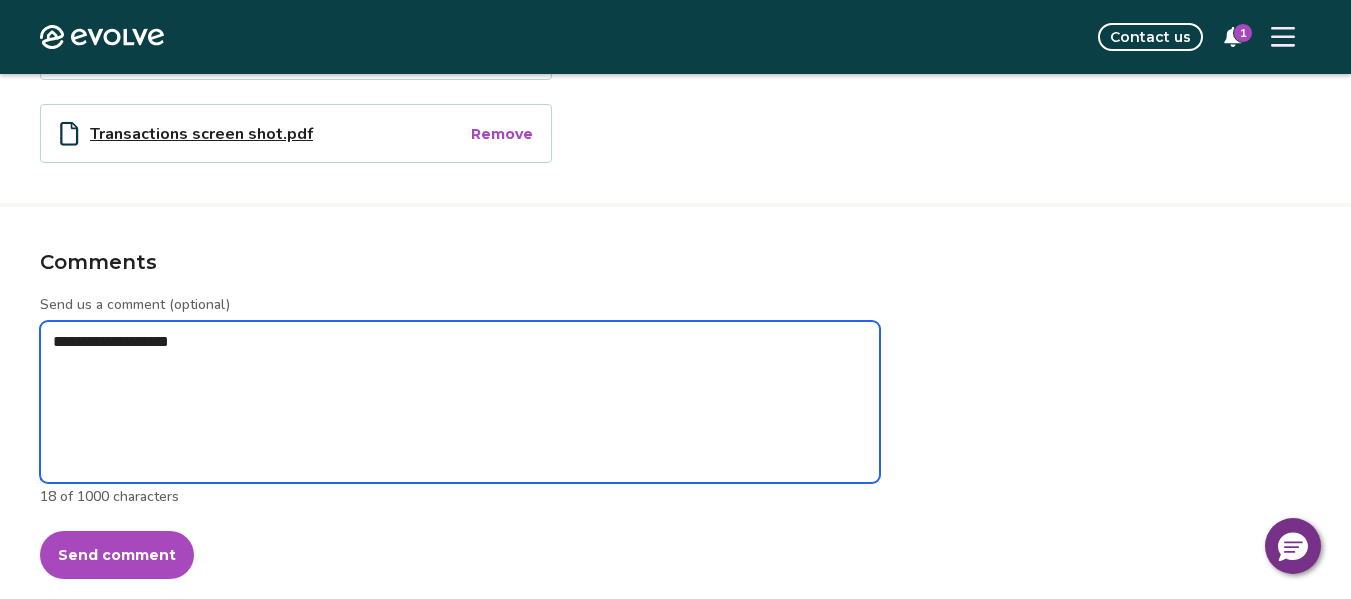 type on "*" 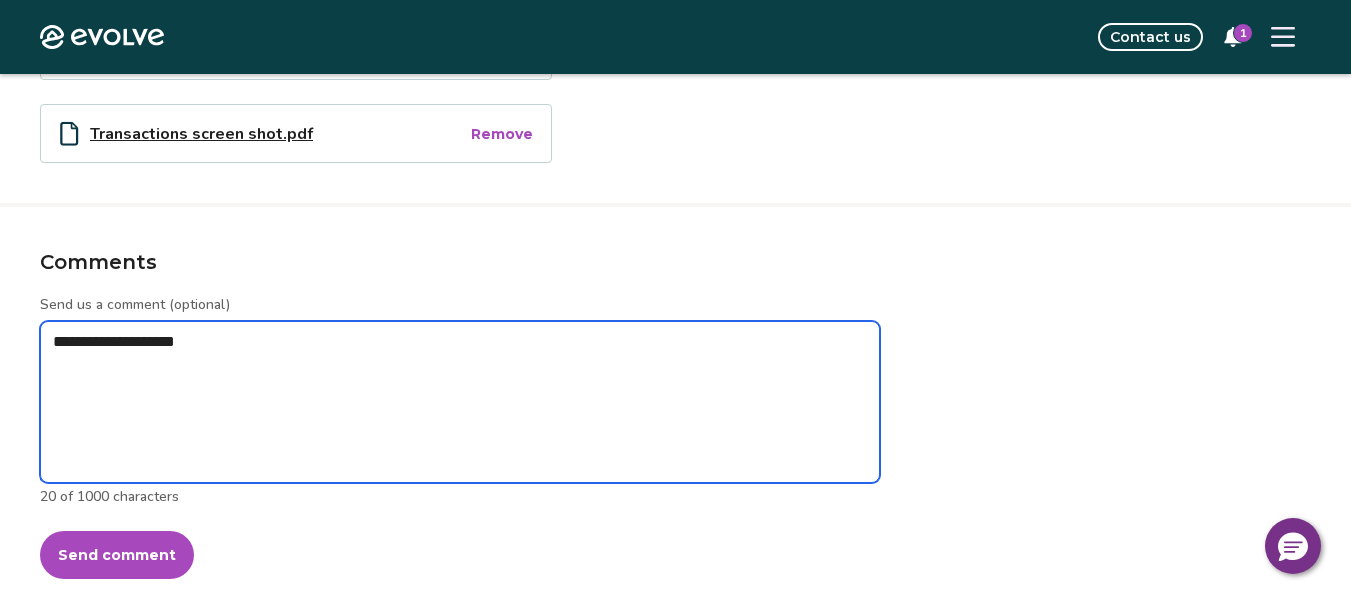 type on "*" 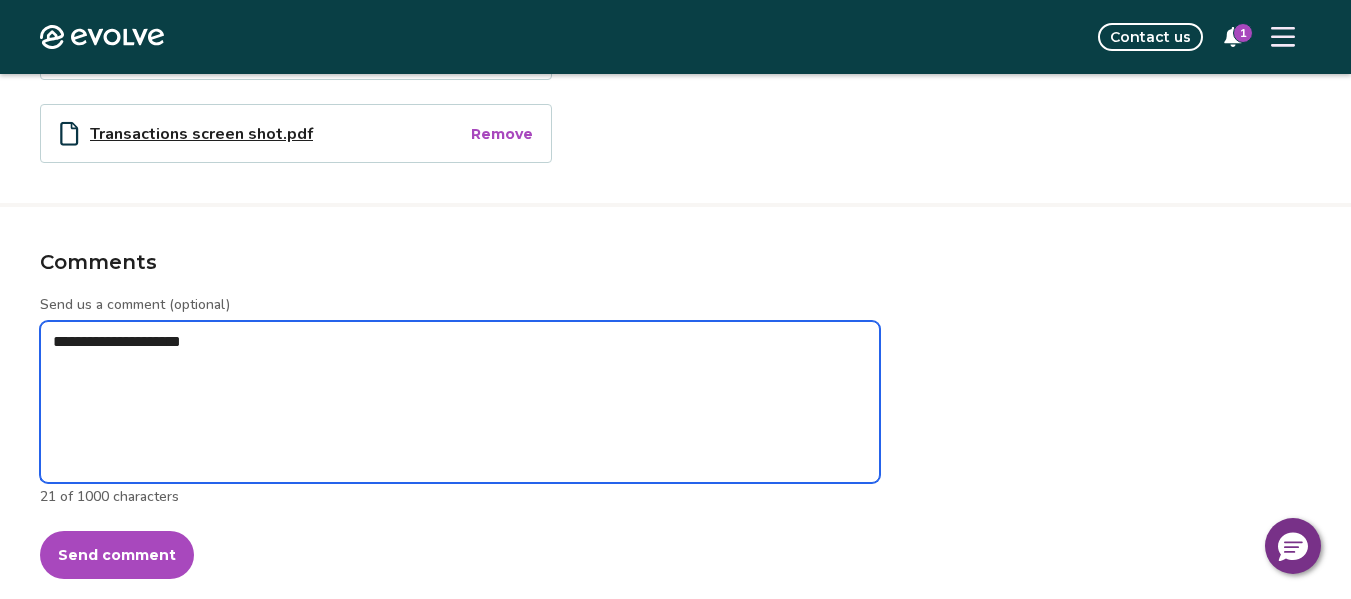 type on "*" 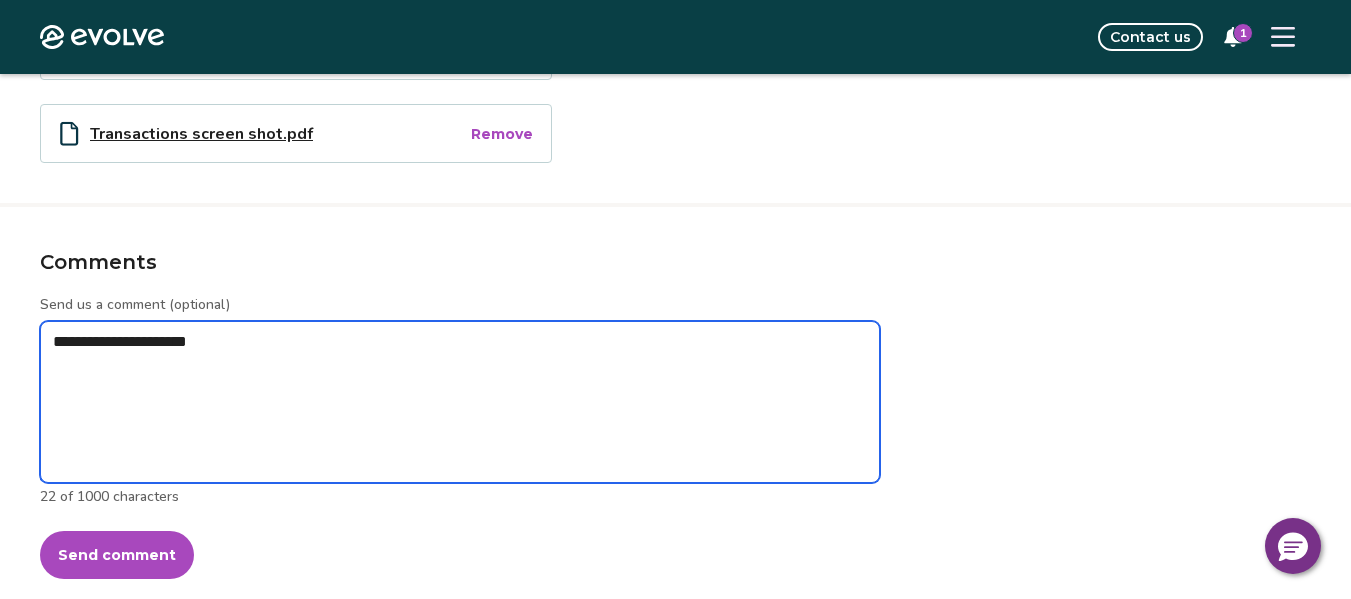 type on "*" 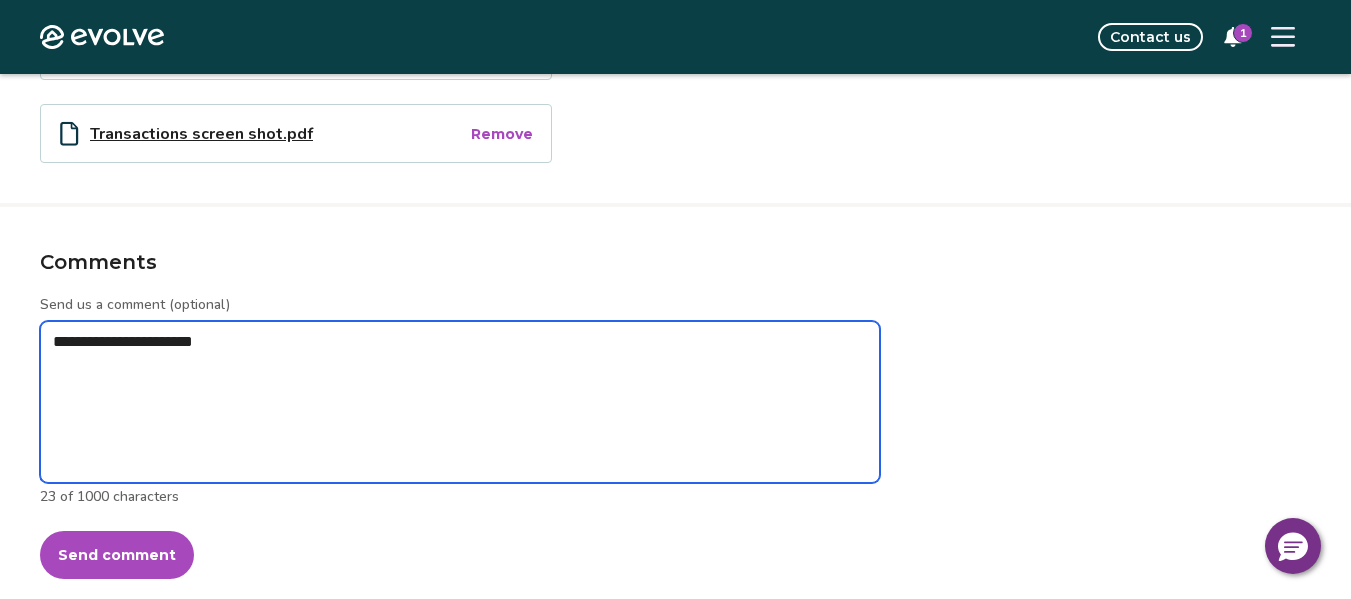 type on "*" 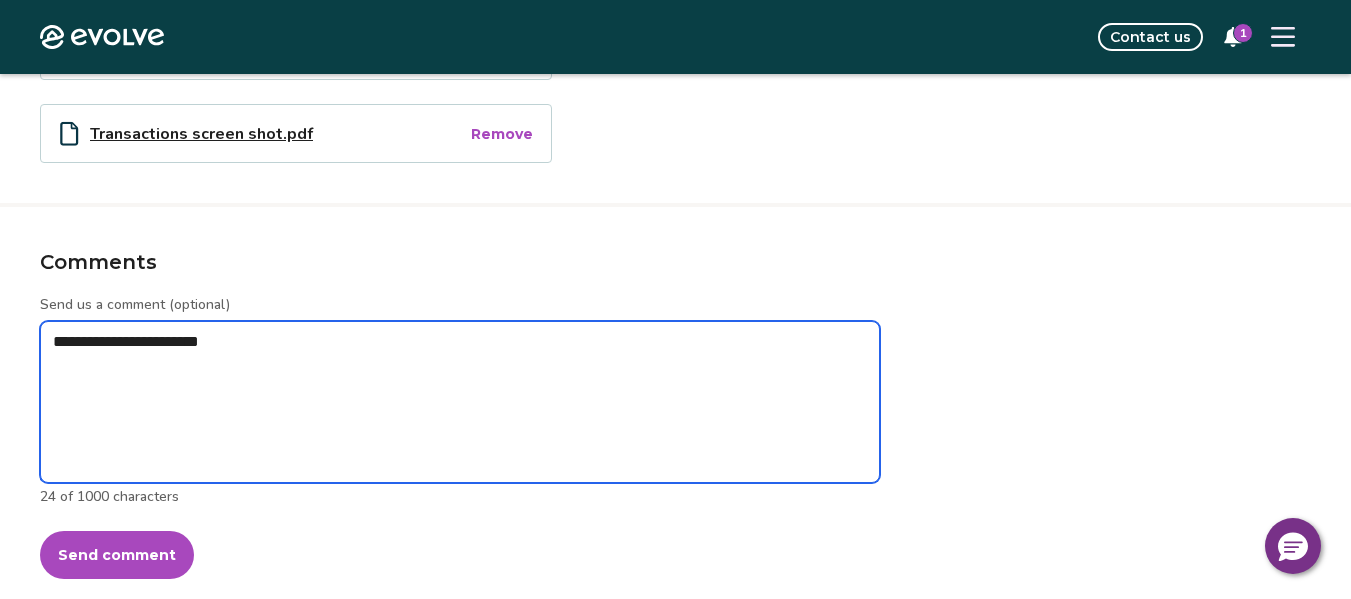 type on "*" 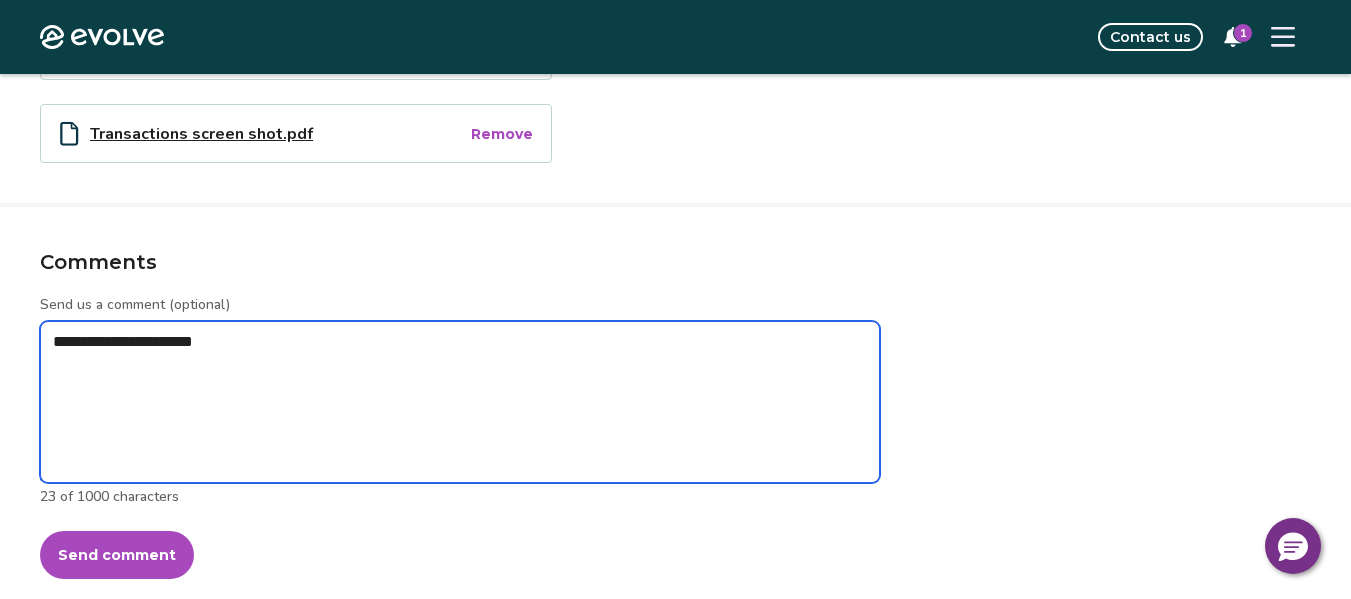 type on "*" 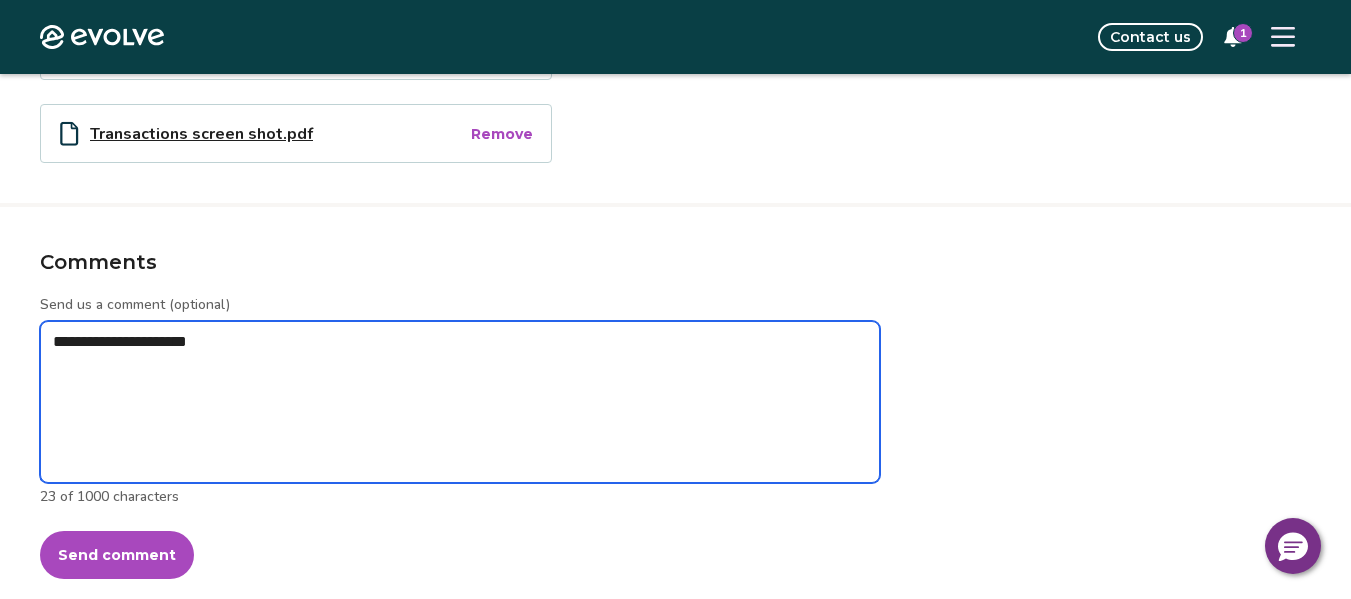 type on "*" 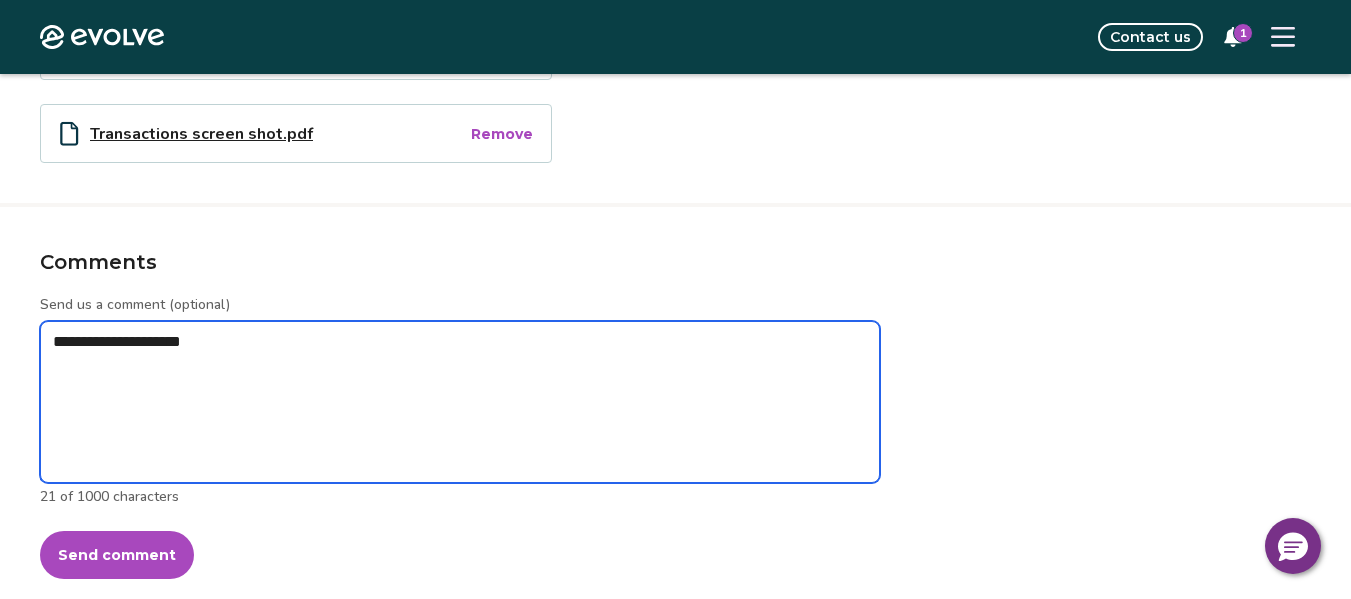 type on "*" 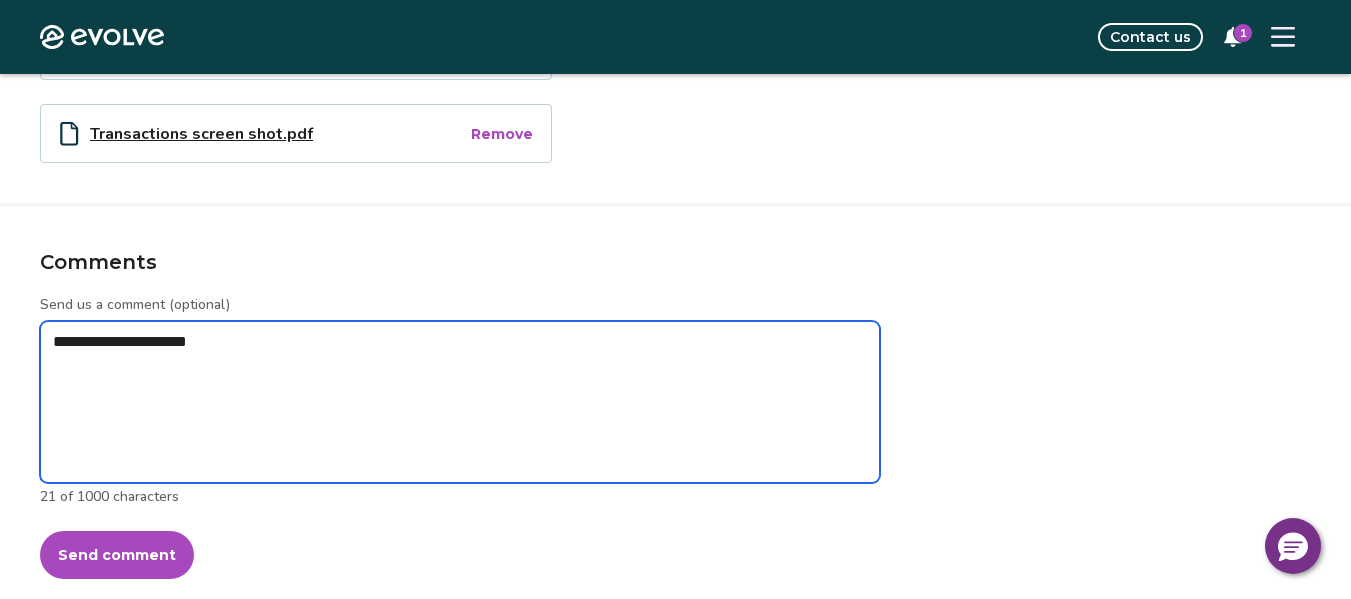 type on "*" 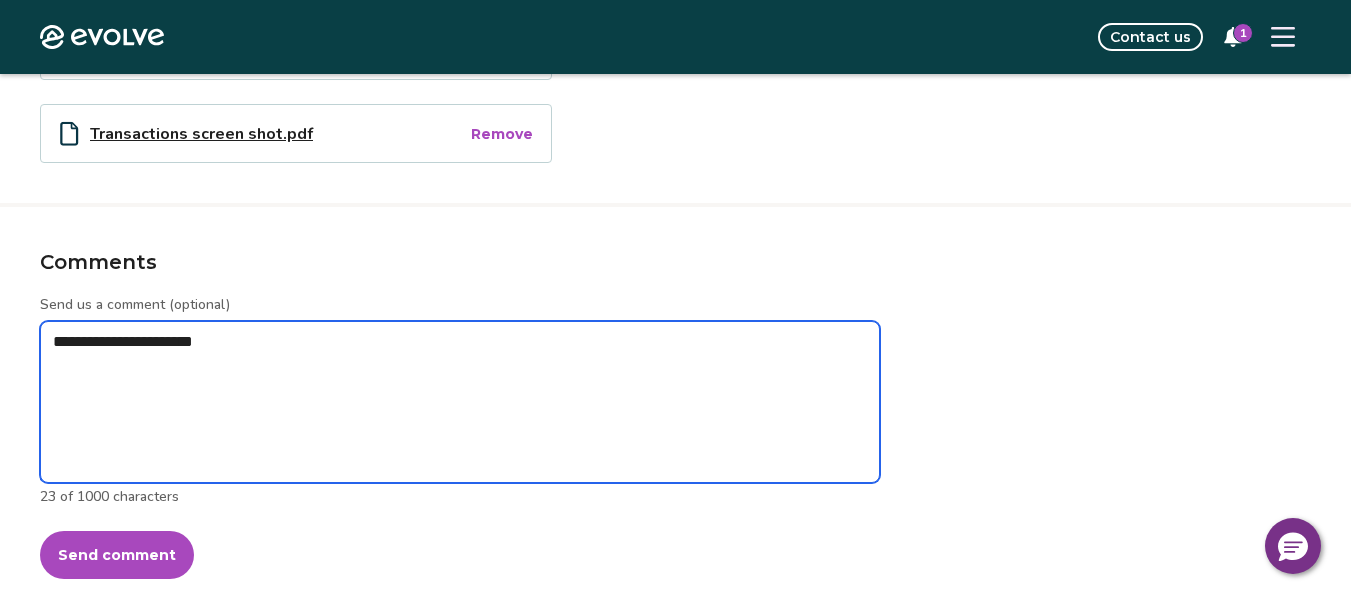 type on "*" 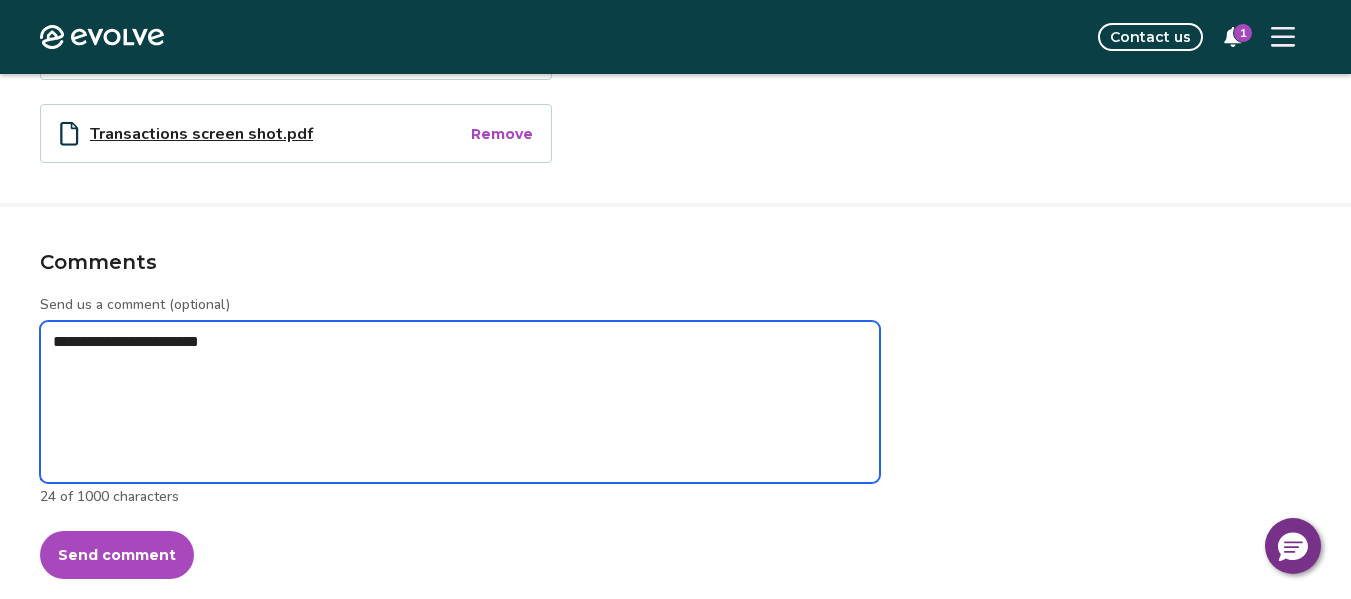 type on "*" 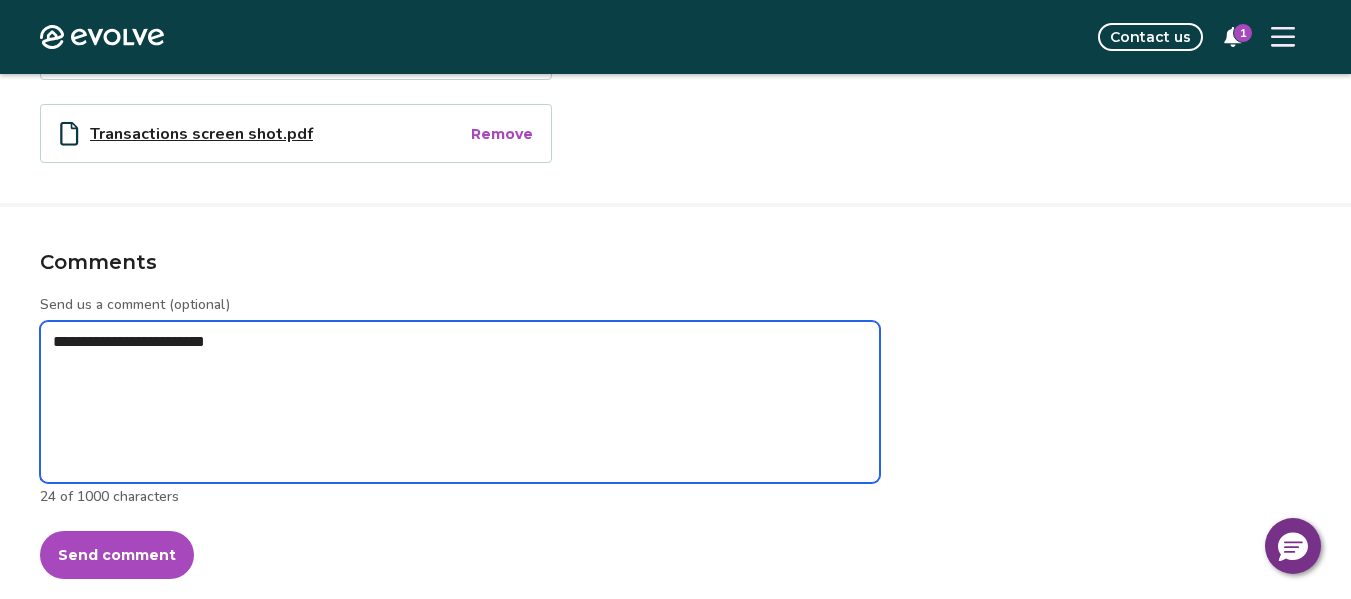type on "*" 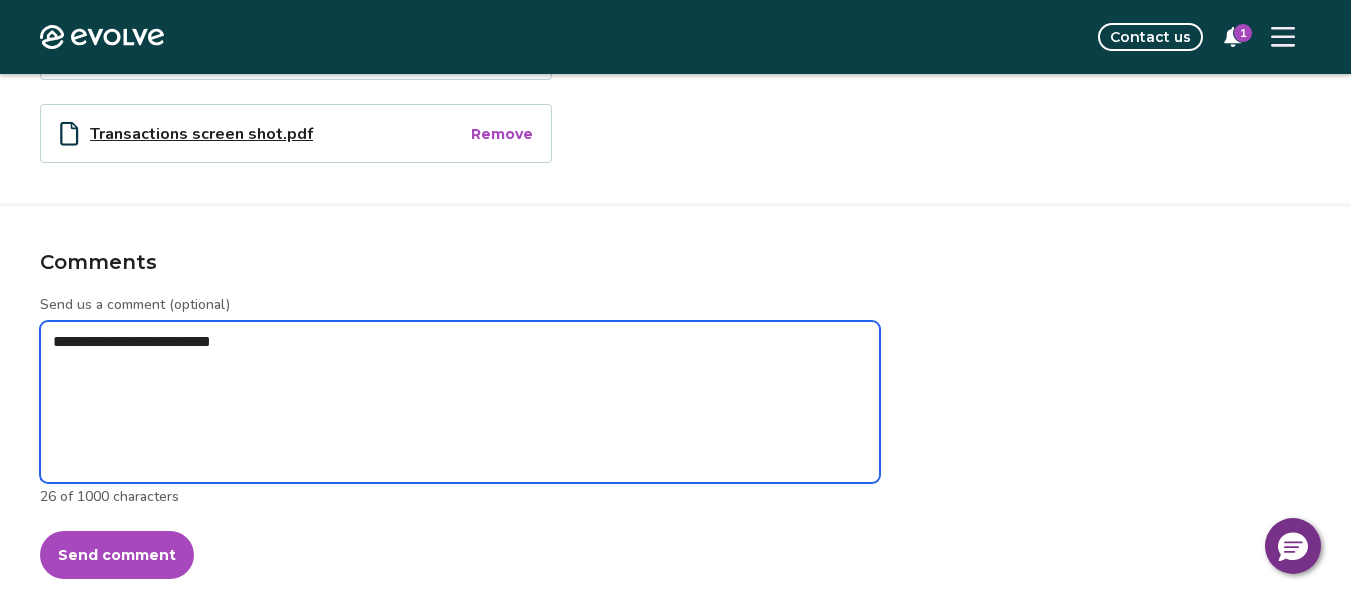 type on "*" 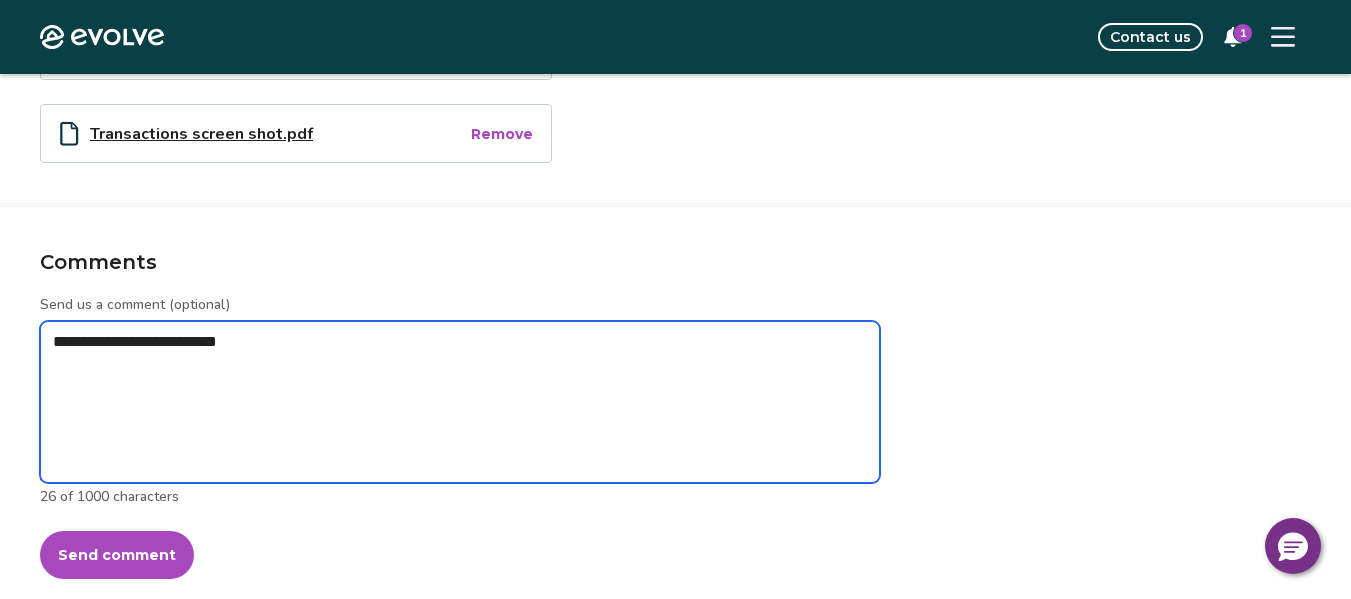 type on "*" 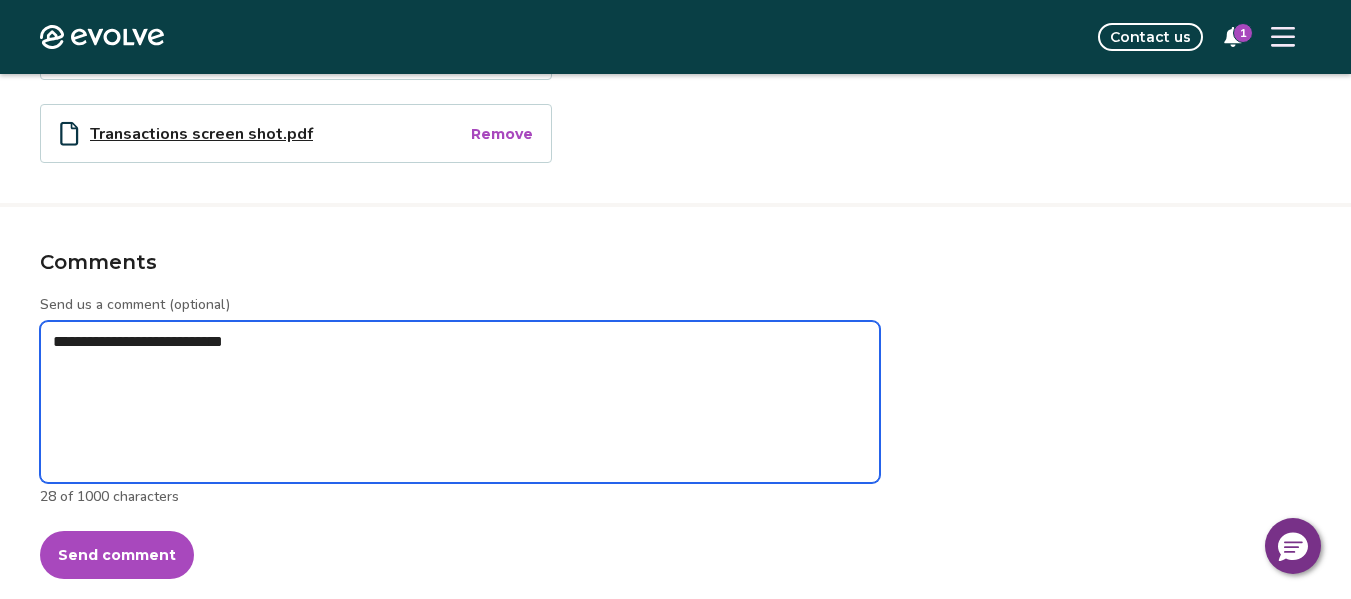 type on "*" 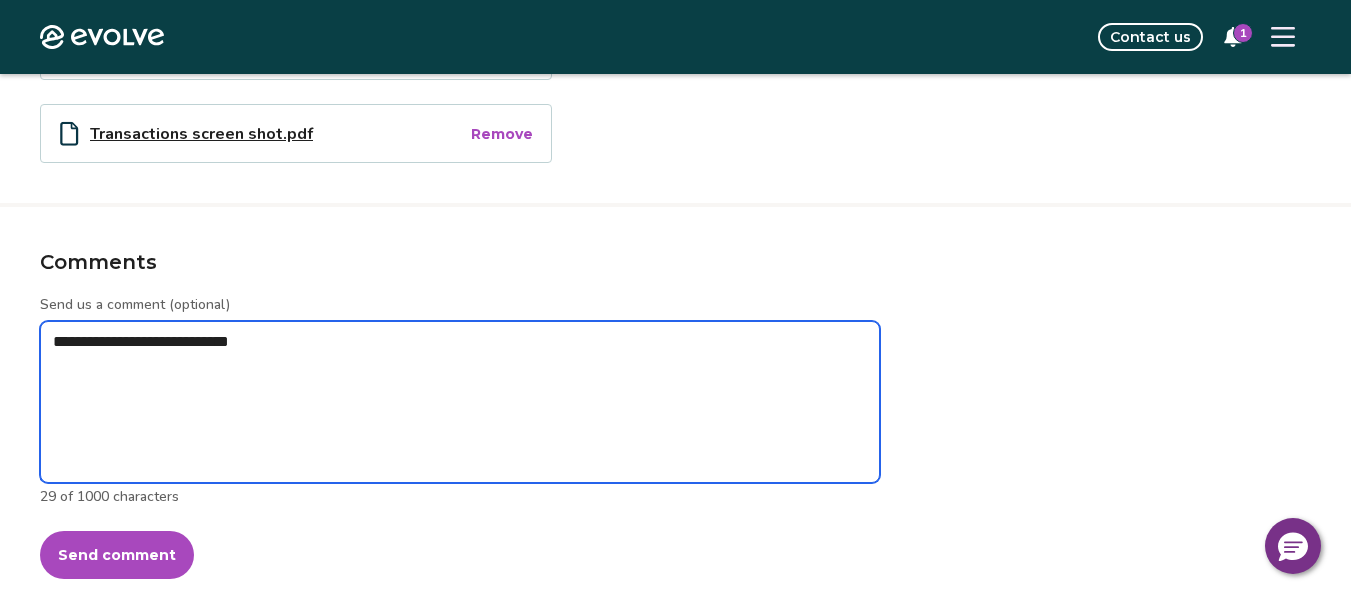 type on "*" 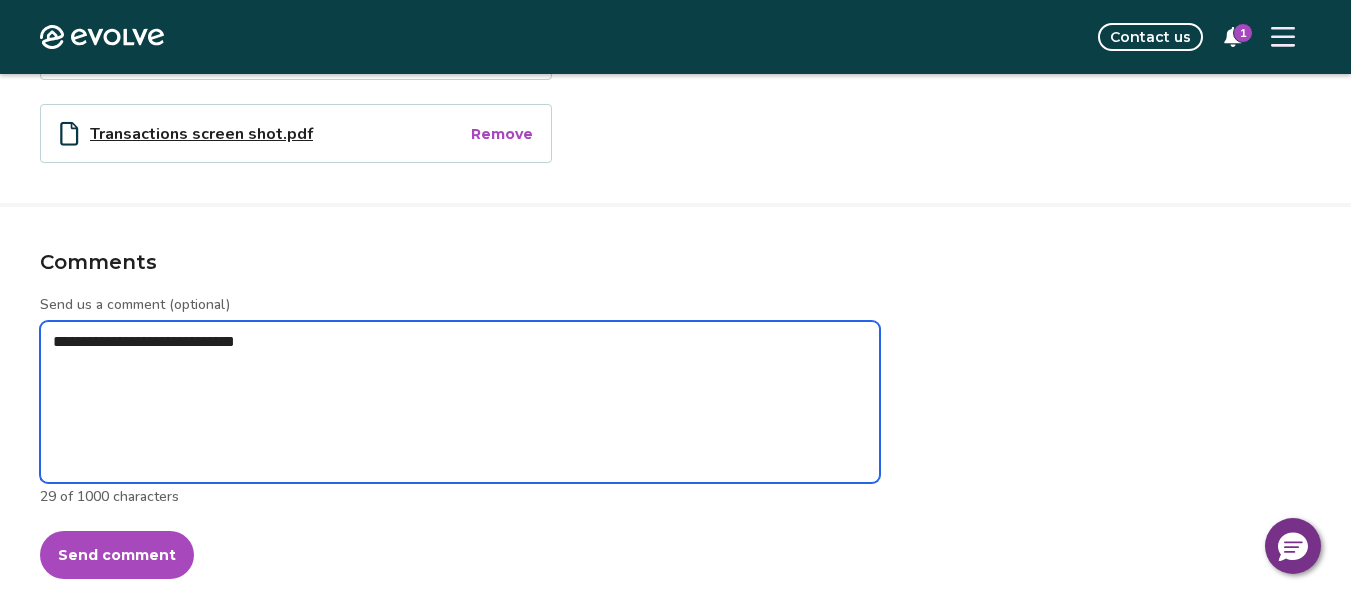 type on "*" 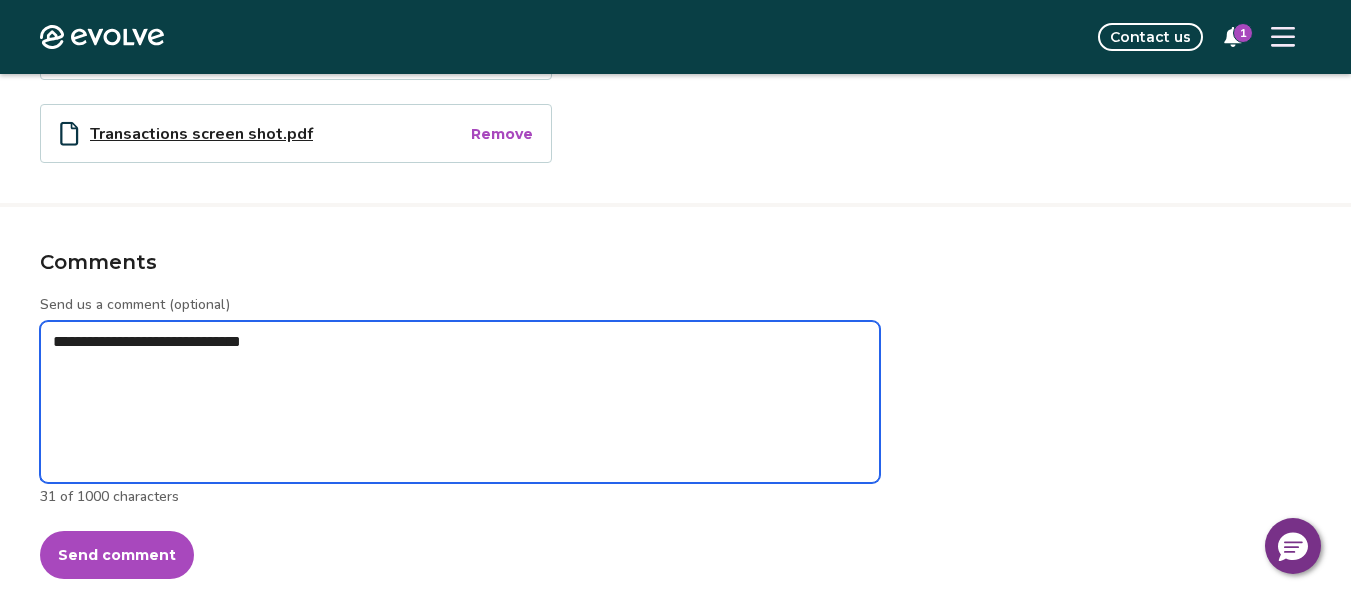 type on "*" 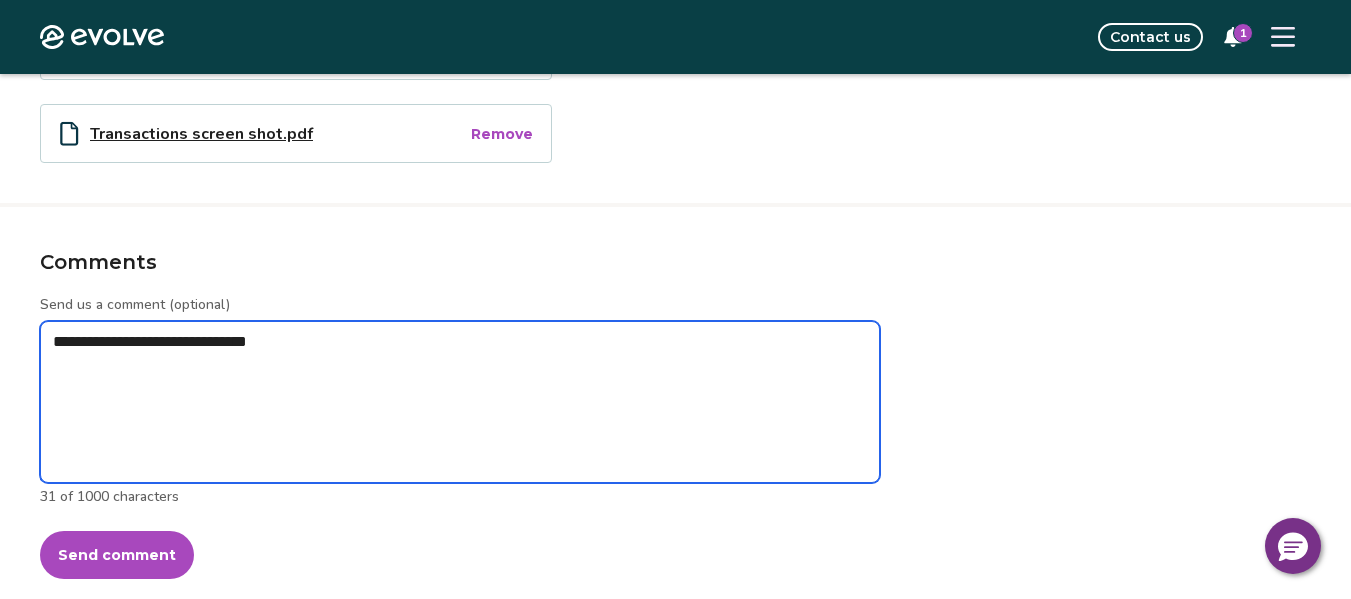 type on "*" 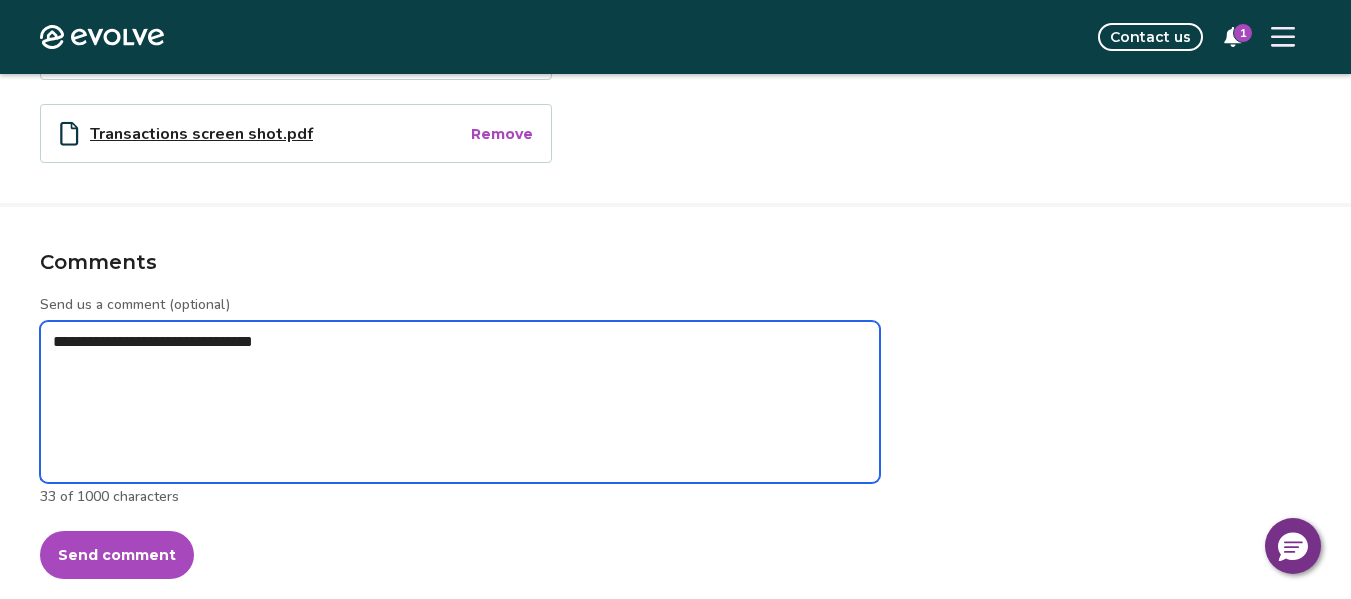 type on "*" 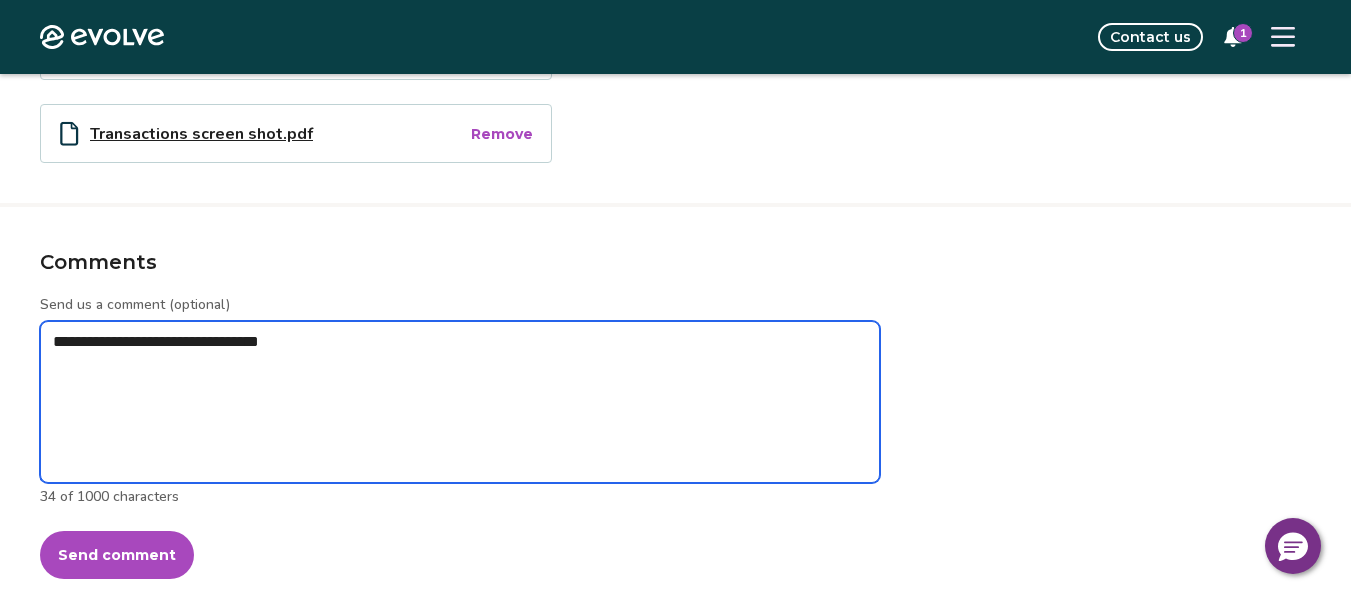 type on "*" 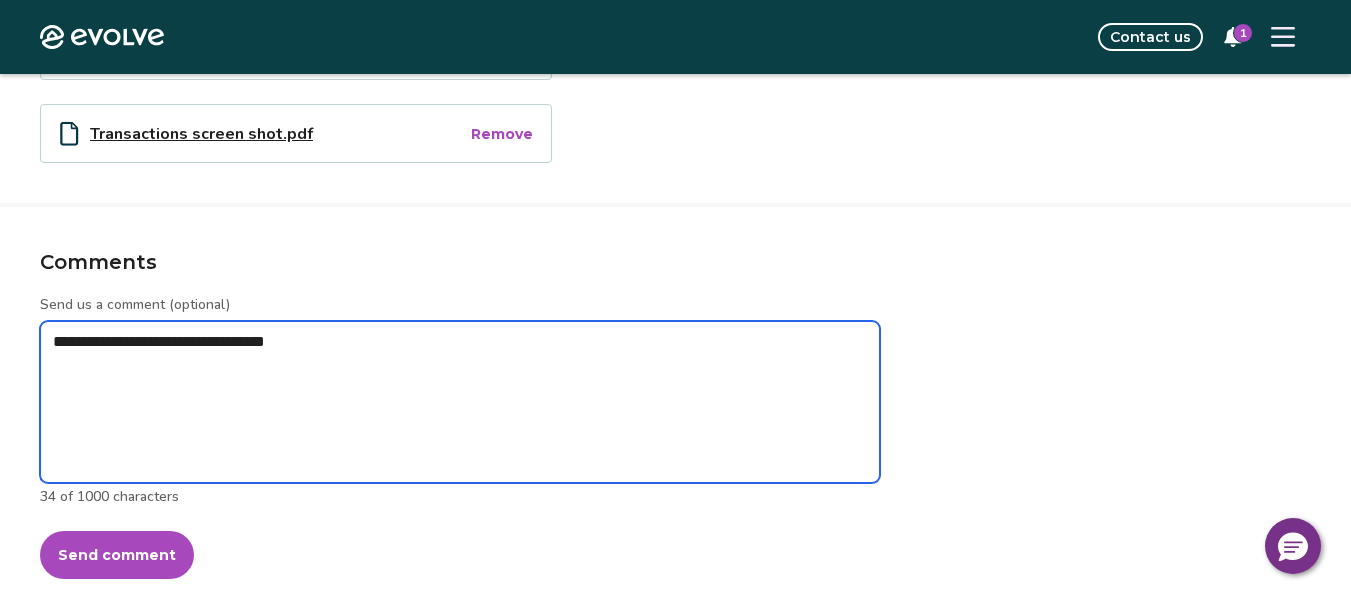 type on "*" 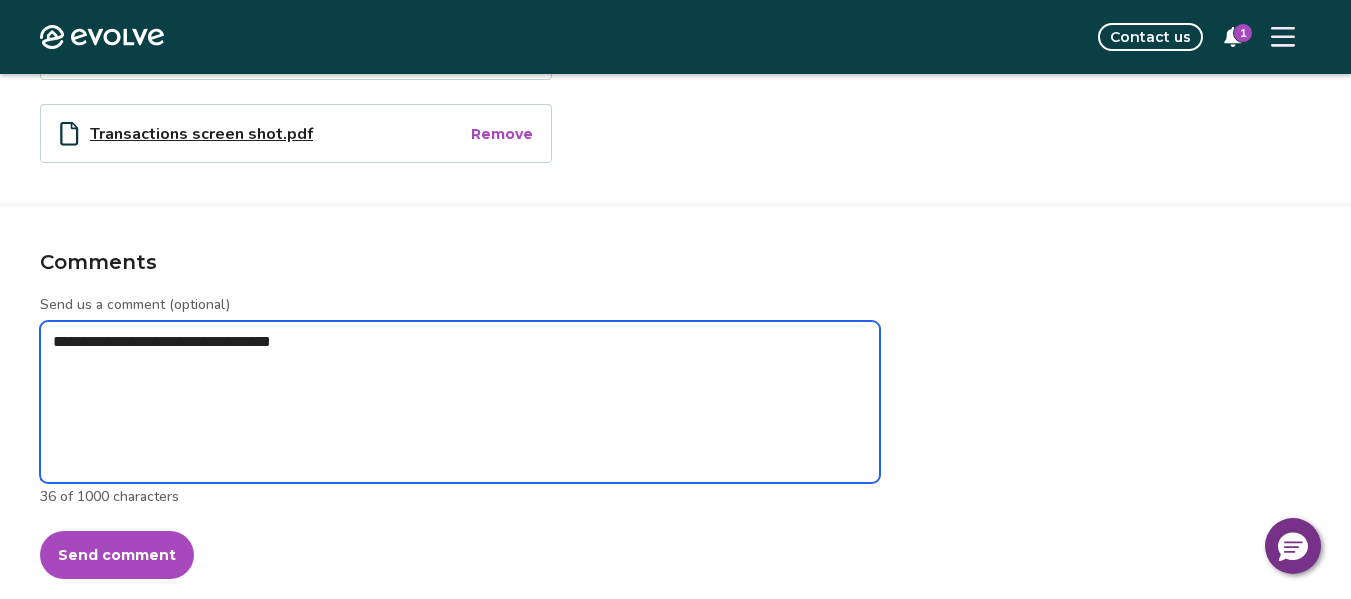 type on "*" 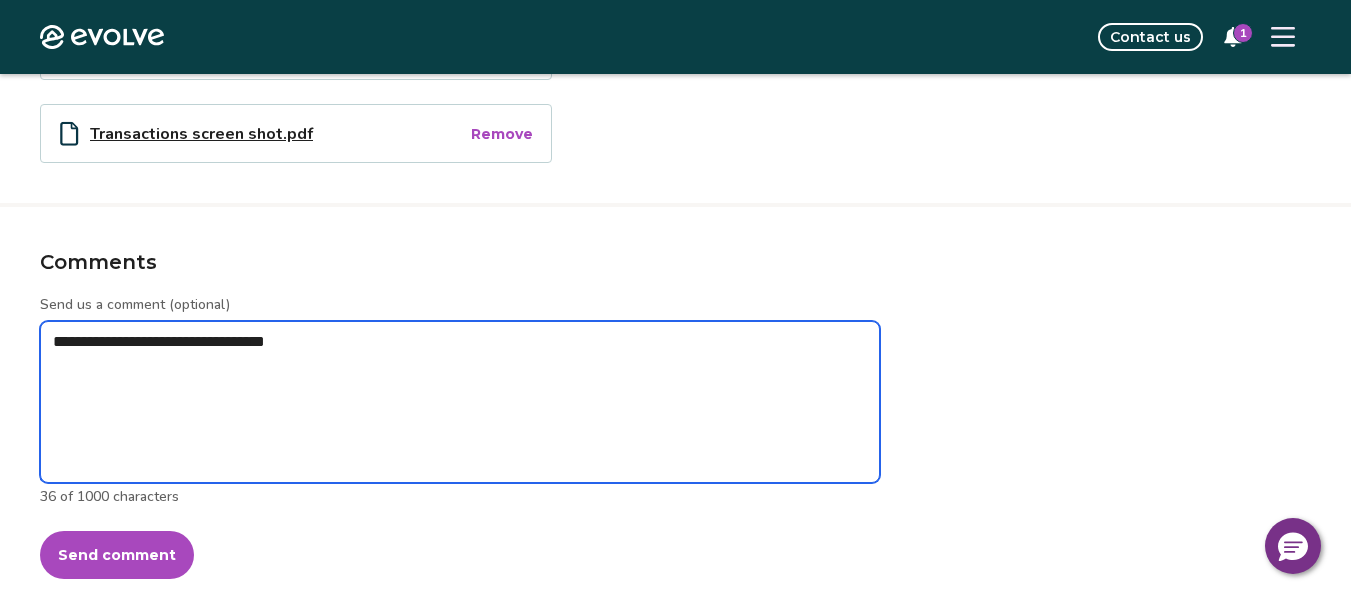 type on "*" 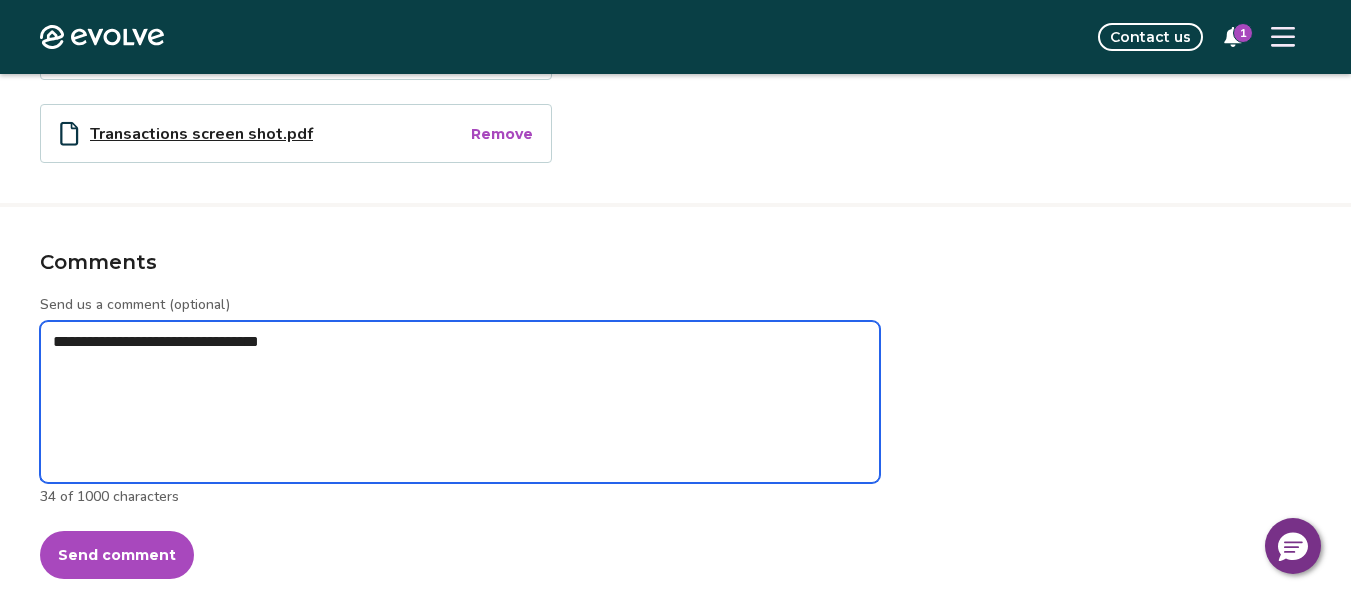 type on "*" 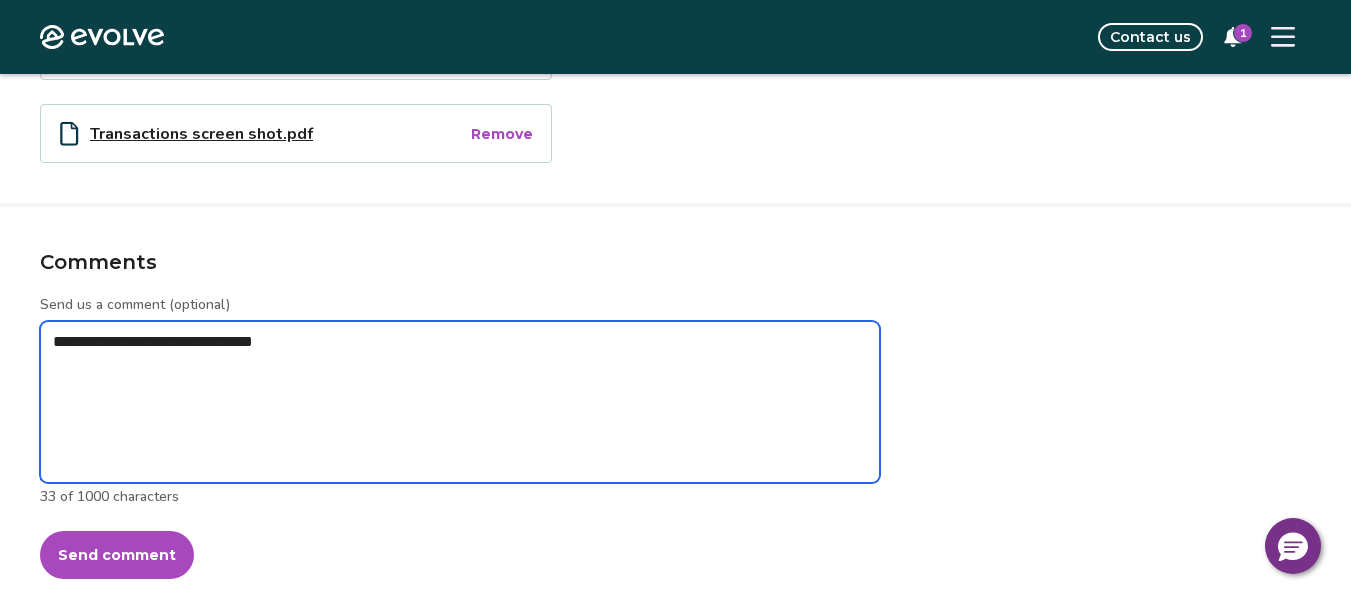 type on "*" 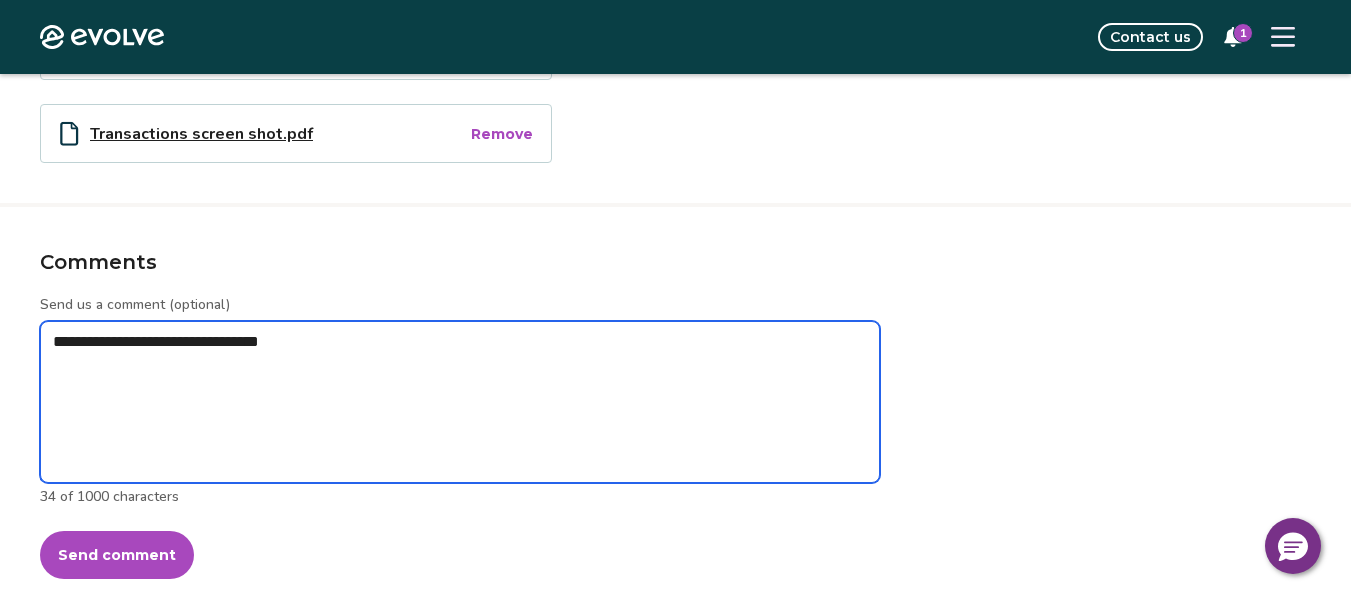 type on "*" 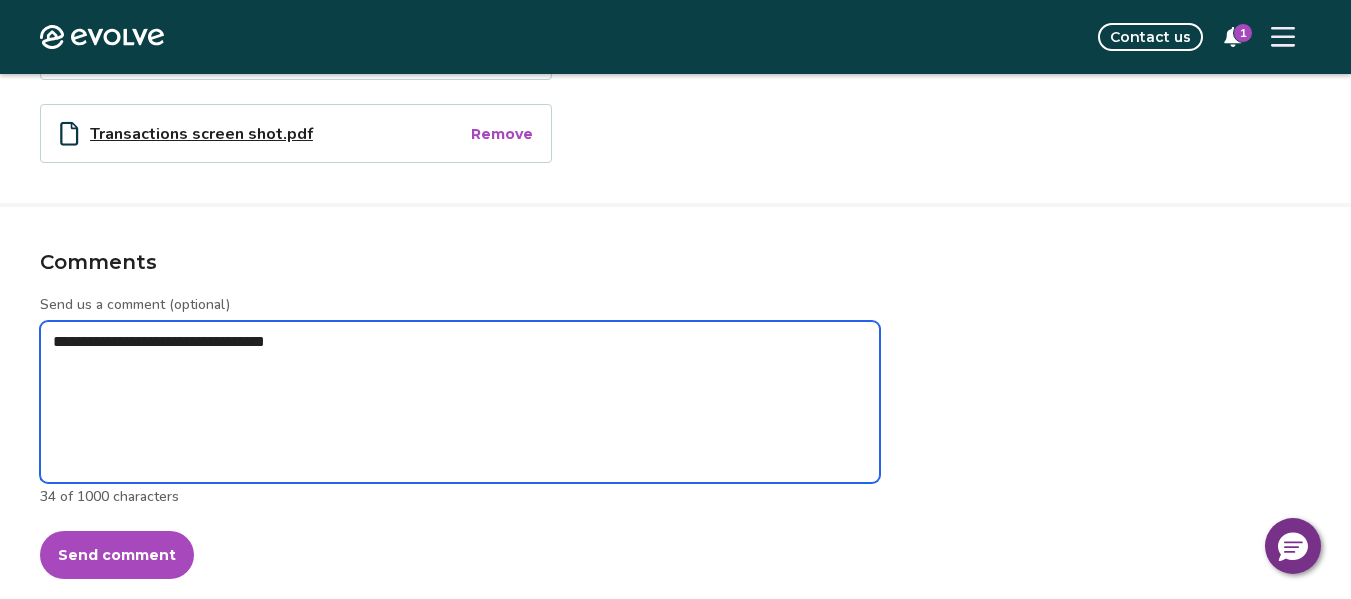 type on "*" 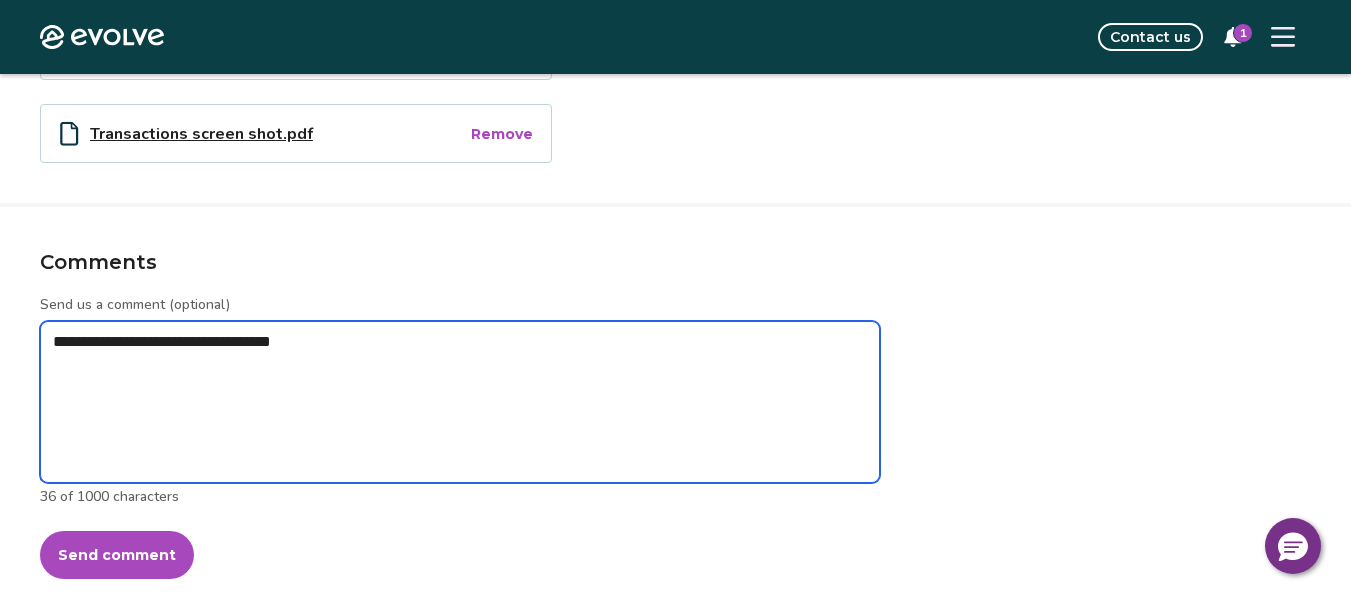 type on "*" 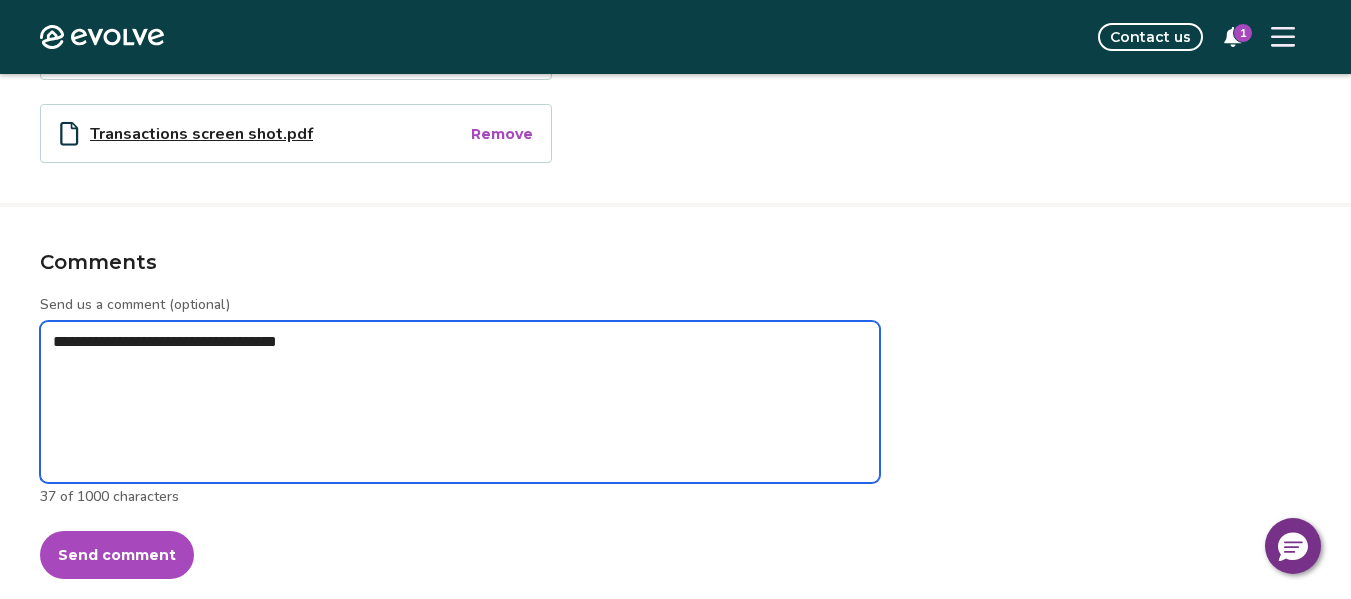 type on "*" 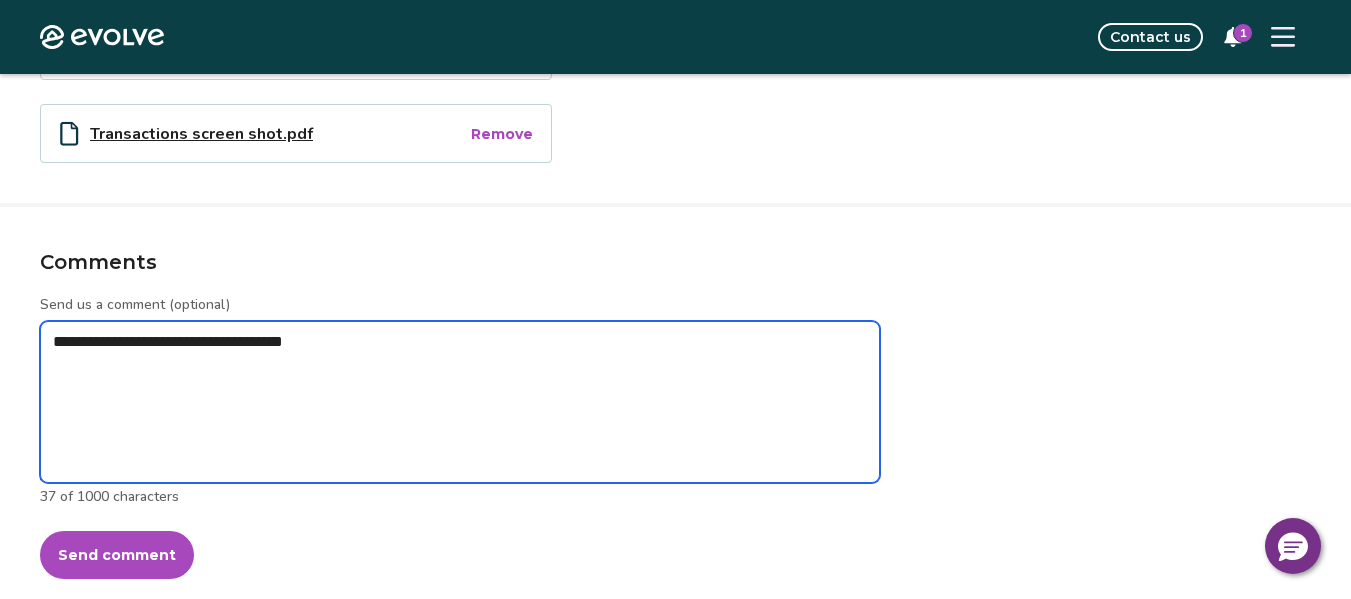 type on "*" 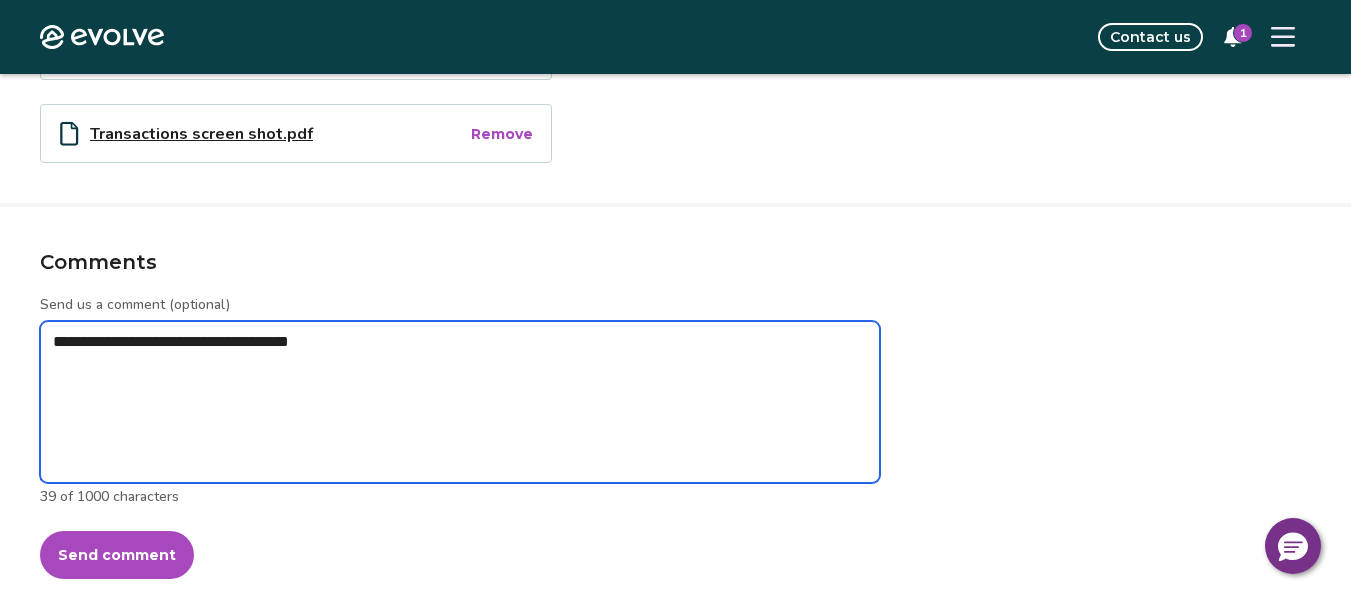 type on "*" 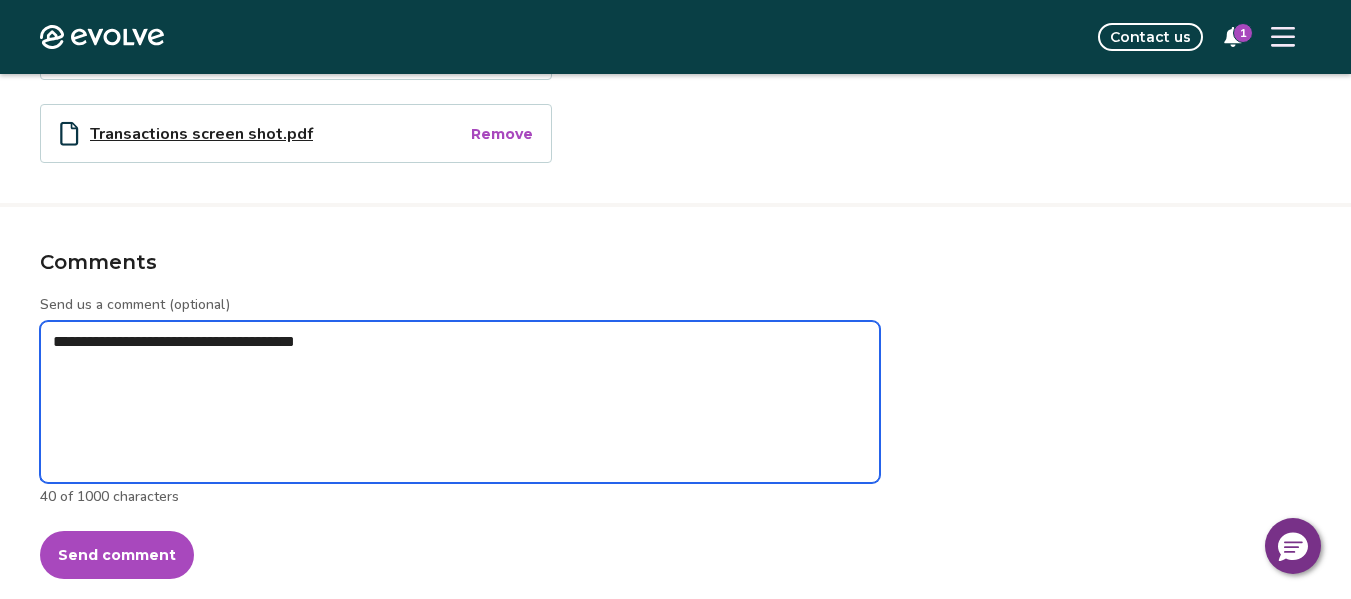 type on "*" 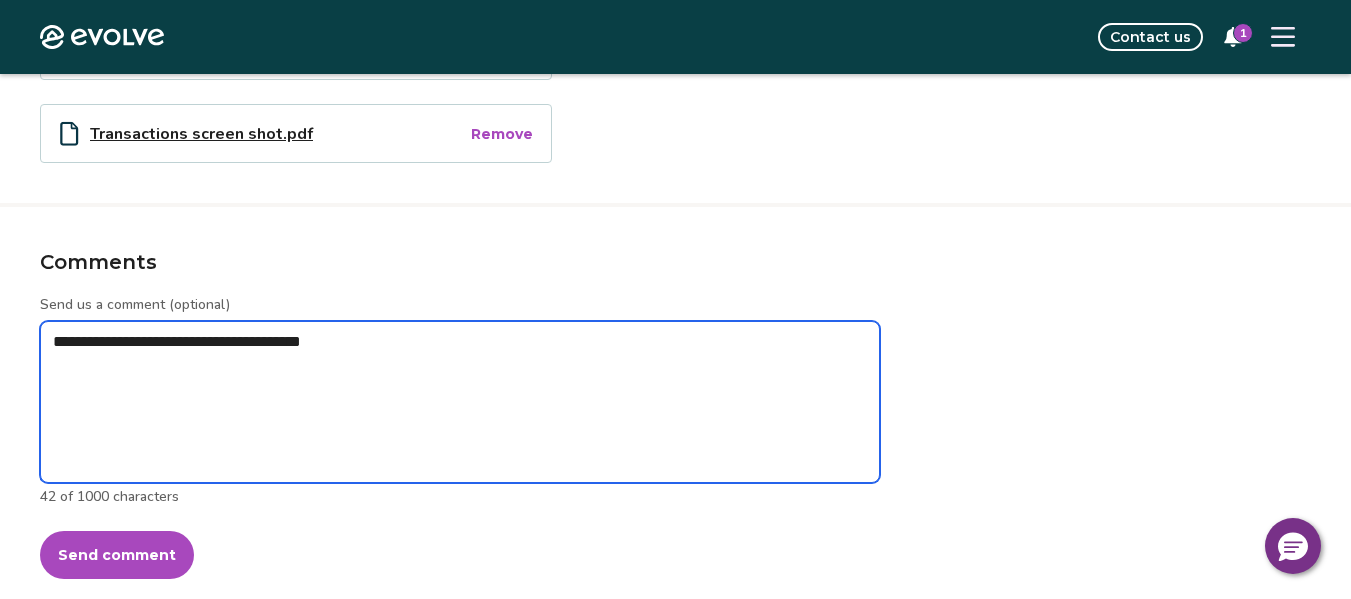 type on "*" 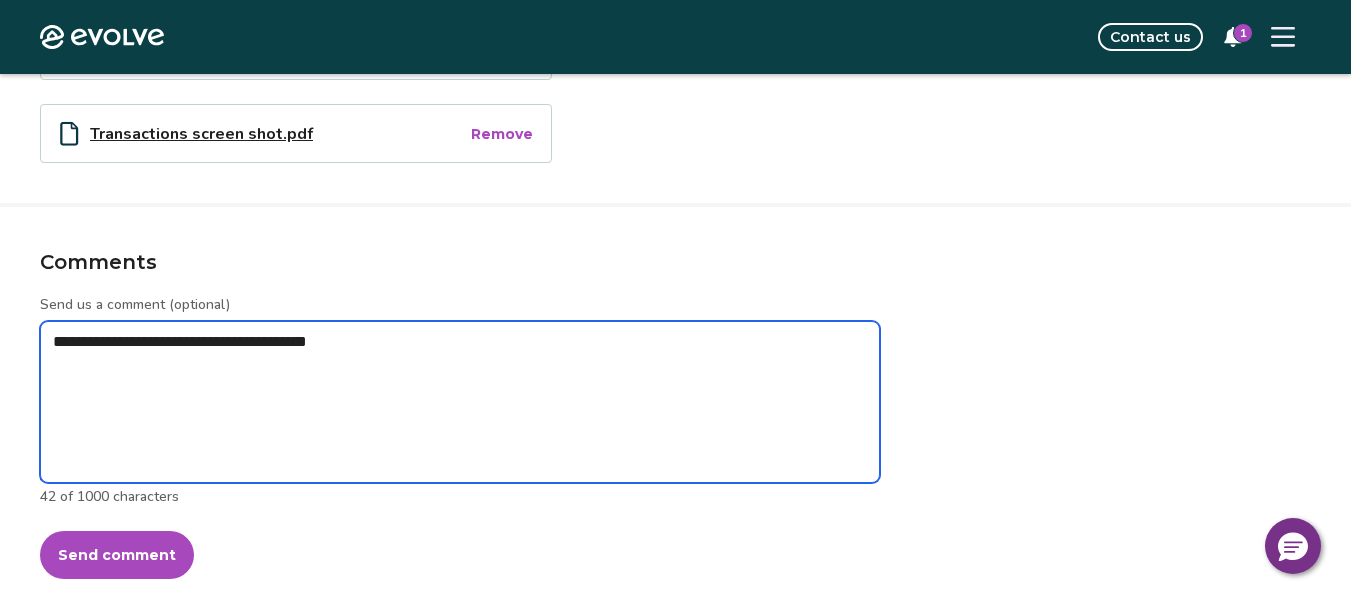 type on "*" 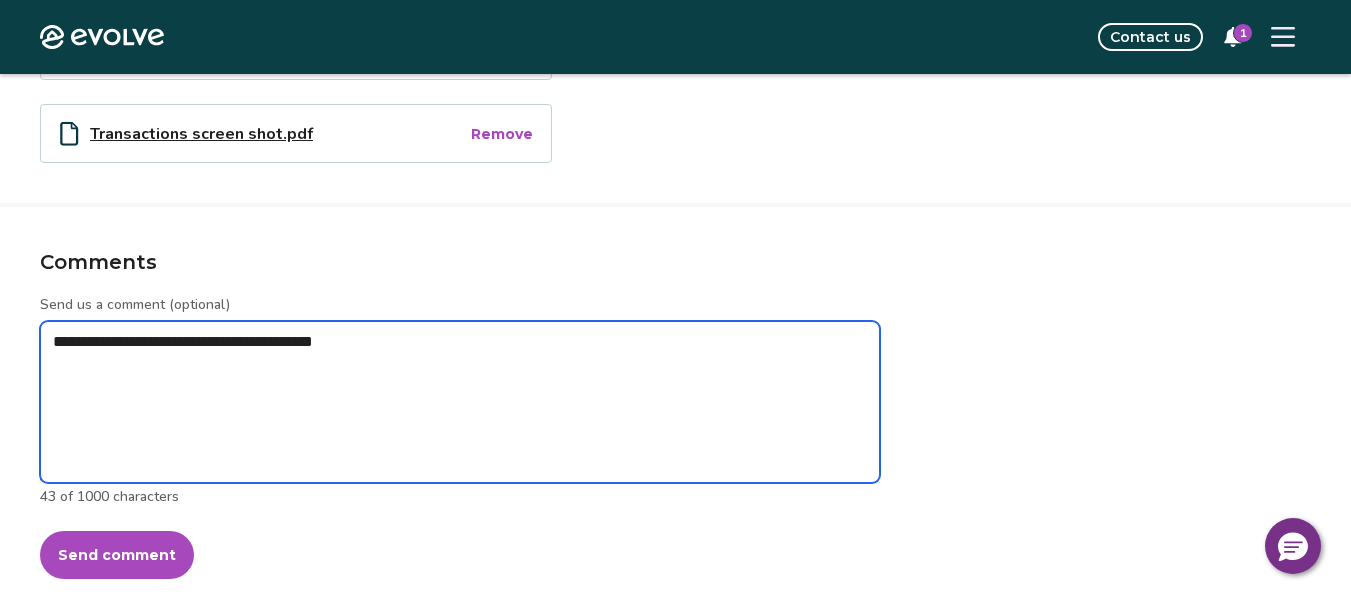 type on "*" 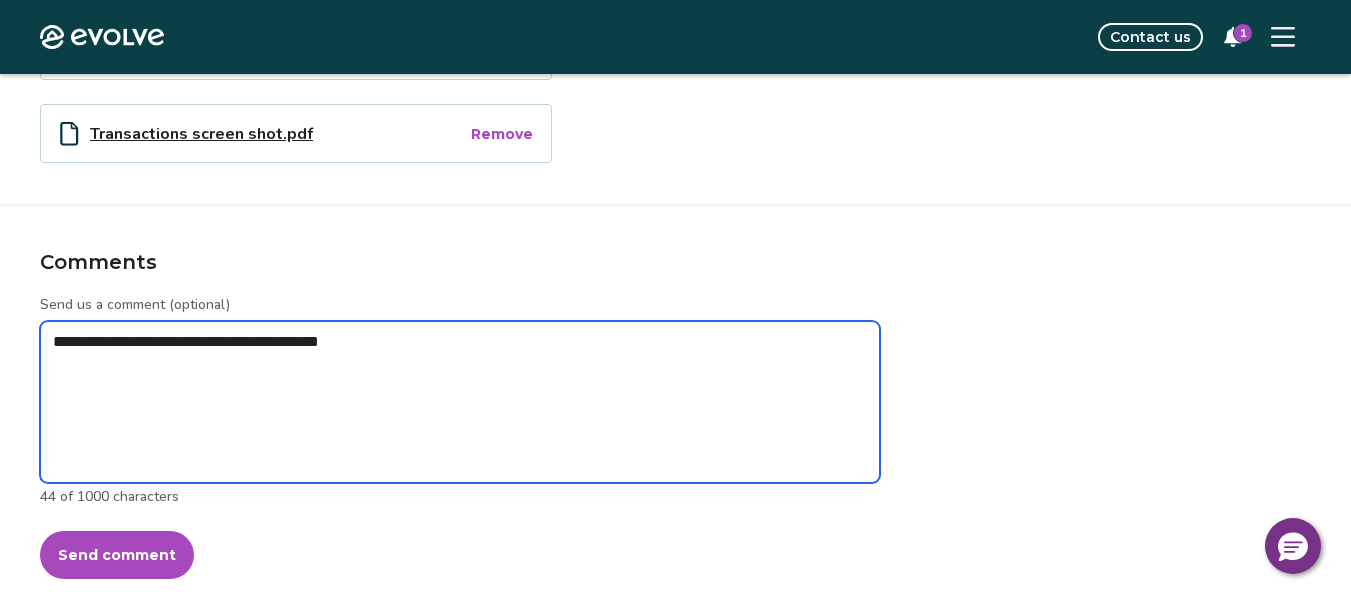 type on "*" 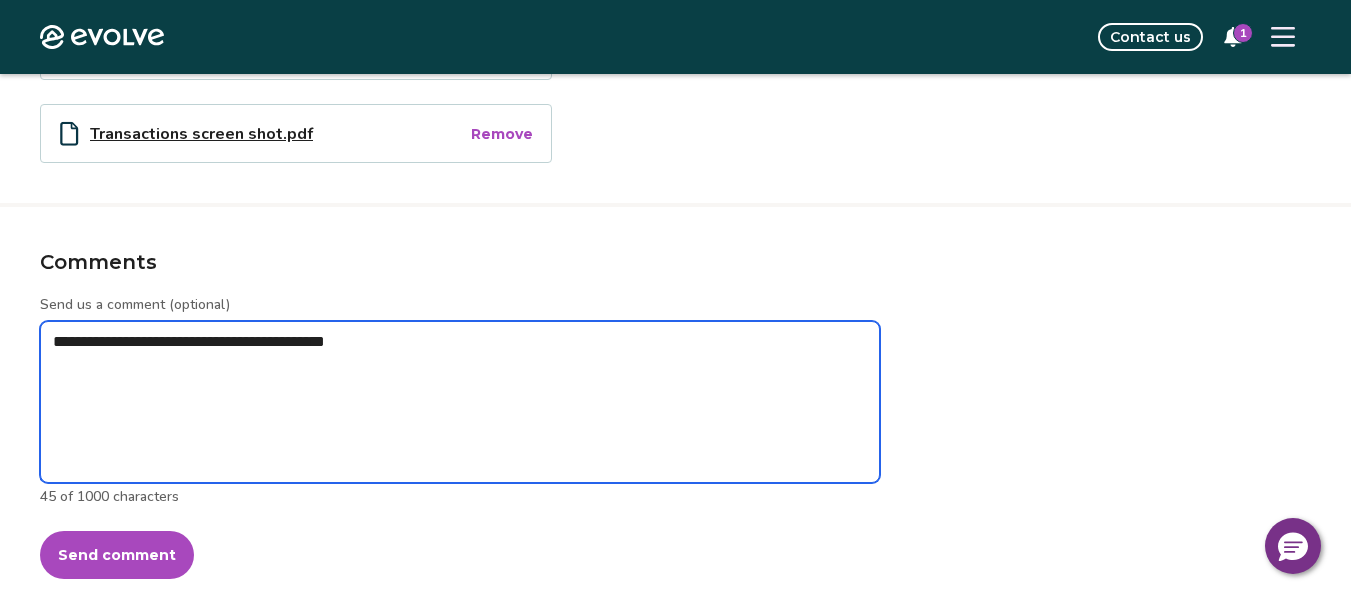 type on "*" 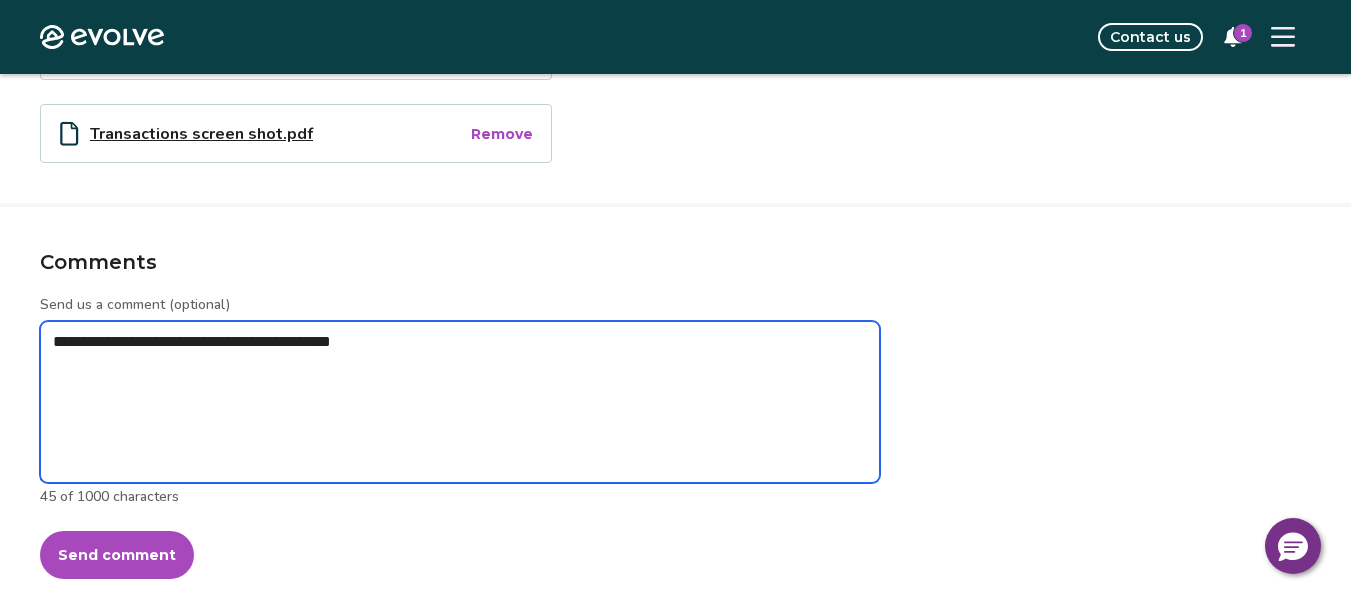 type on "*" 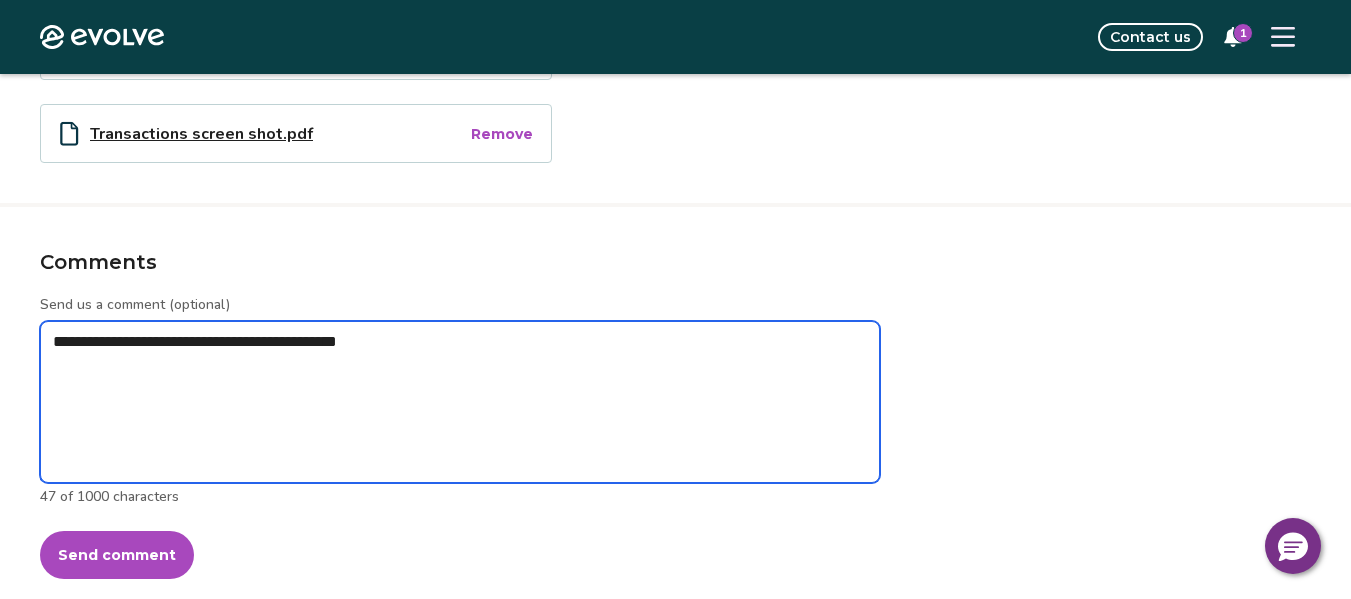 type on "*" 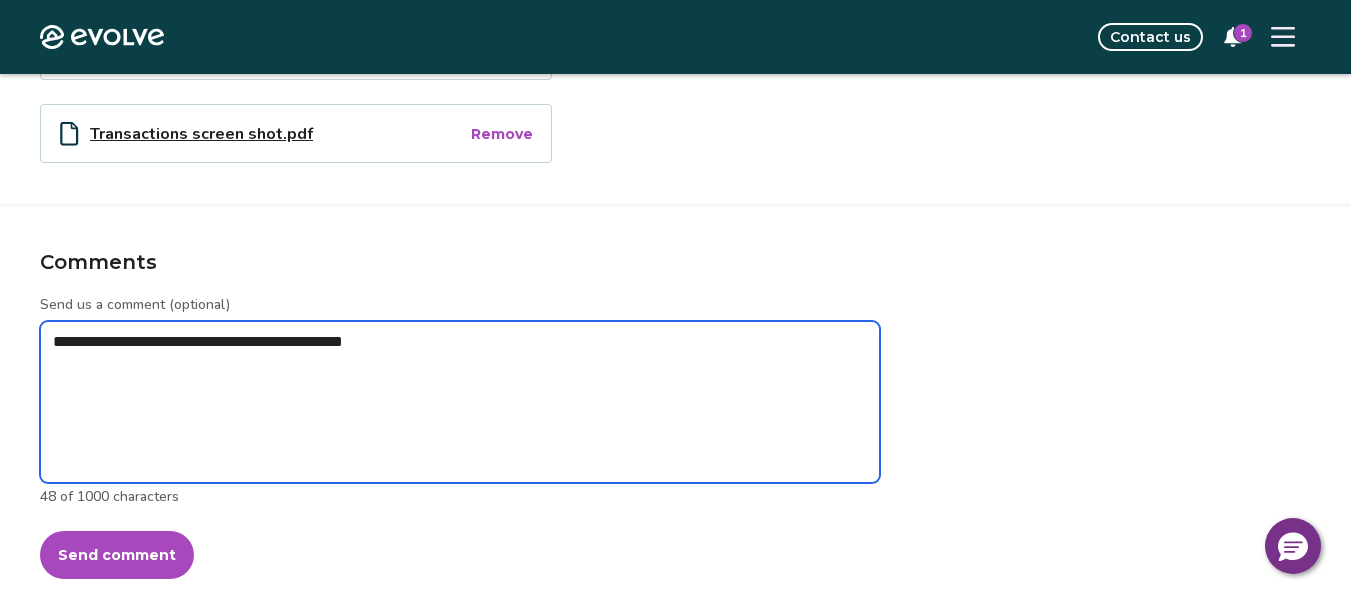 type on "*" 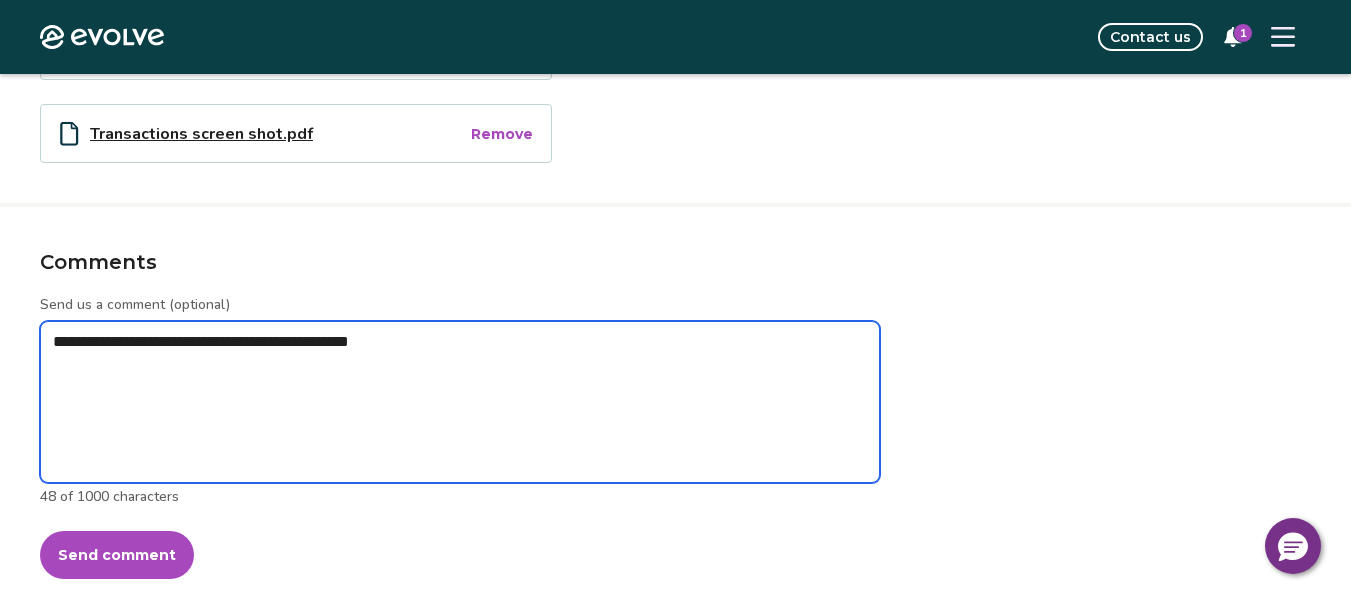 type on "*" 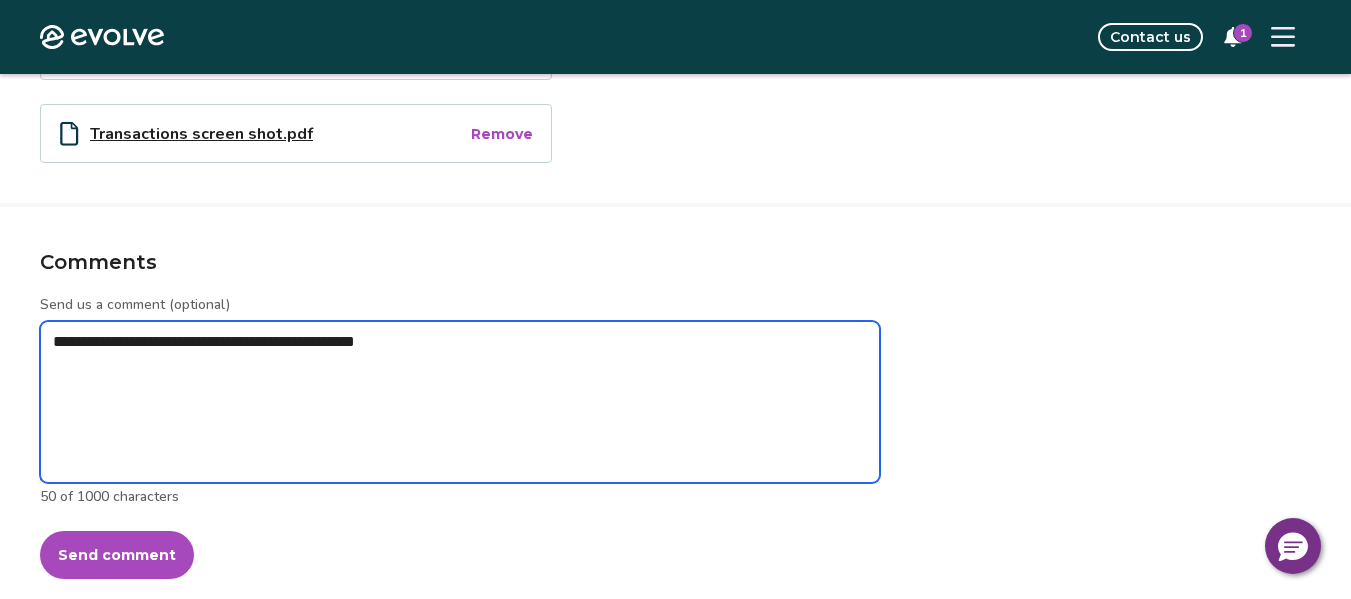 type on "*" 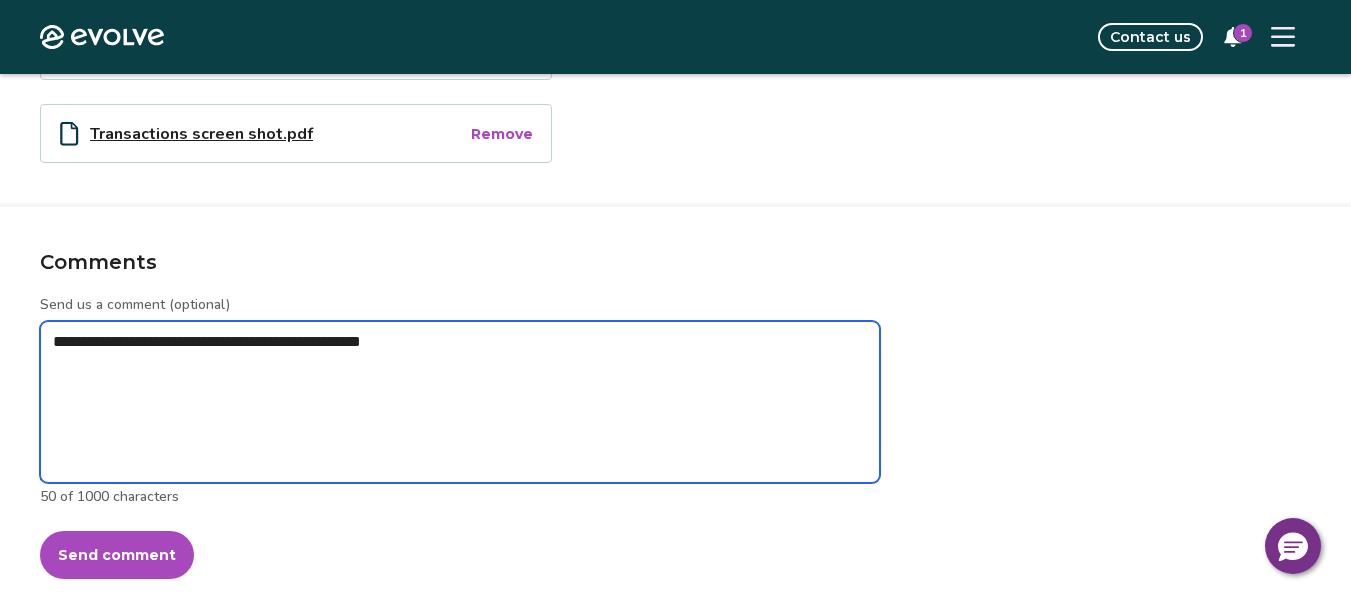 type on "*" 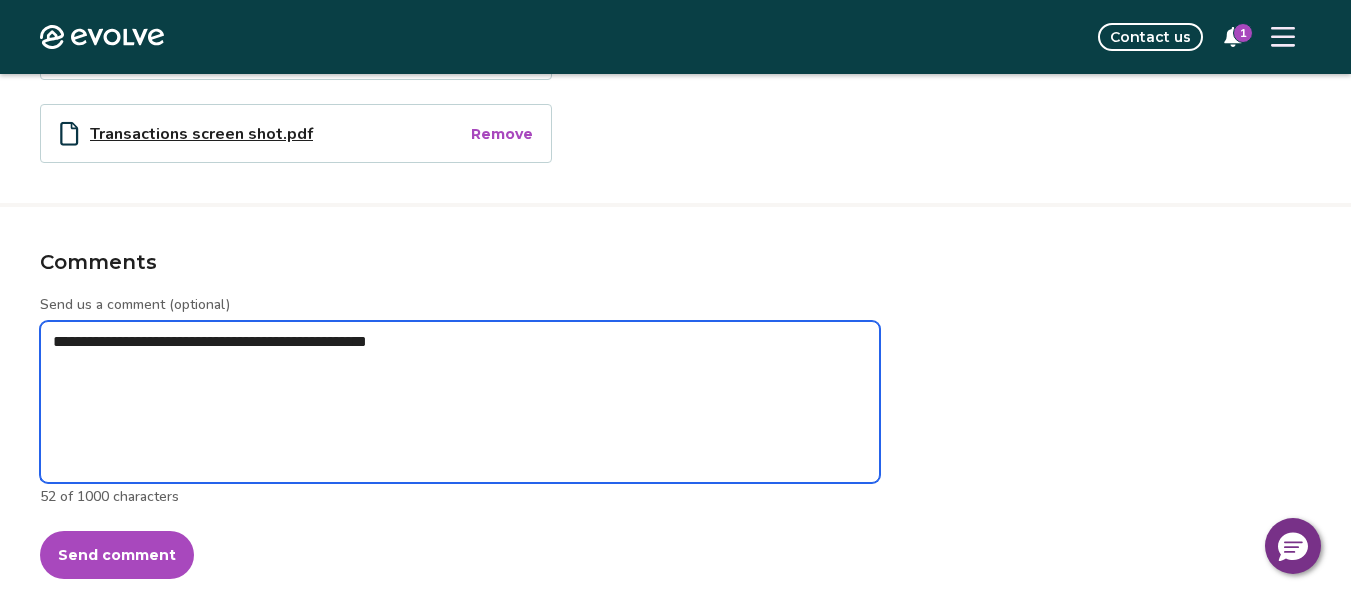type on "*" 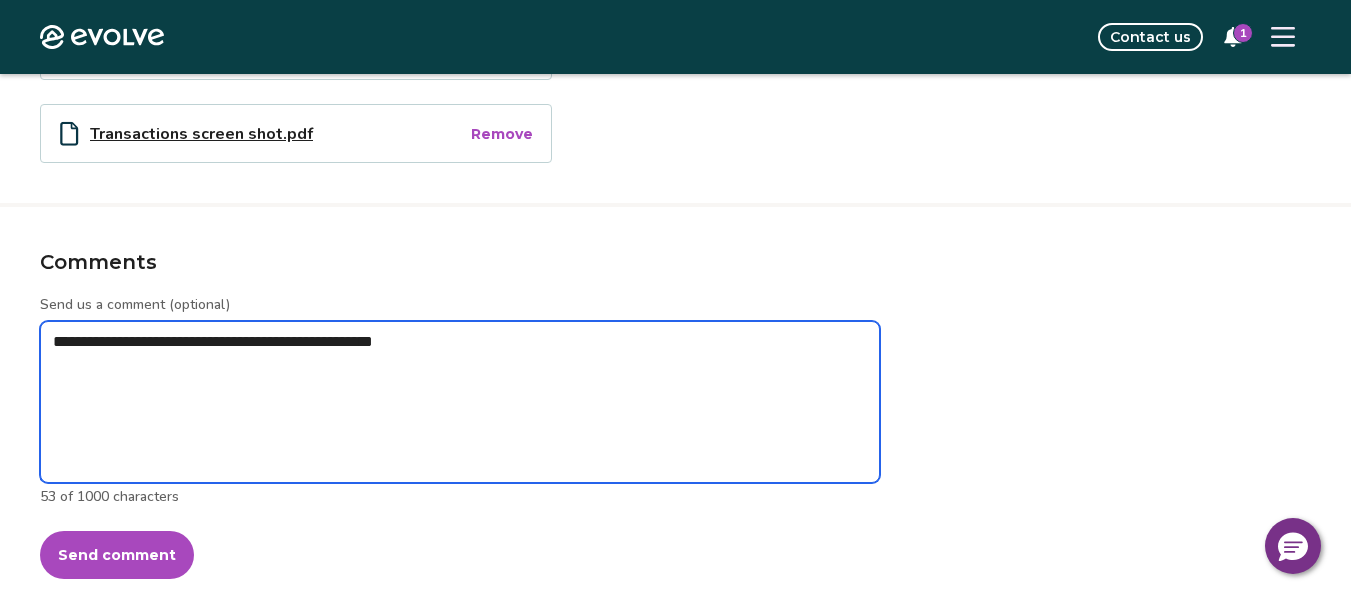type on "*" 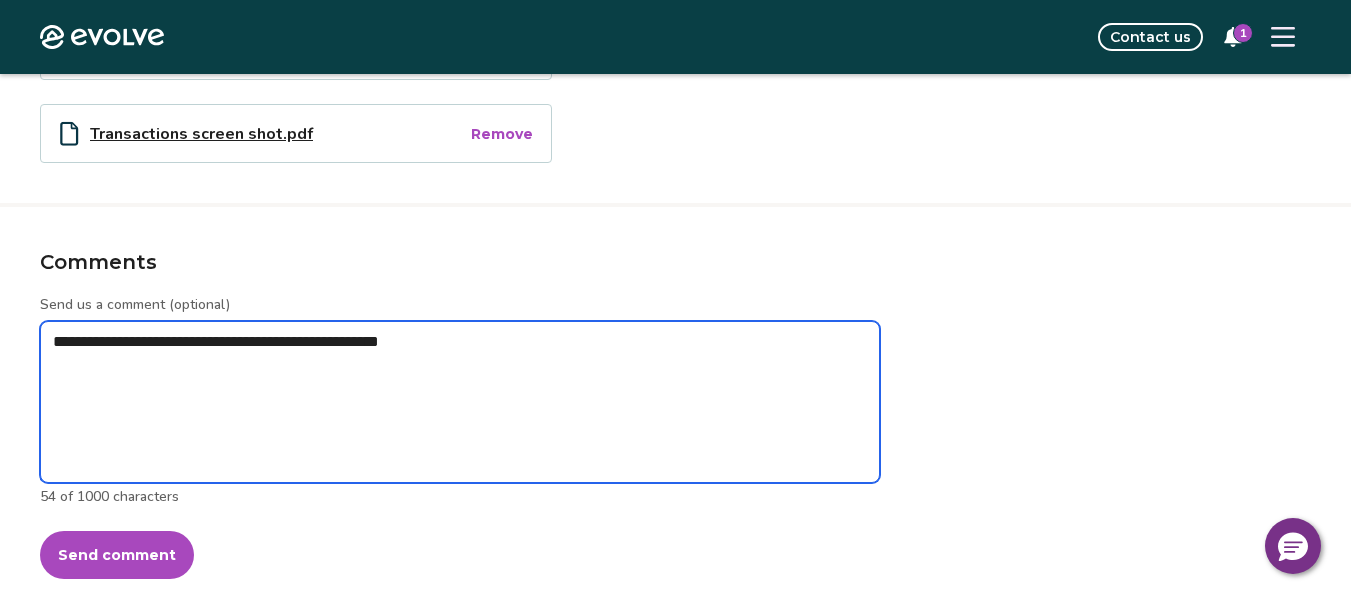 type on "*" 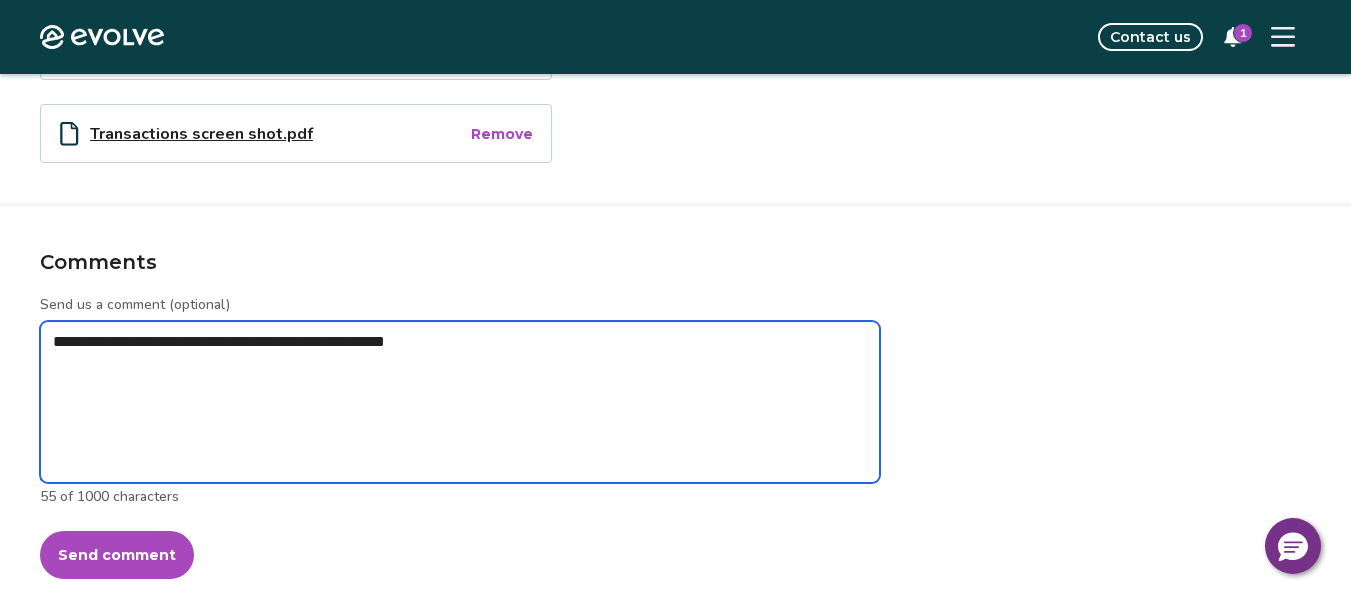 type on "*" 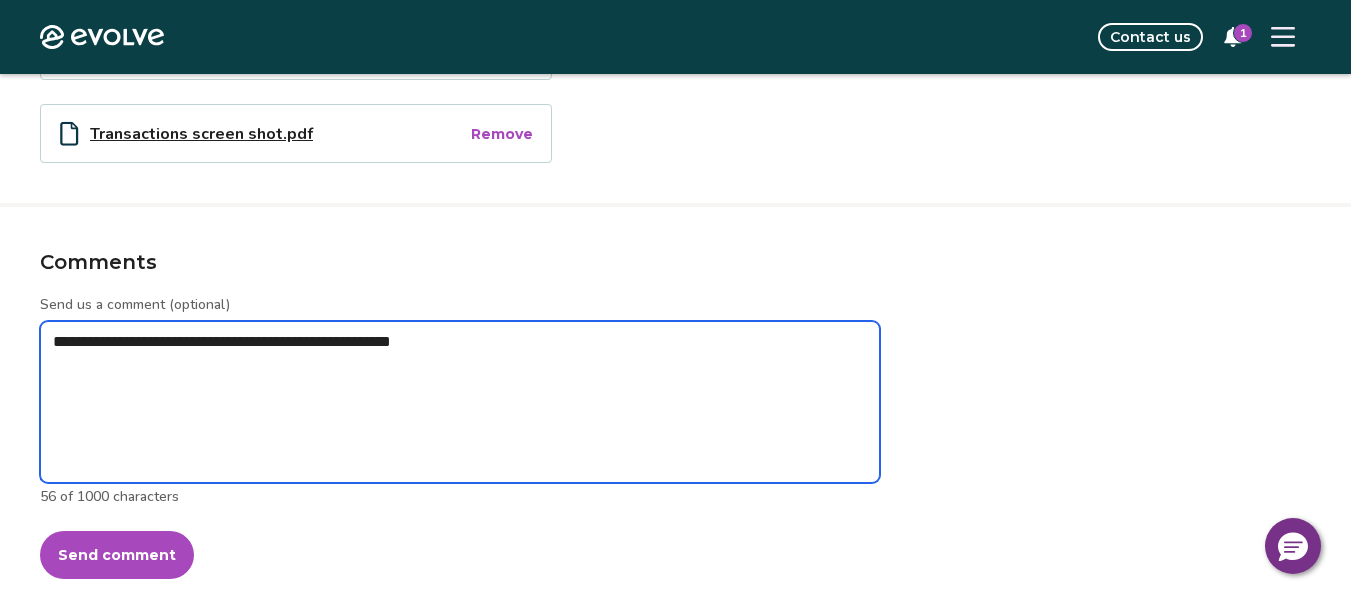 type on "*" 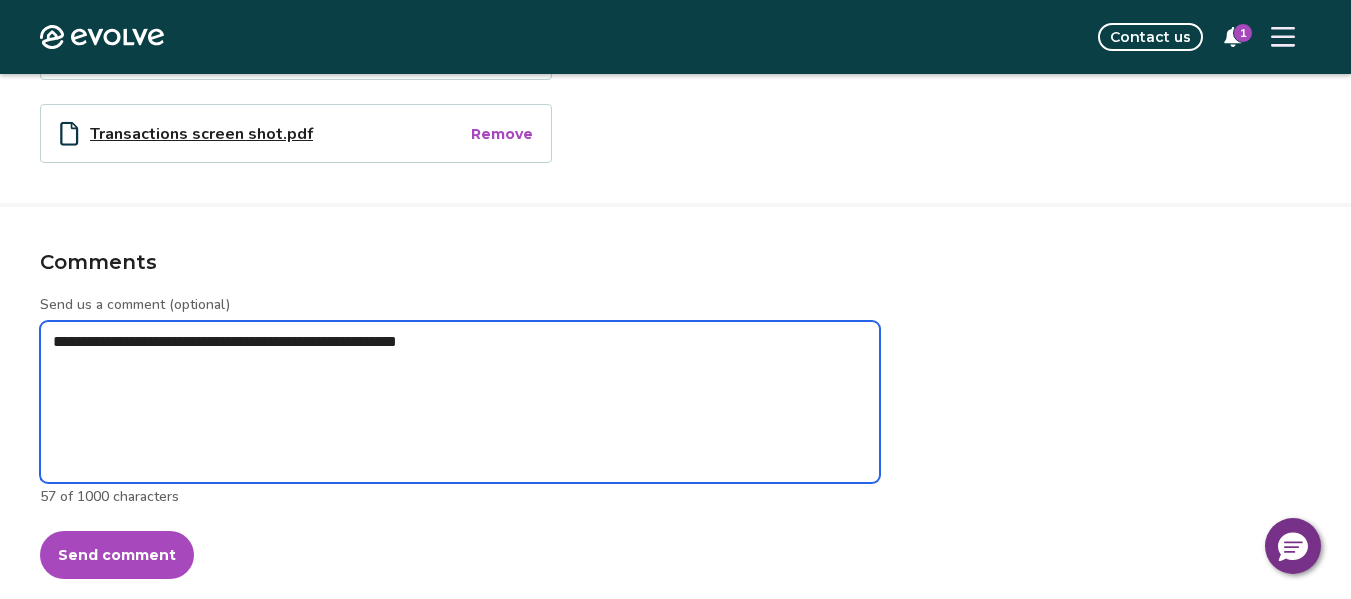 type on "*" 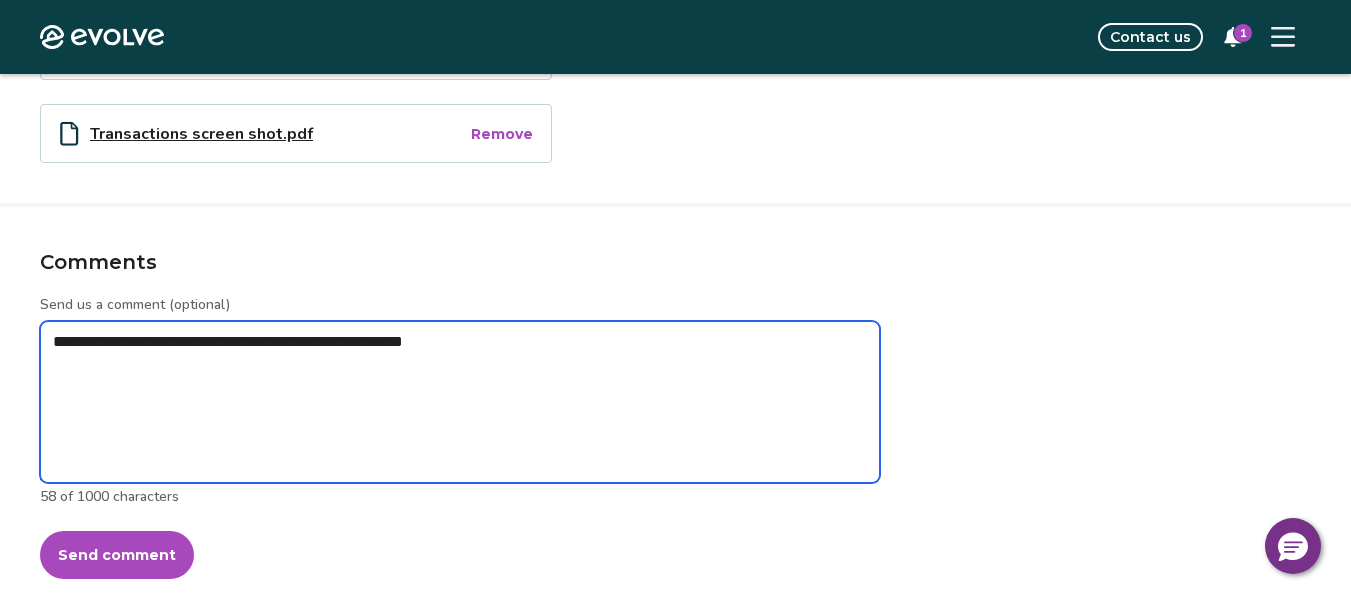 type on "*" 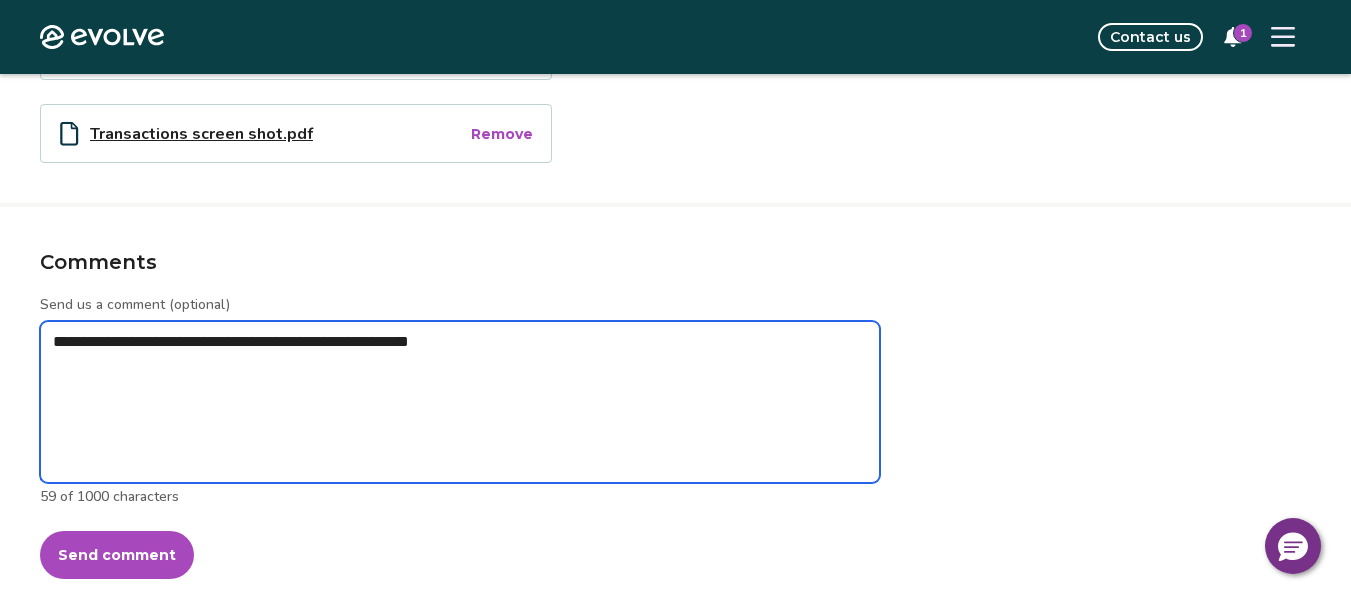 type on "*" 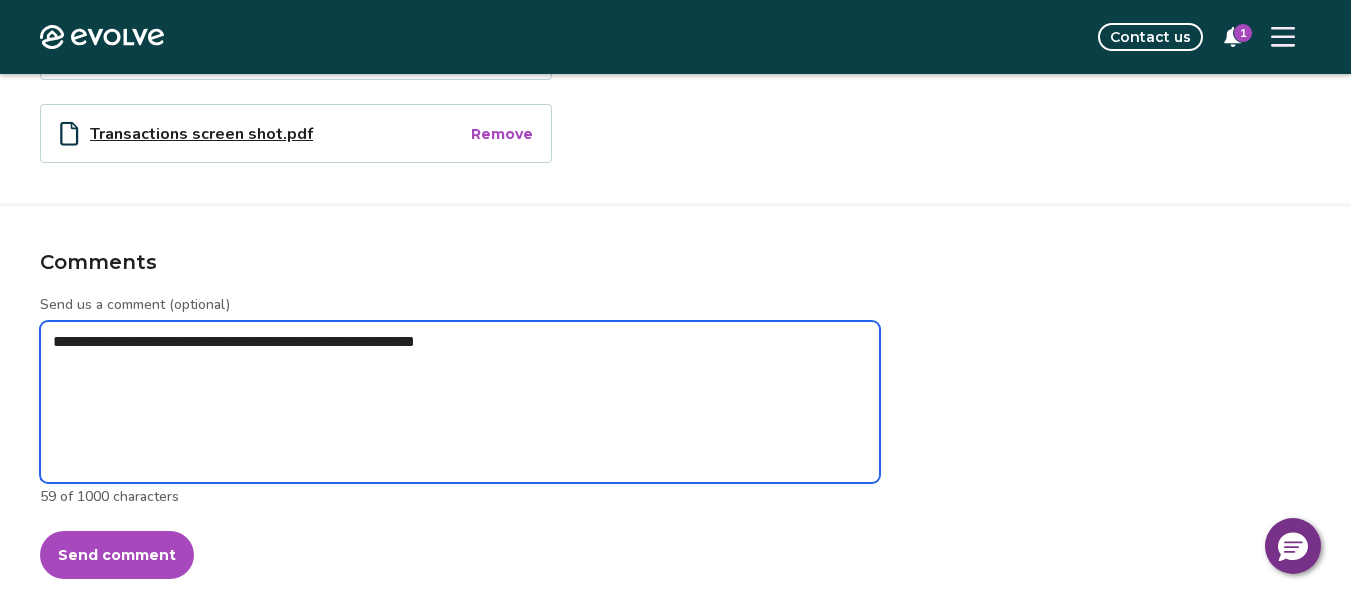 type on "*" 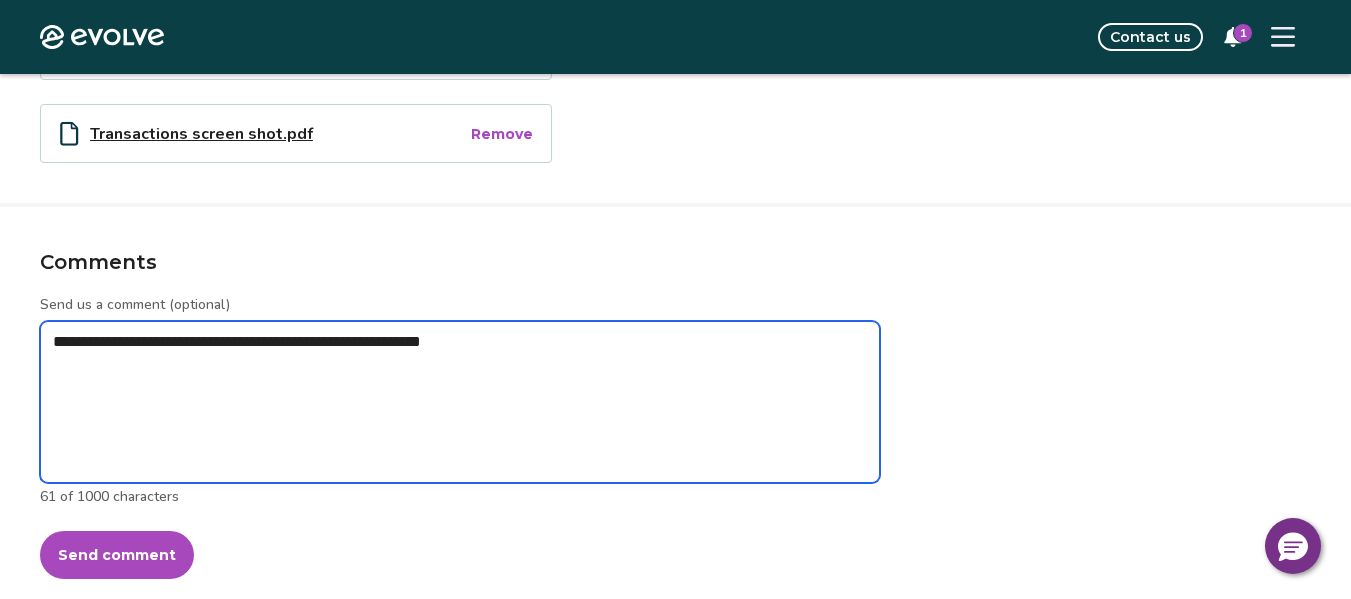 type on "*" 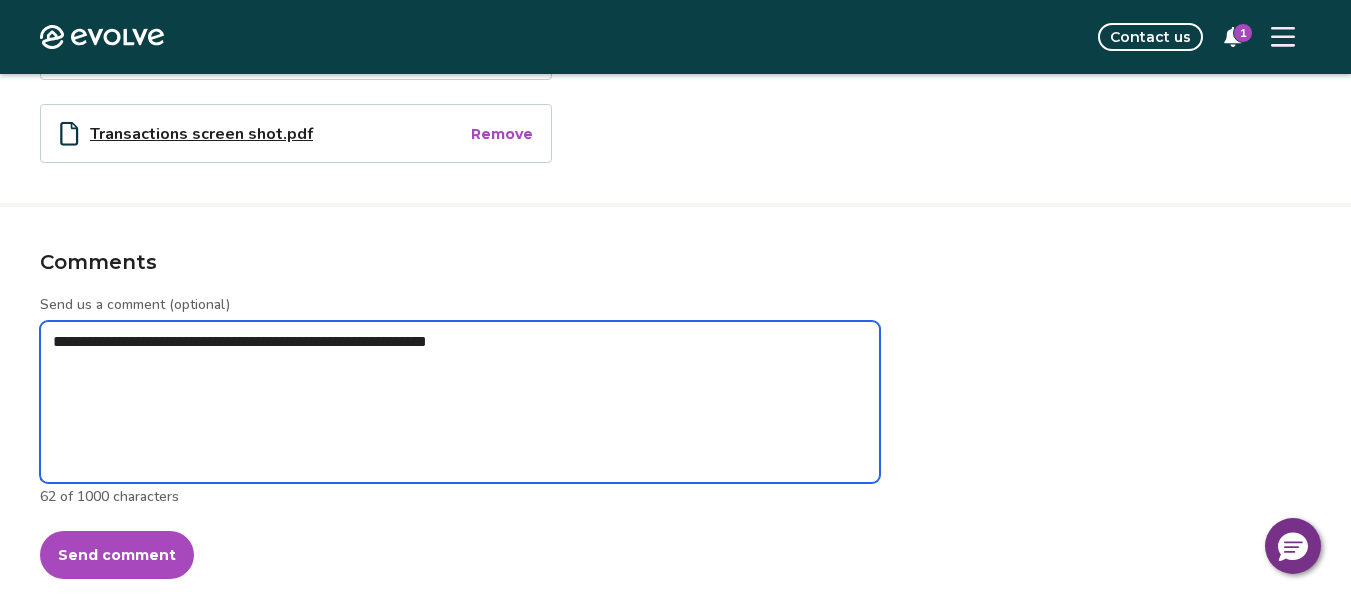 type on "*" 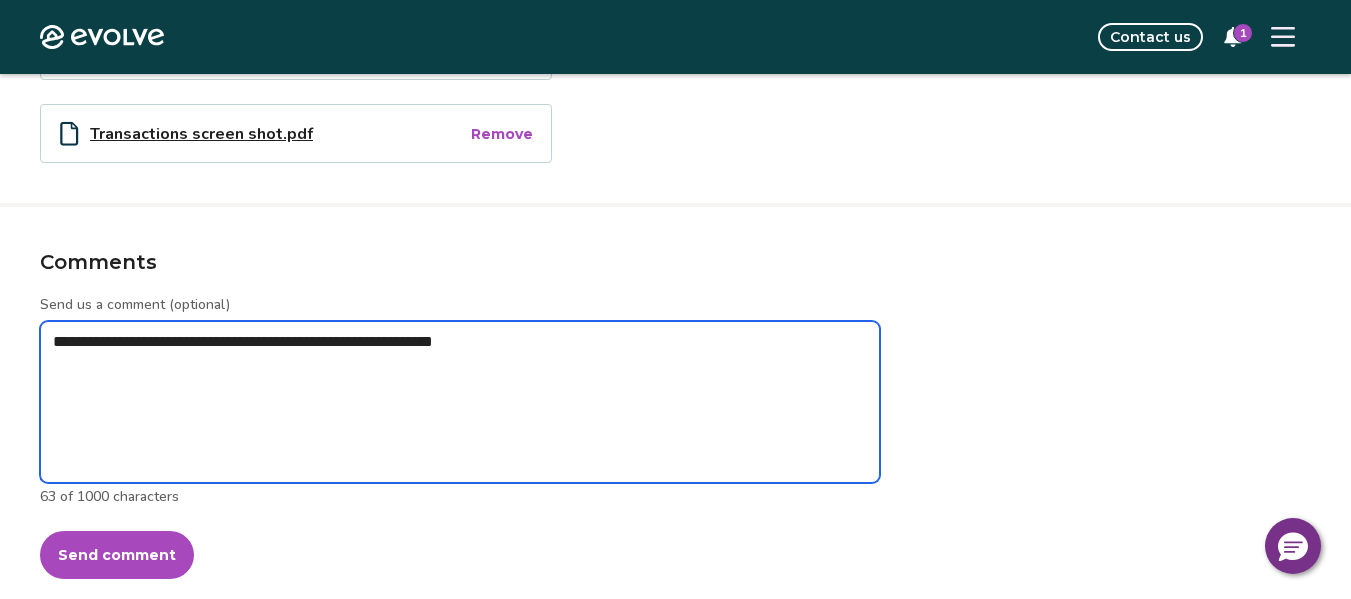 type on "*" 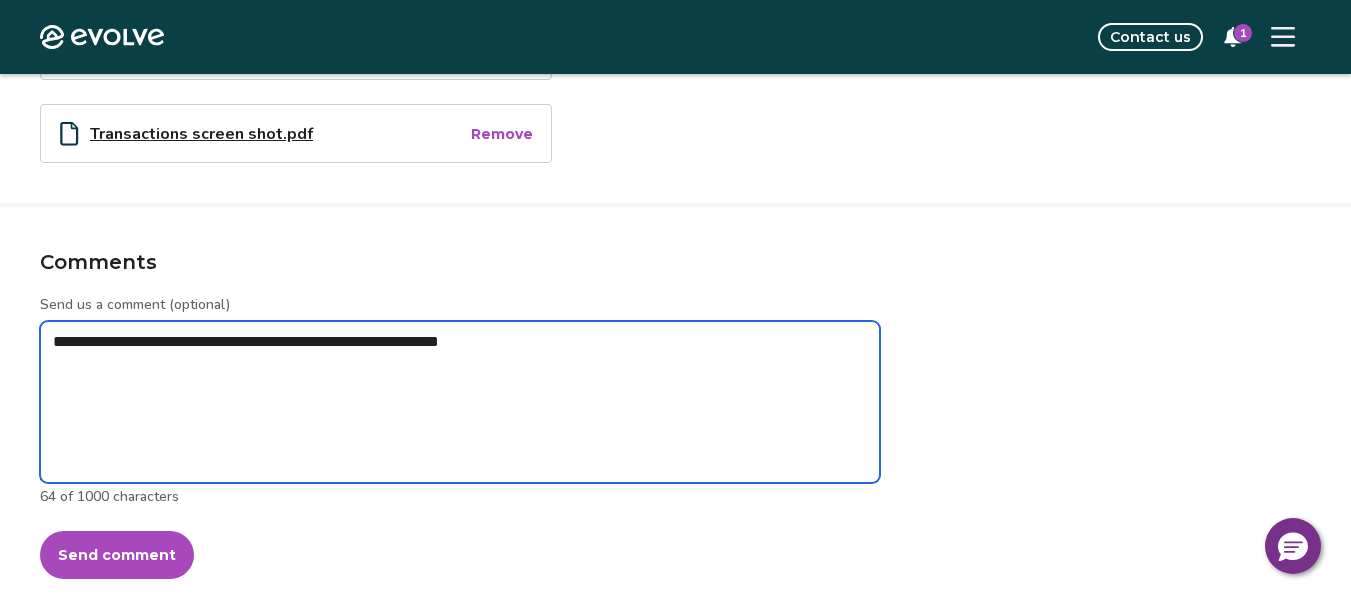 type on "*" 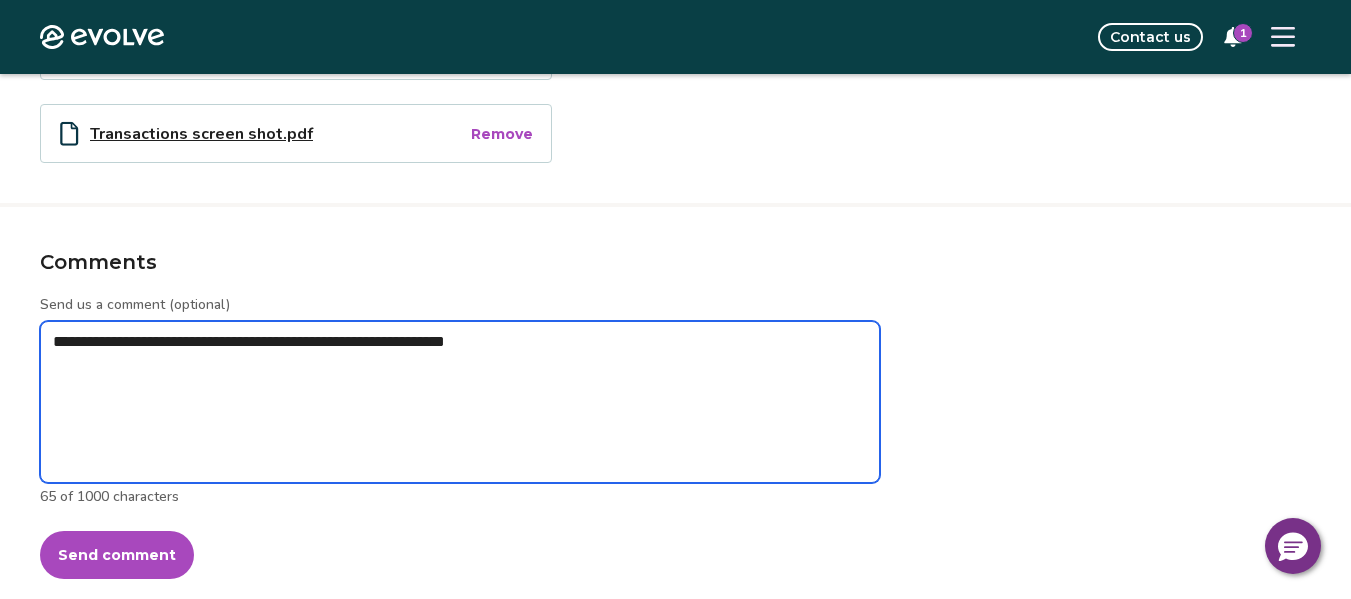 type on "*" 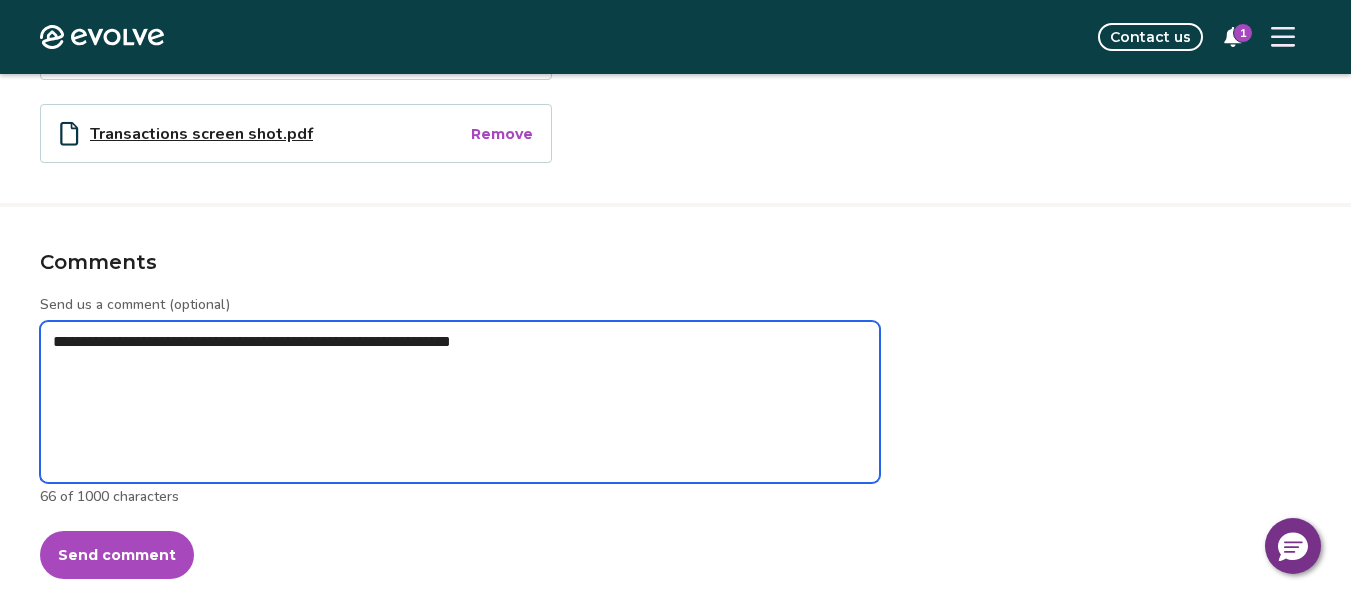 type on "*" 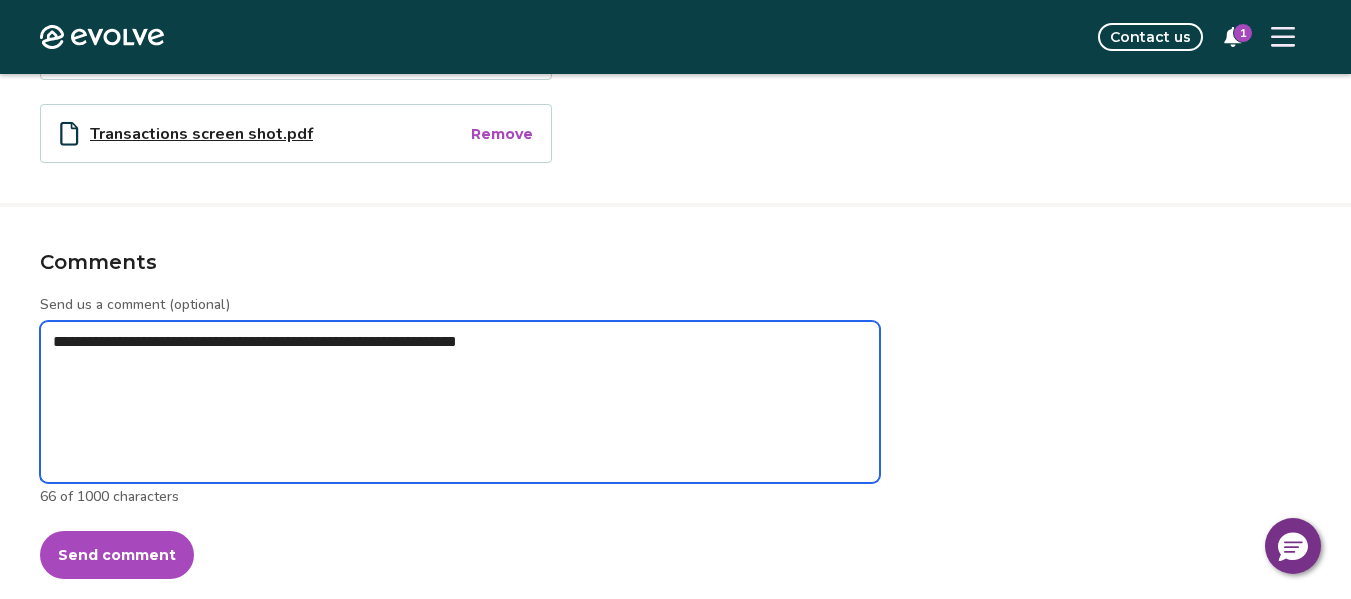 type on "*" 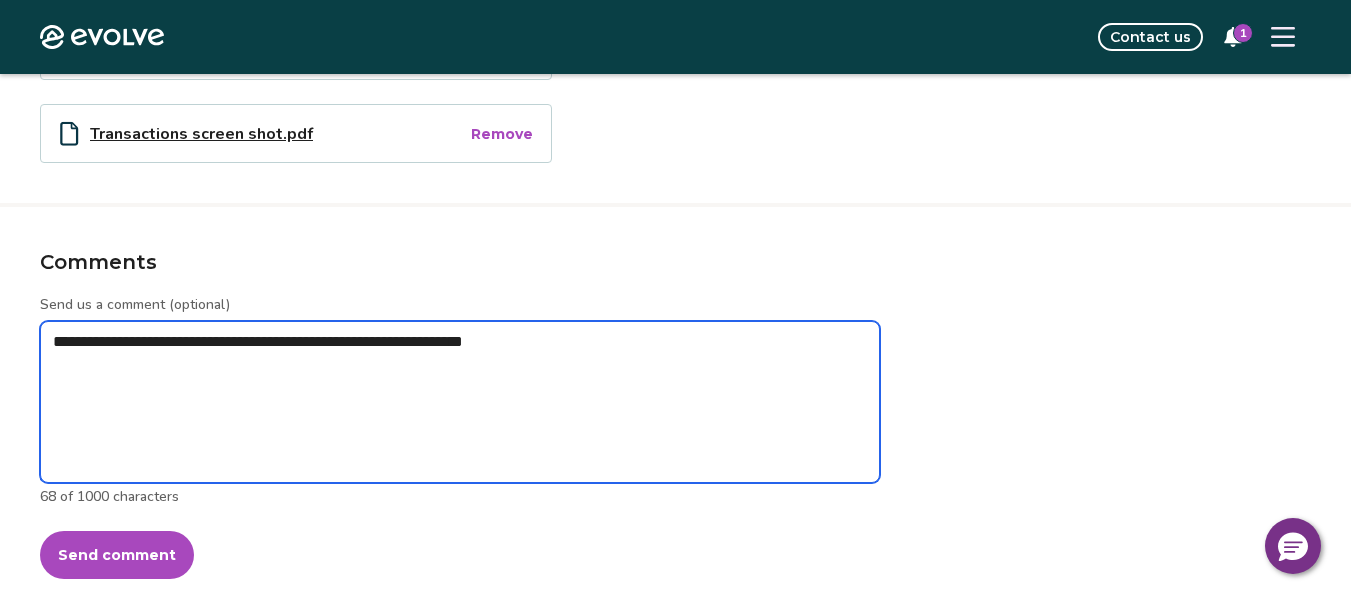 type on "*" 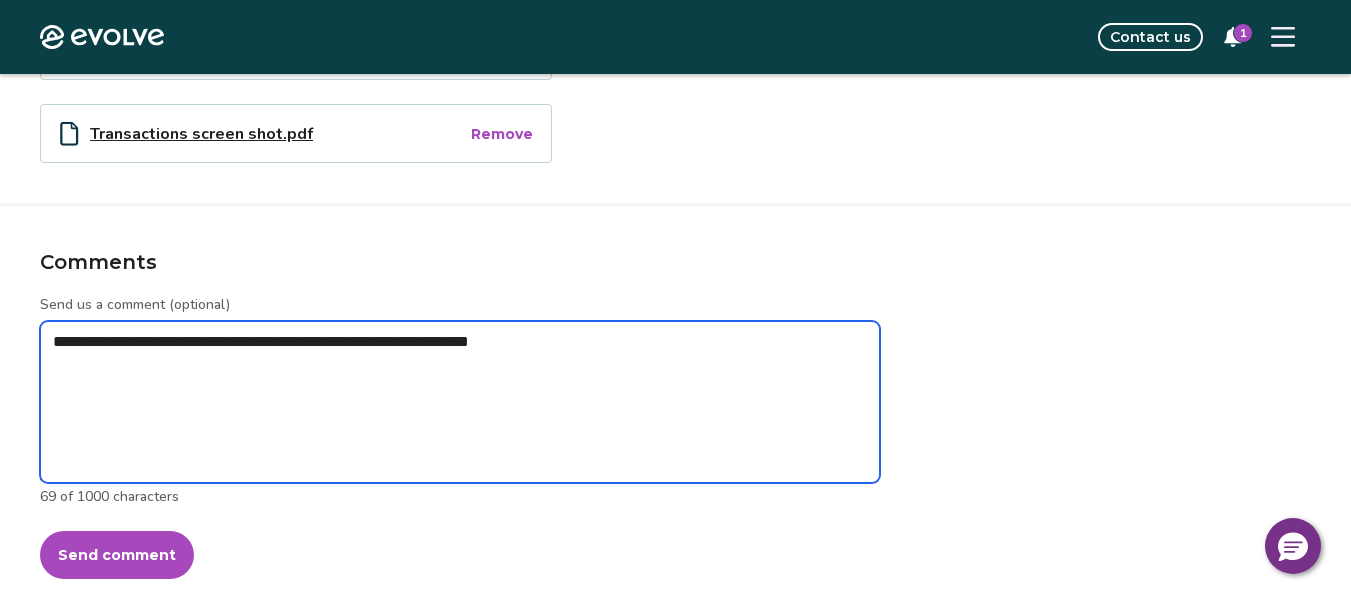 type on "*" 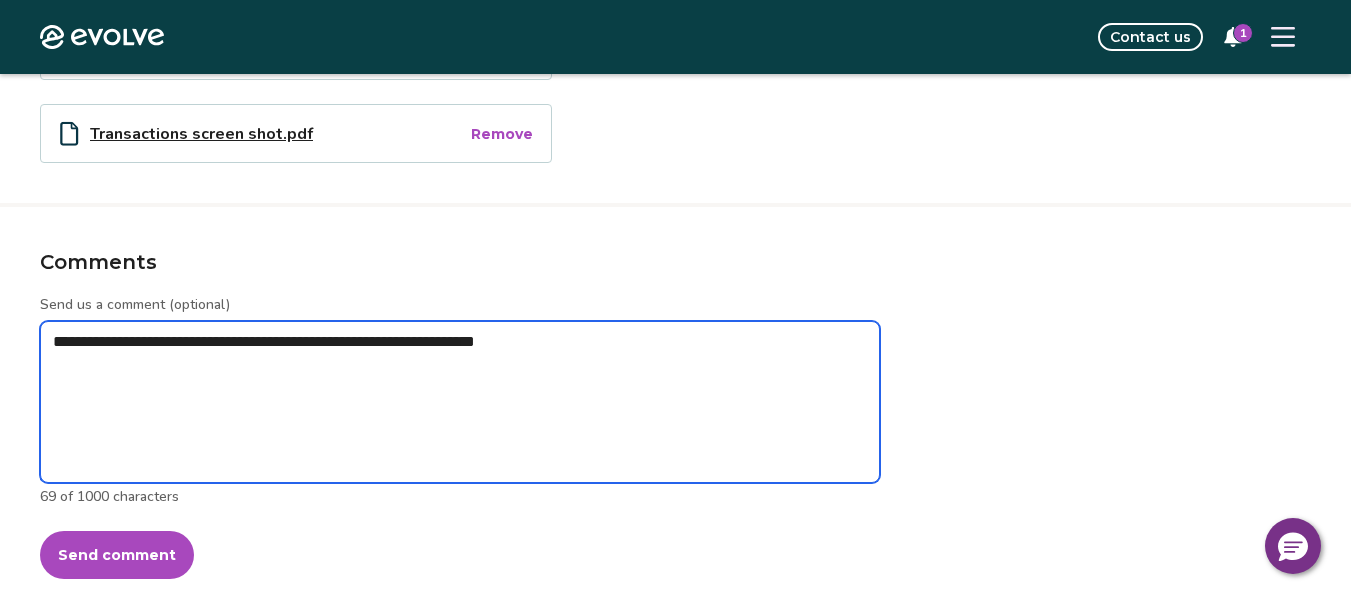 type on "*" 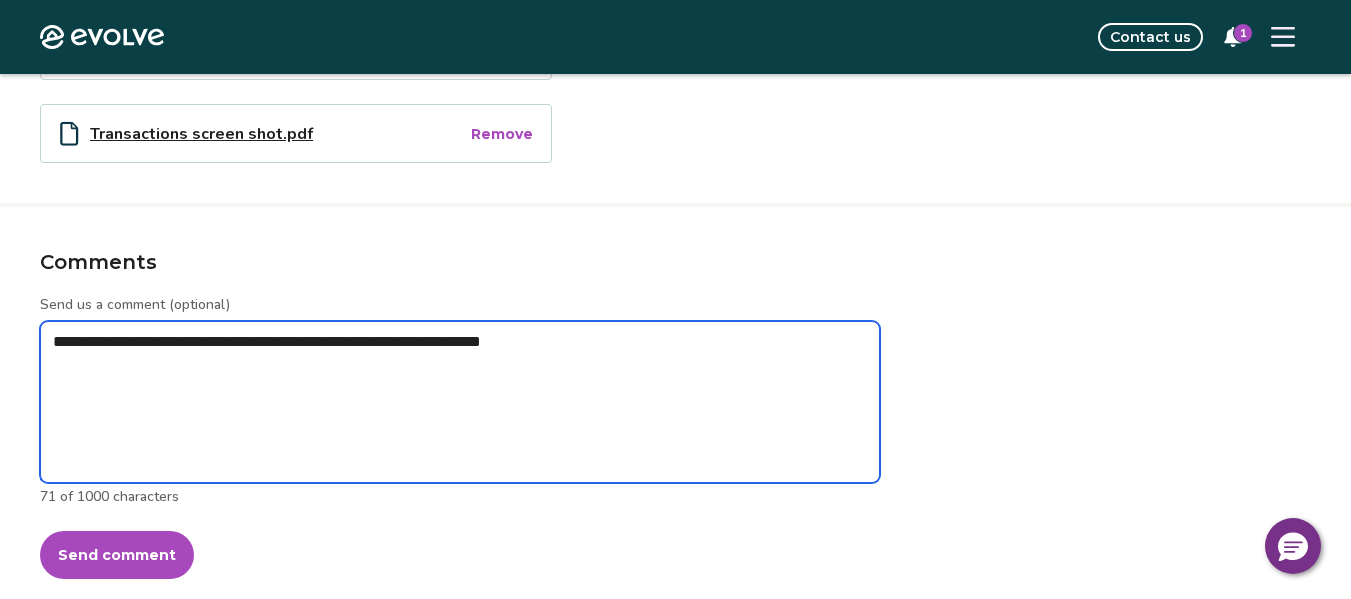 type on "*" 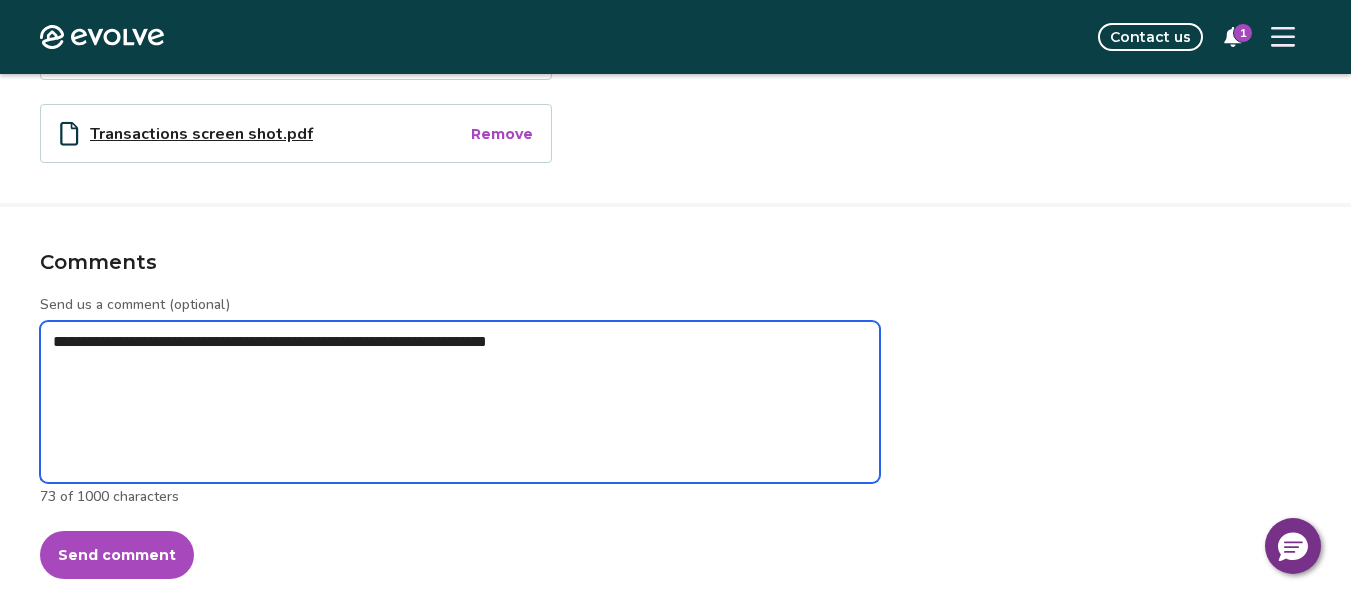 type on "*" 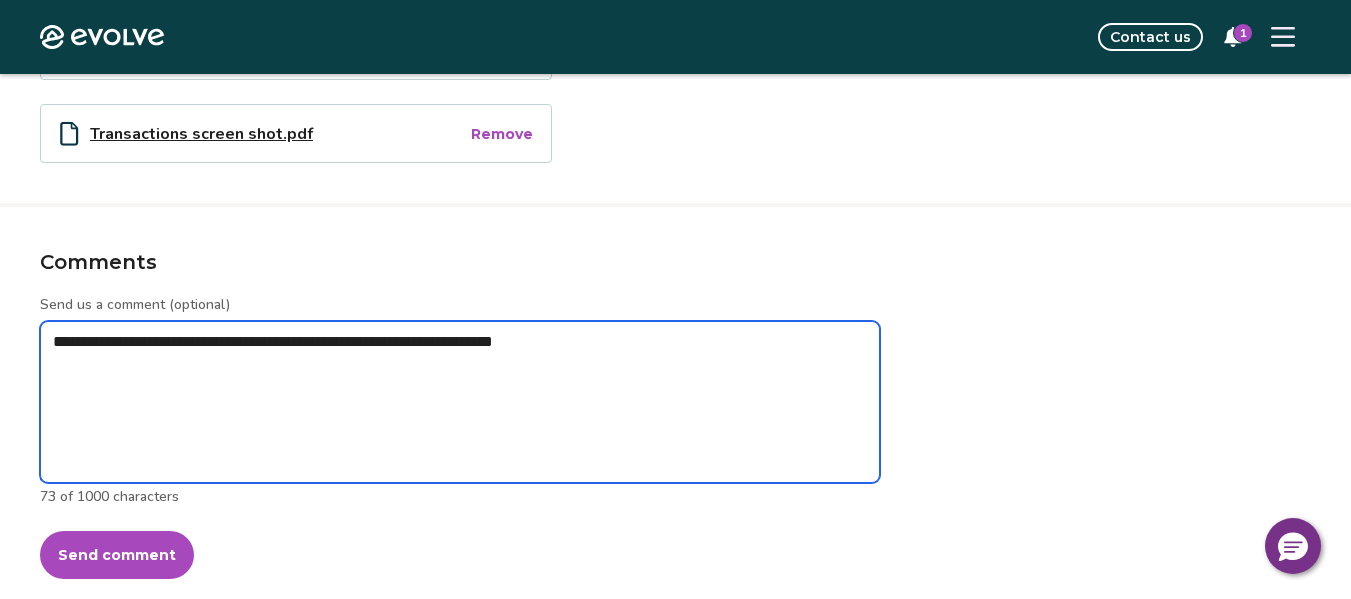 type on "*" 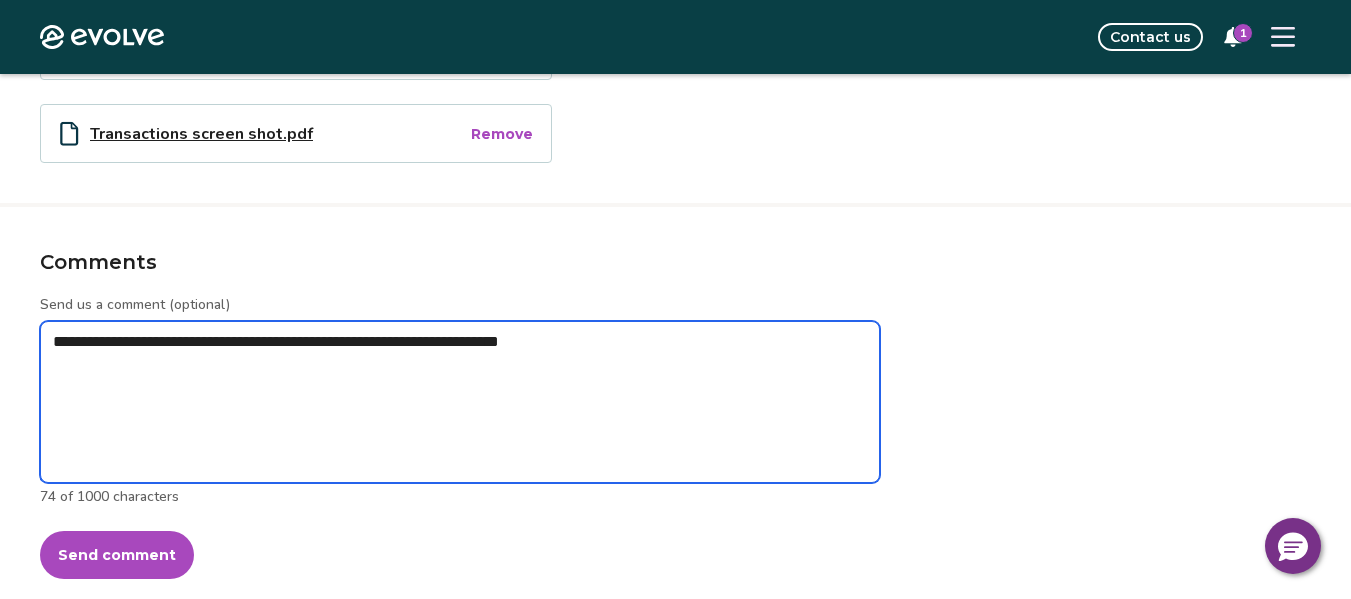 type on "*" 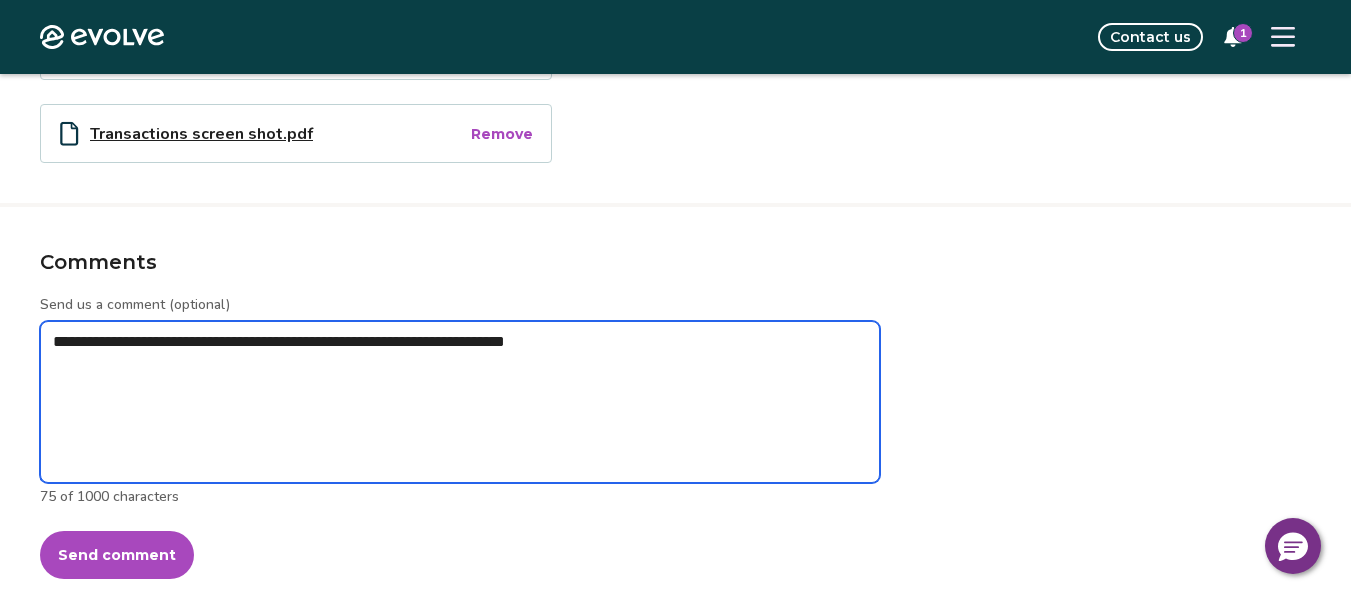 type on "*" 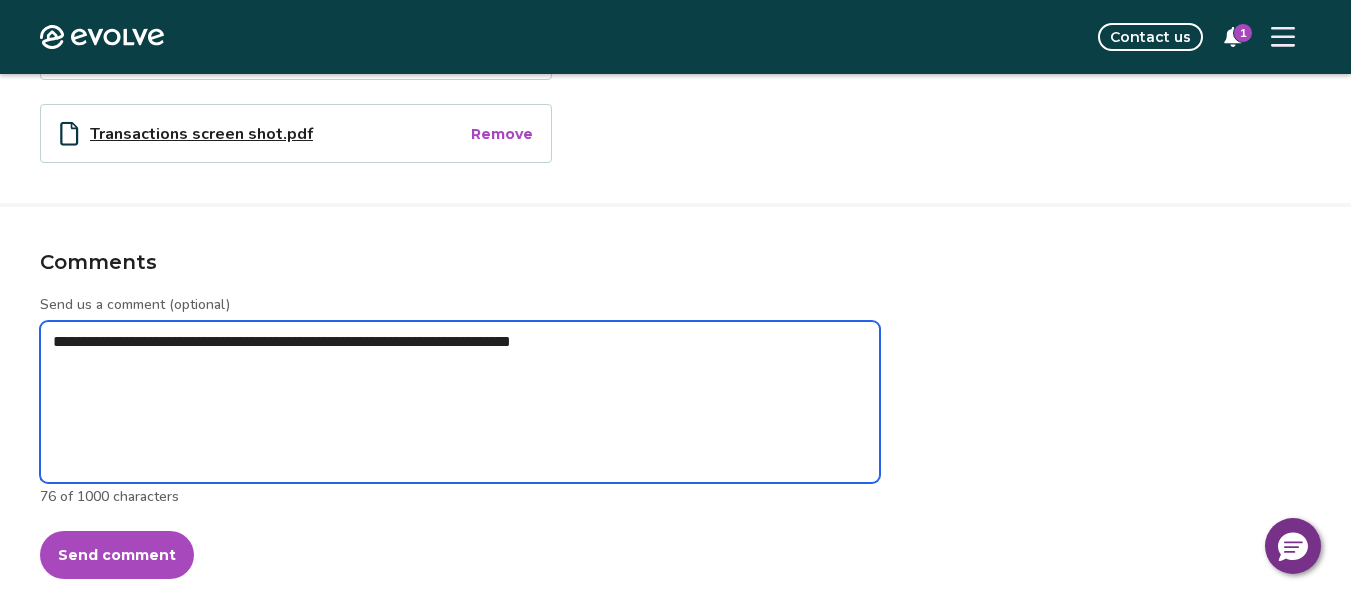 type on "*" 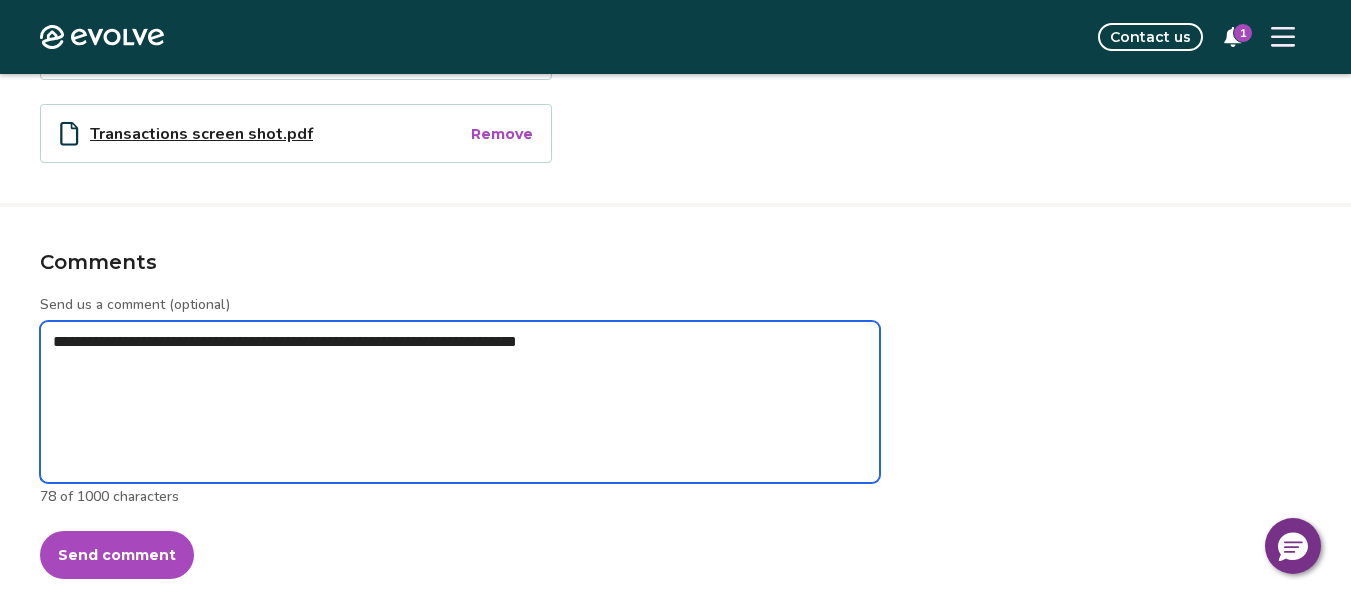 type on "*" 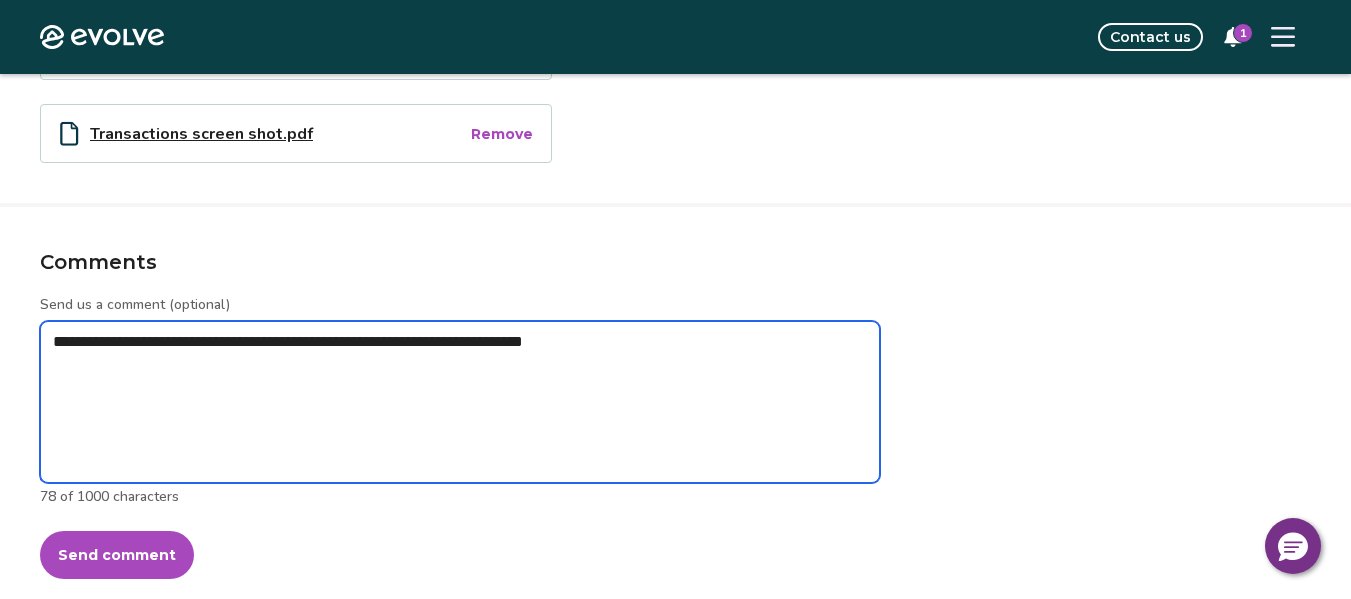 type on "*" 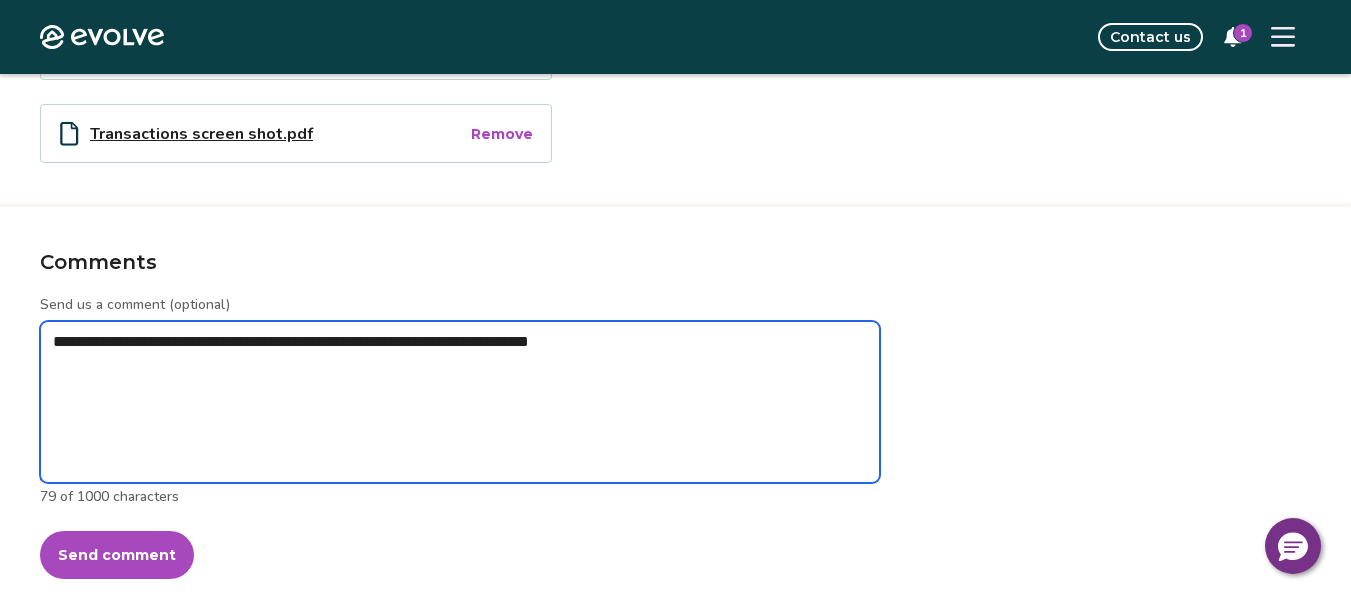 type on "*" 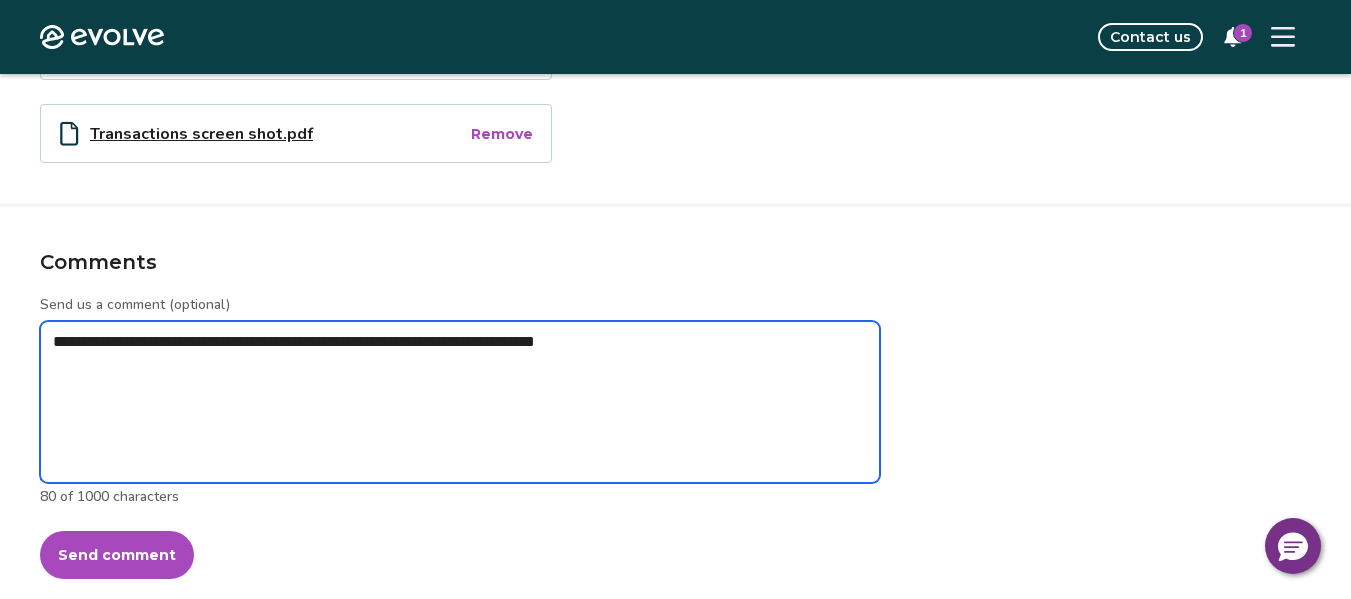 type on "*" 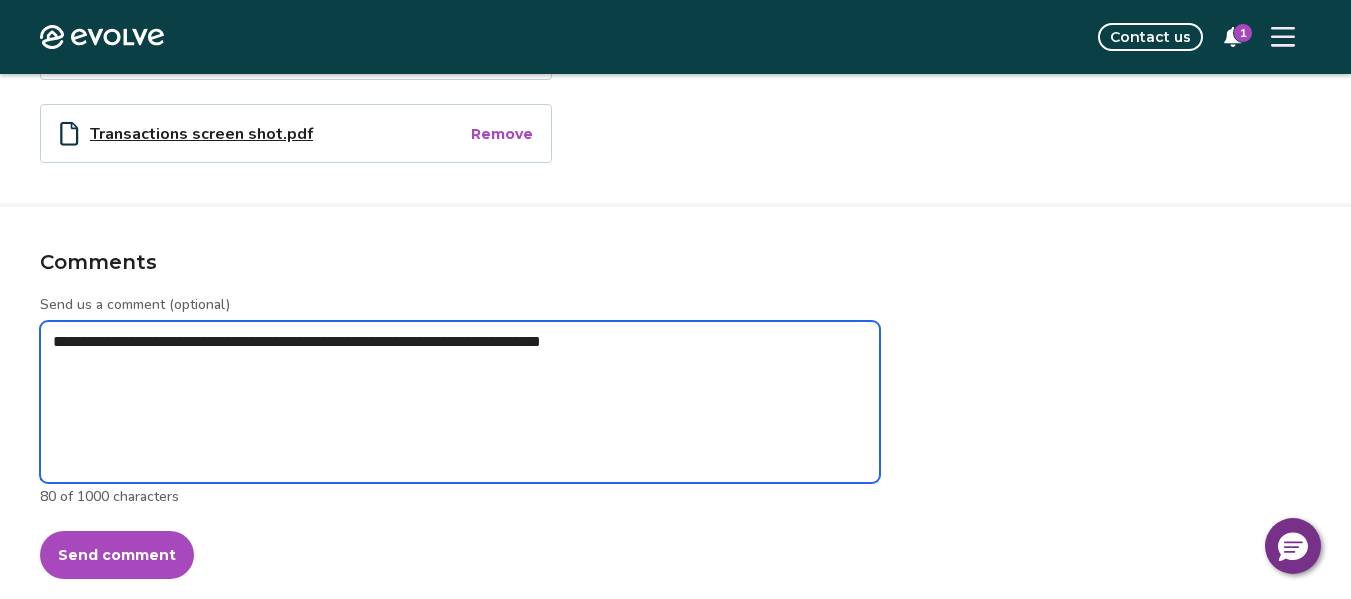 type on "*" 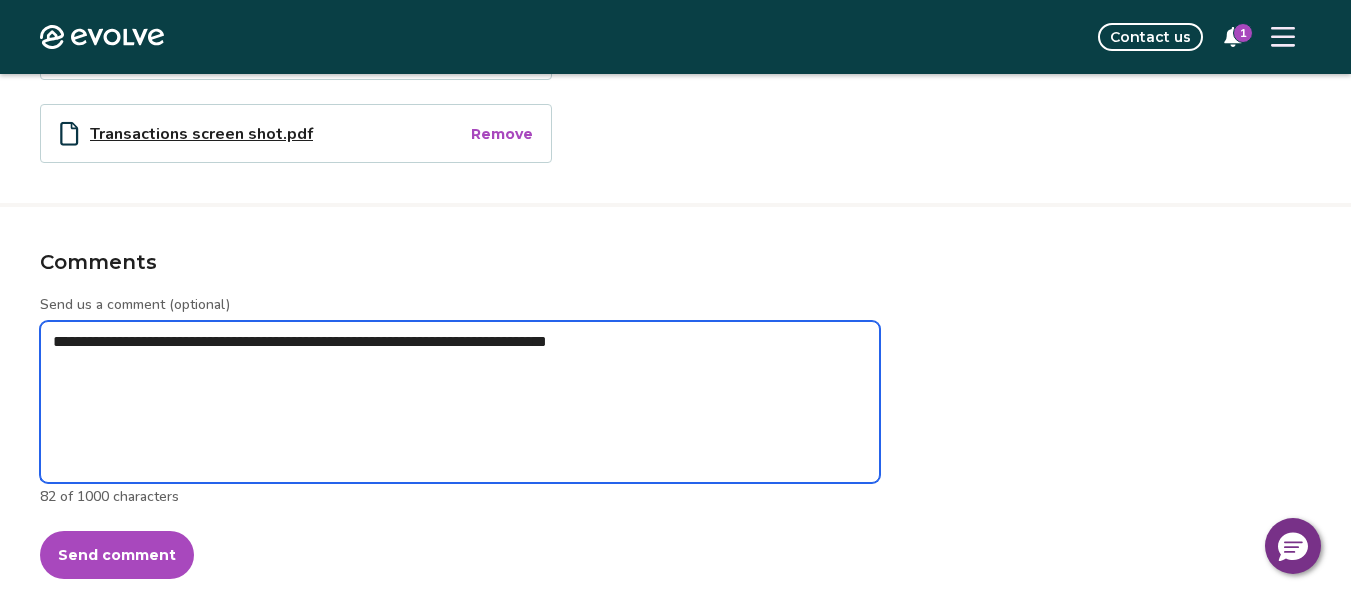 type on "*" 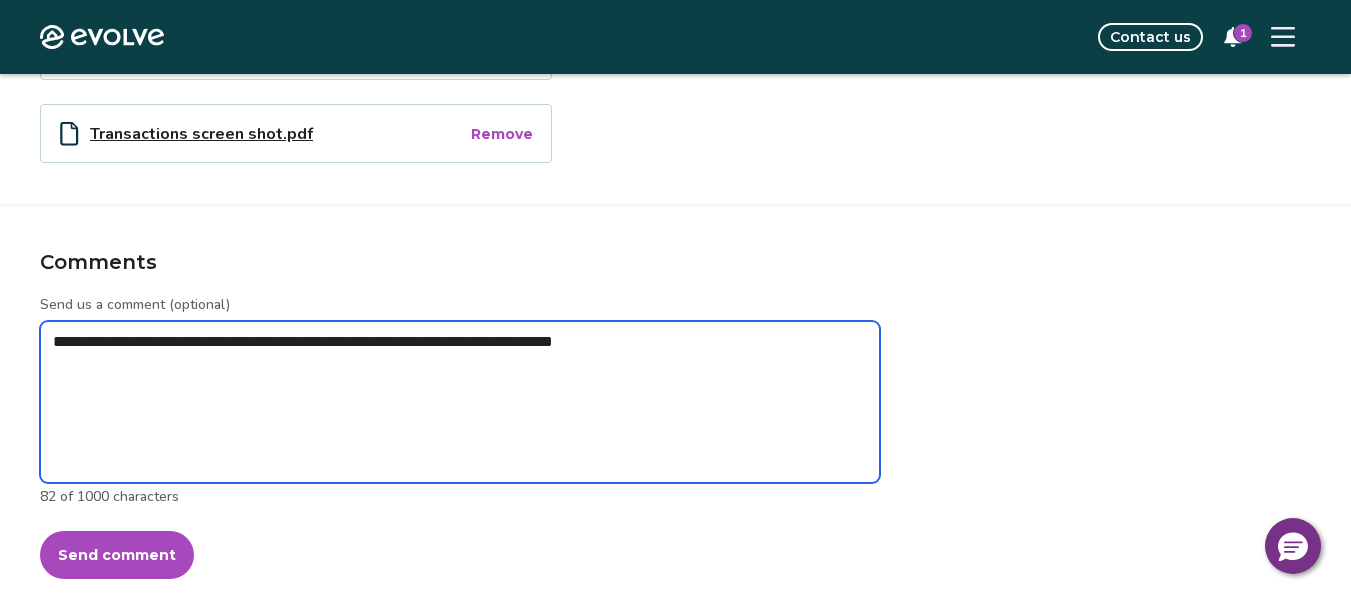 type 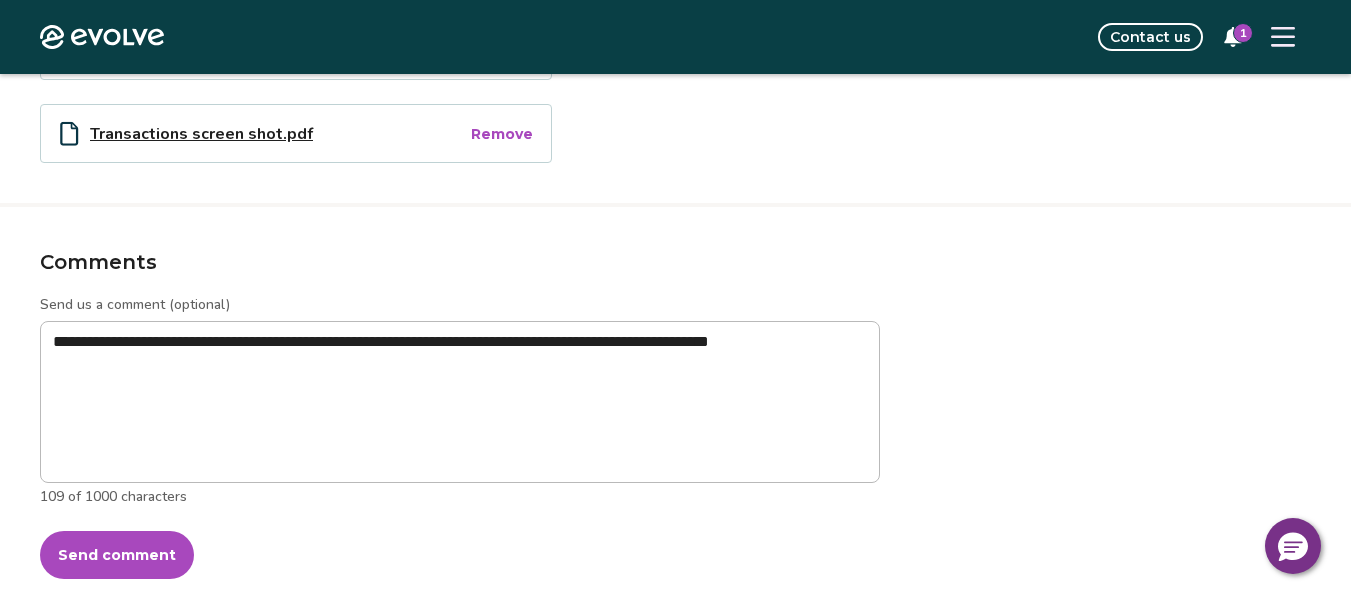 click on "Send comment" at bounding box center (117, 555) 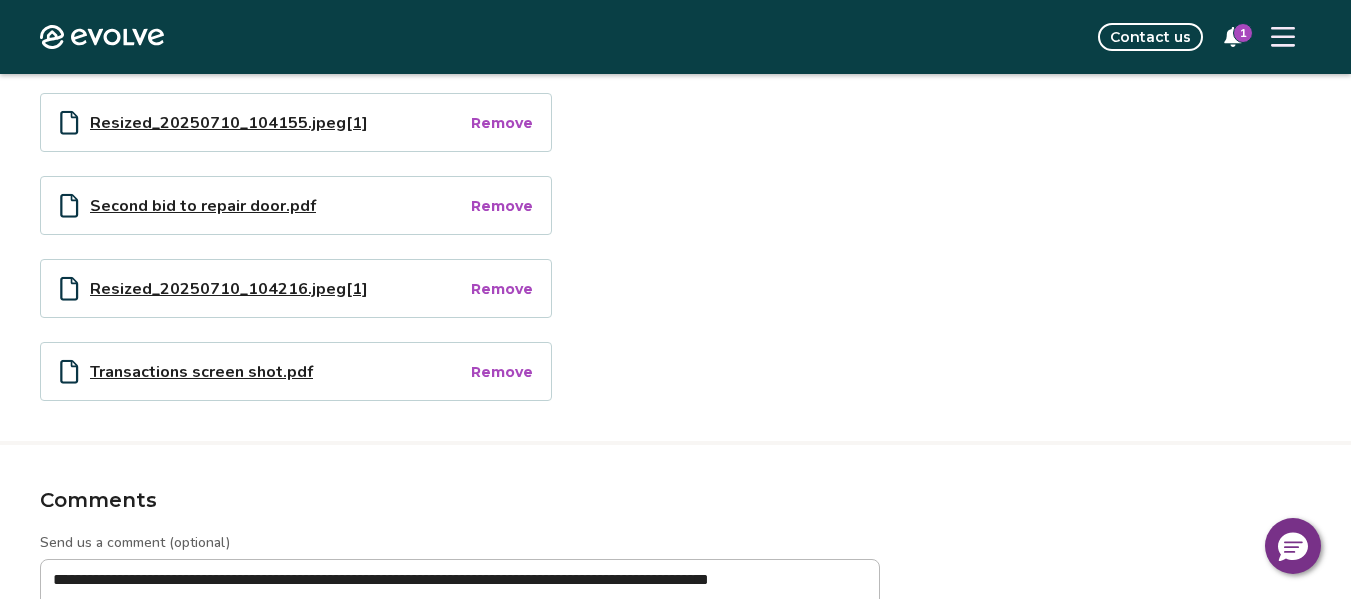 click on "Remove" at bounding box center (502, 372) 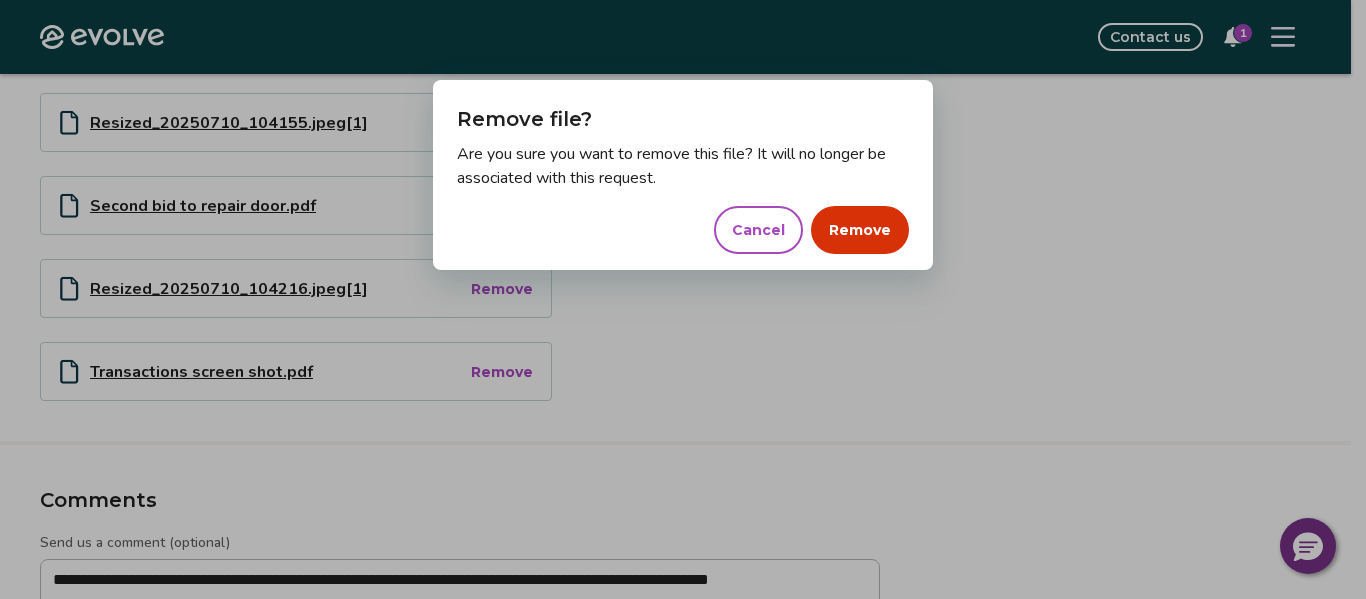 click on "Remove" at bounding box center [860, 230] 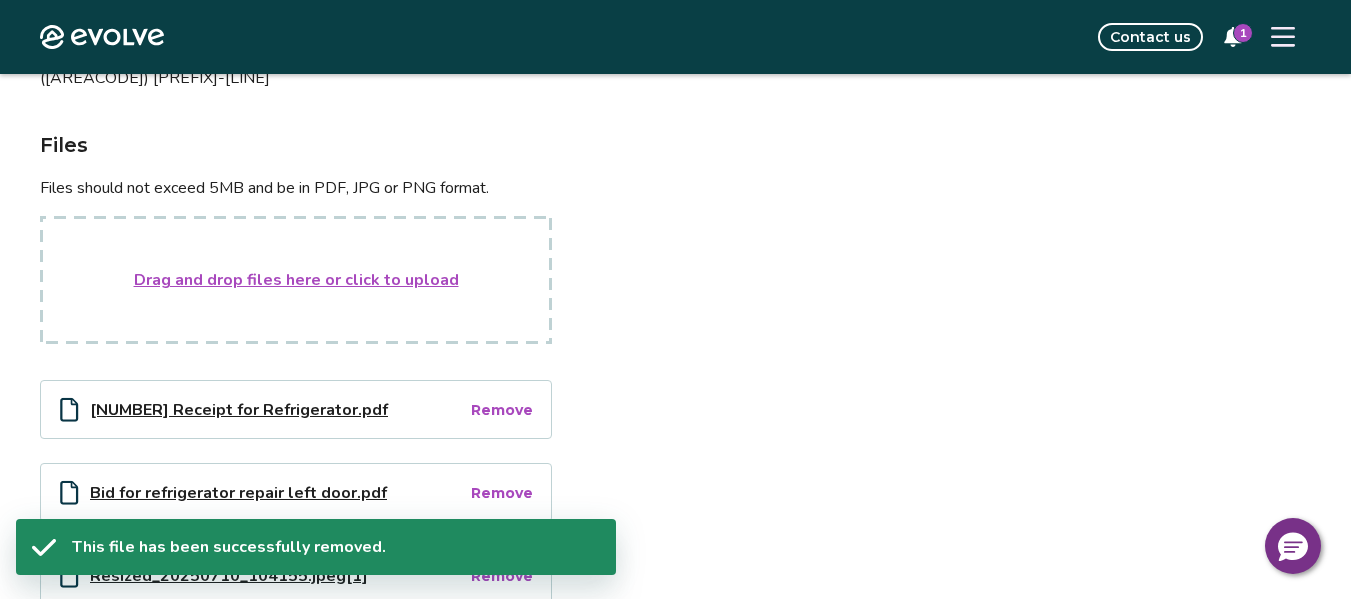 scroll, scrollTop: 358, scrollLeft: 0, axis: vertical 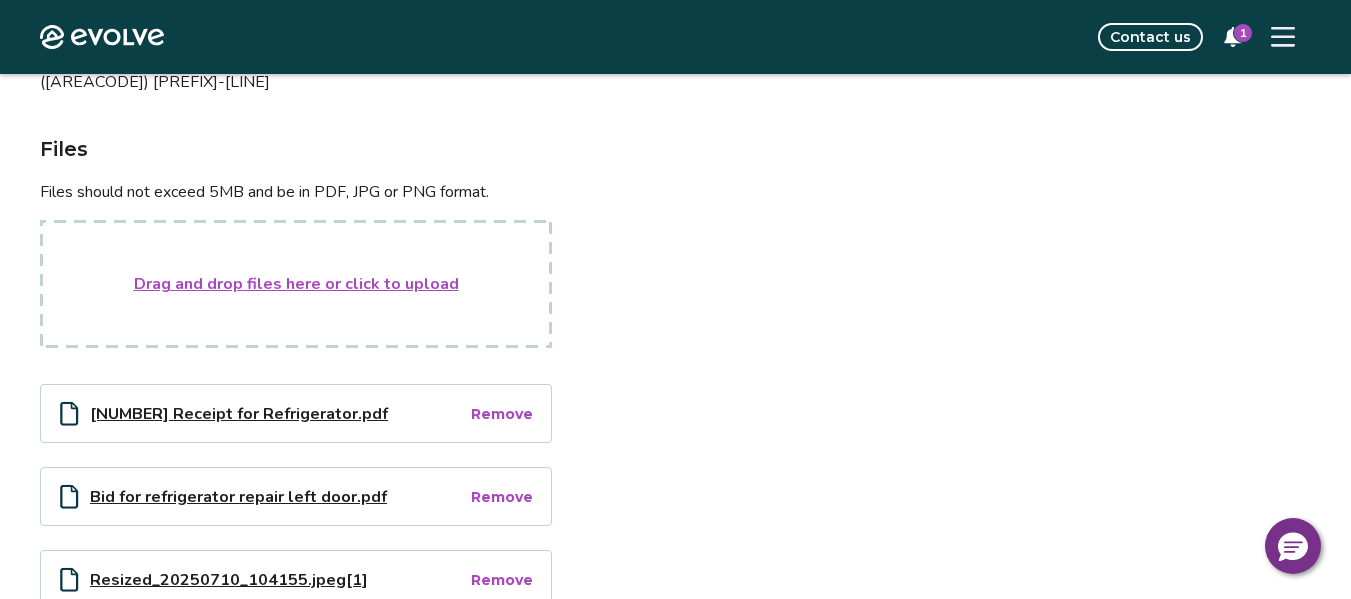 click on "Drag and drop files here or click to upload" at bounding box center [296, 284] 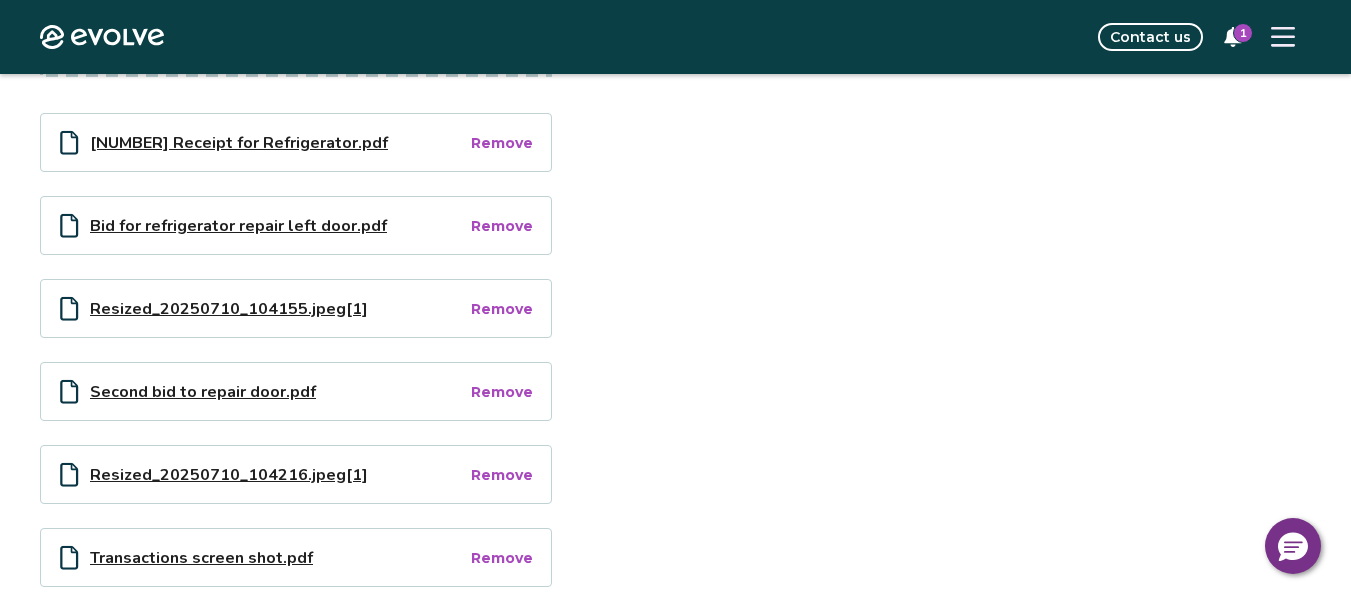scroll, scrollTop: 641, scrollLeft: 0, axis: vertical 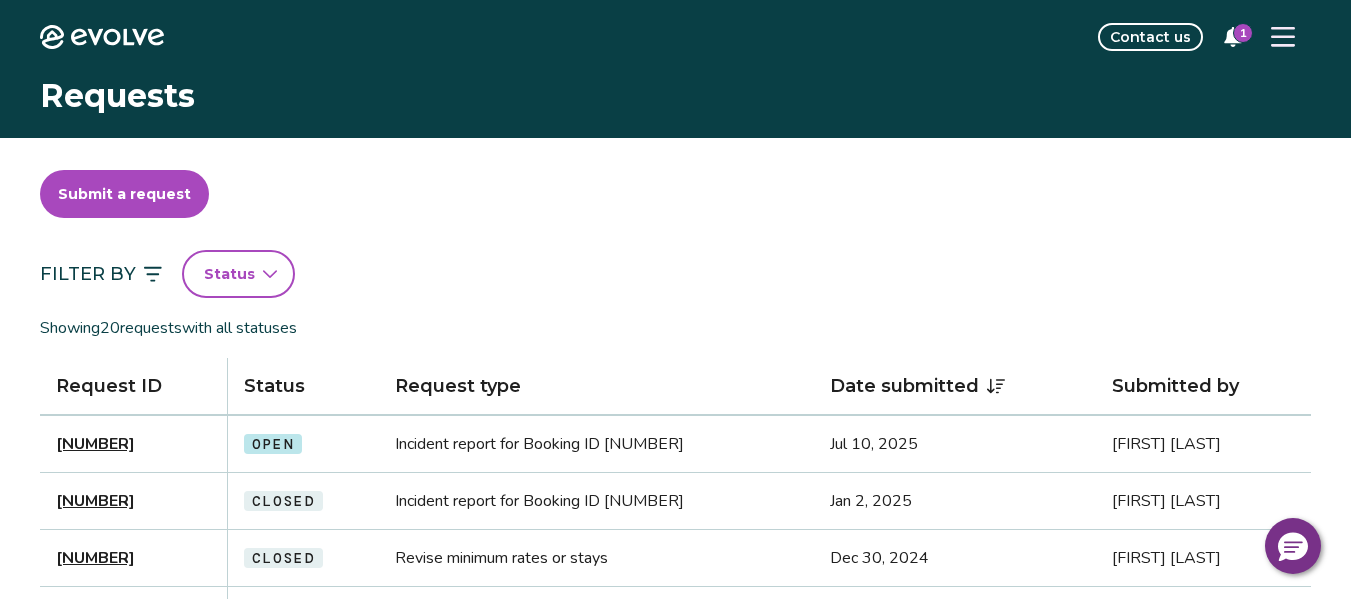 click on "[NUMBER]" at bounding box center (95, 444) 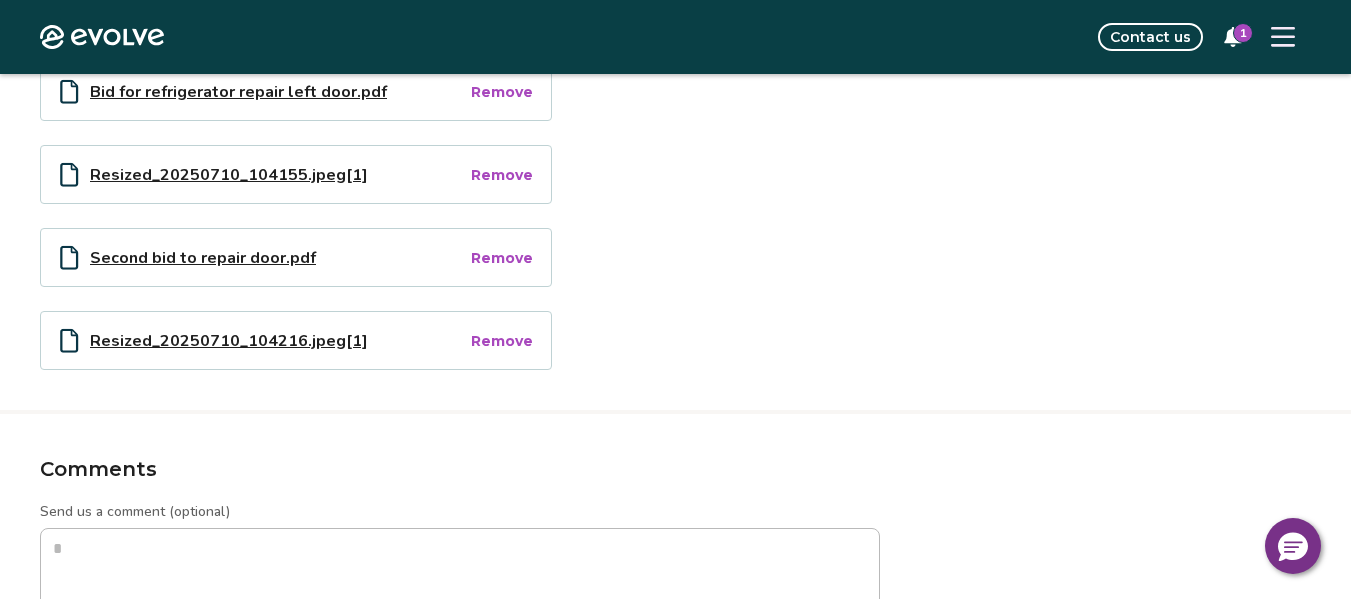 scroll, scrollTop: 524, scrollLeft: 0, axis: vertical 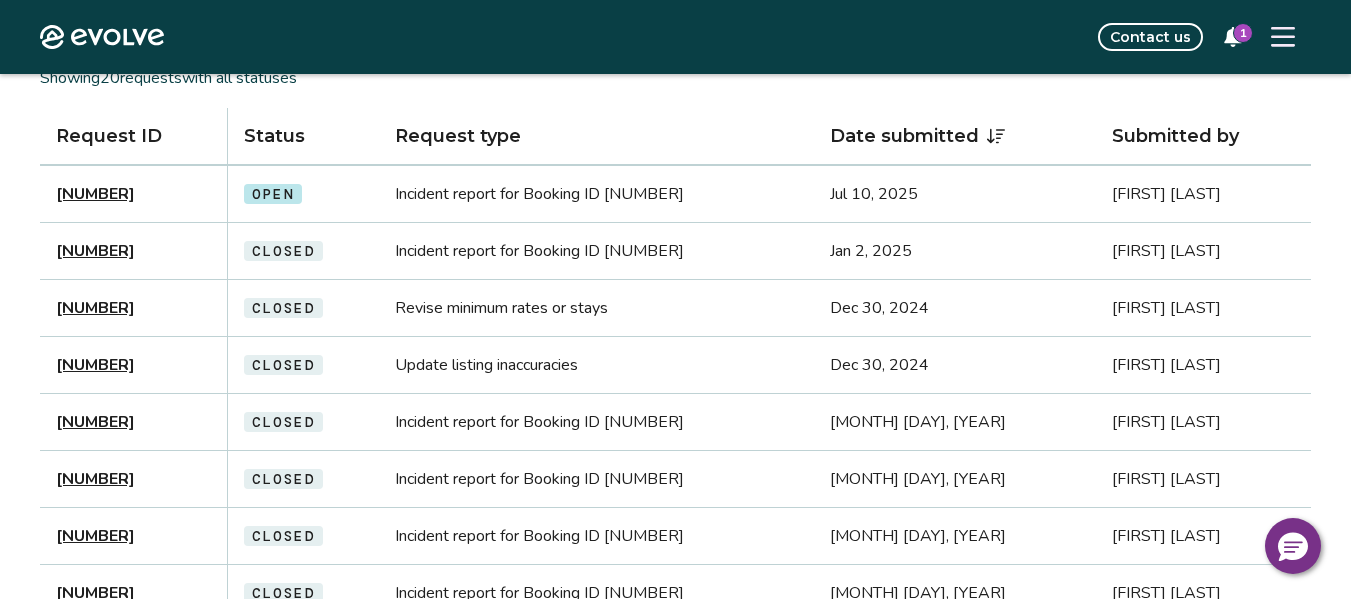 click on "Evolve Contact us 1 Requests Submit a request Filter By Status Showing 20 requests with all statuses Request ID Status Request type Date submitted Submitted by 12453916 Open Incident report for Booking ID 14185356 [MONTH] [DAY], [YEAR] [FIRST] [LAST] 11611702 Closed Incident report for Booking ID 13882645 [MONTH] [DAY], [YEAR] [FIRST] [LAST] 11600461 Closed Revise minimum rates or stays [MONTH] [DAY], [YEAR] [FIRST] [LAST] 11600456 Closed Update listing inaccuracies [MONTH] [DAY], [YEAR] [FIRST] [LAST] 09490975 Closed Incident report for Booking ID 12116314 [MONTH] [DAY], [YEAR] [FIRST] [LAST] 09113626 Closed Incident report for Booking ID 11541789 [MONTH] [DAY], [YEAR] [FIRST] [LAST] 08881053 Closed Incident report for Booking ID 11583267 [MONTH] [DAY], [YEAR] [FIRST] [LAST] 08867912 Closed Incident report for Booking ID 11583267 [MONTH] [DAY], [YEAR] [FIRST] [LAST] 07871911 Closed Incident report for Booking ID 11100872 [MONTH] [DAY], [YEAR] [FIRST] [LAST] 07833877 Closed Clarify payments/reports/taxes [MONTH] [DAY], [YEAR] [FIRST] [LAST] 07457259 Closed Incident report for Booking ID 10854565 [MONTH] [DAY], [YEAR] [FIRST] [LAST] 06573820" at bounding box center (675, 608) 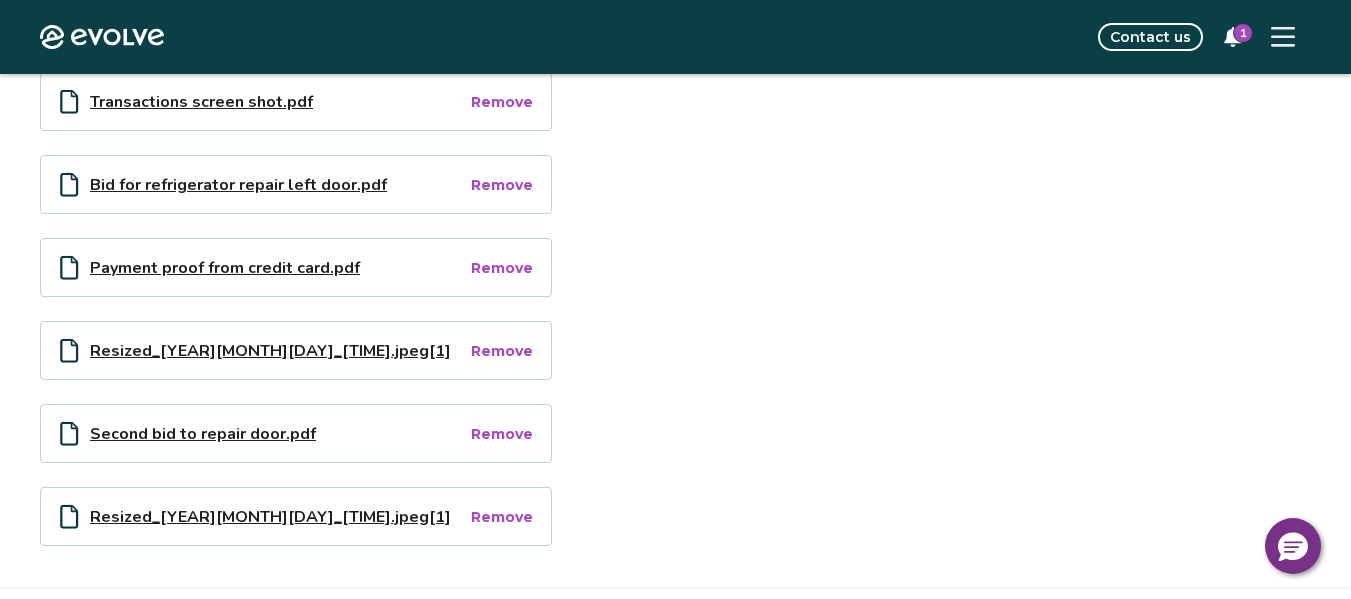 scroll, scrollTop: 741, scrollLeft: 0, axis: vertical 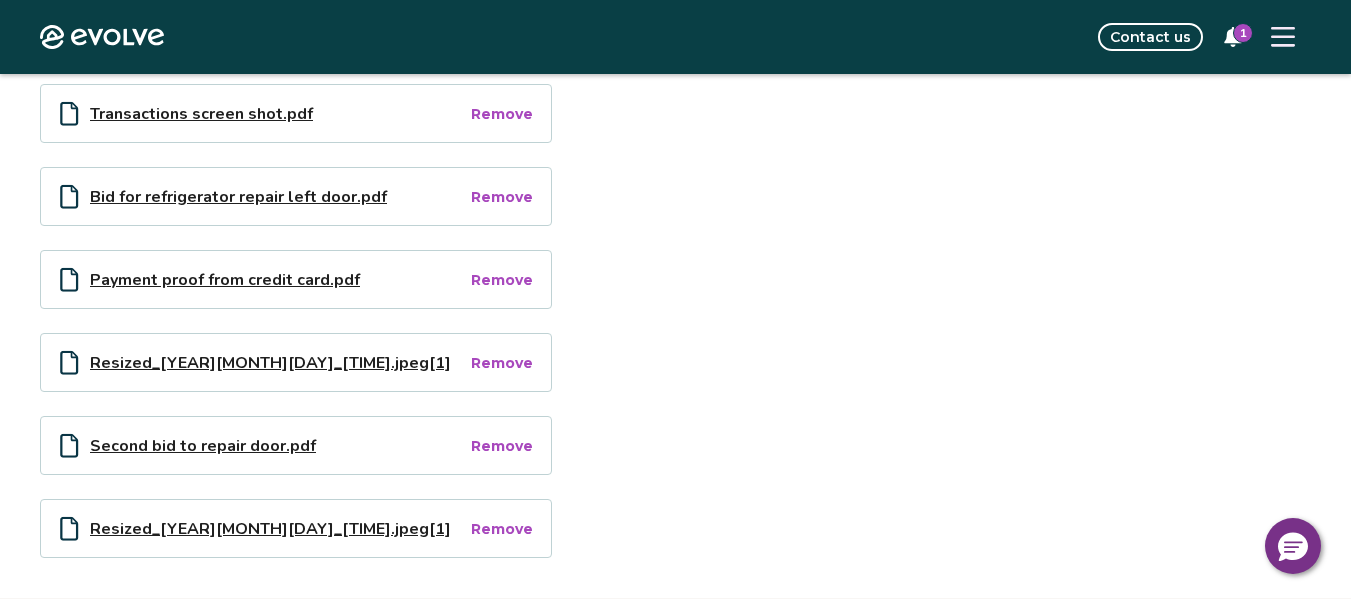 click on "Transactions screen shot.pdf" at bounding box center [279, 113] 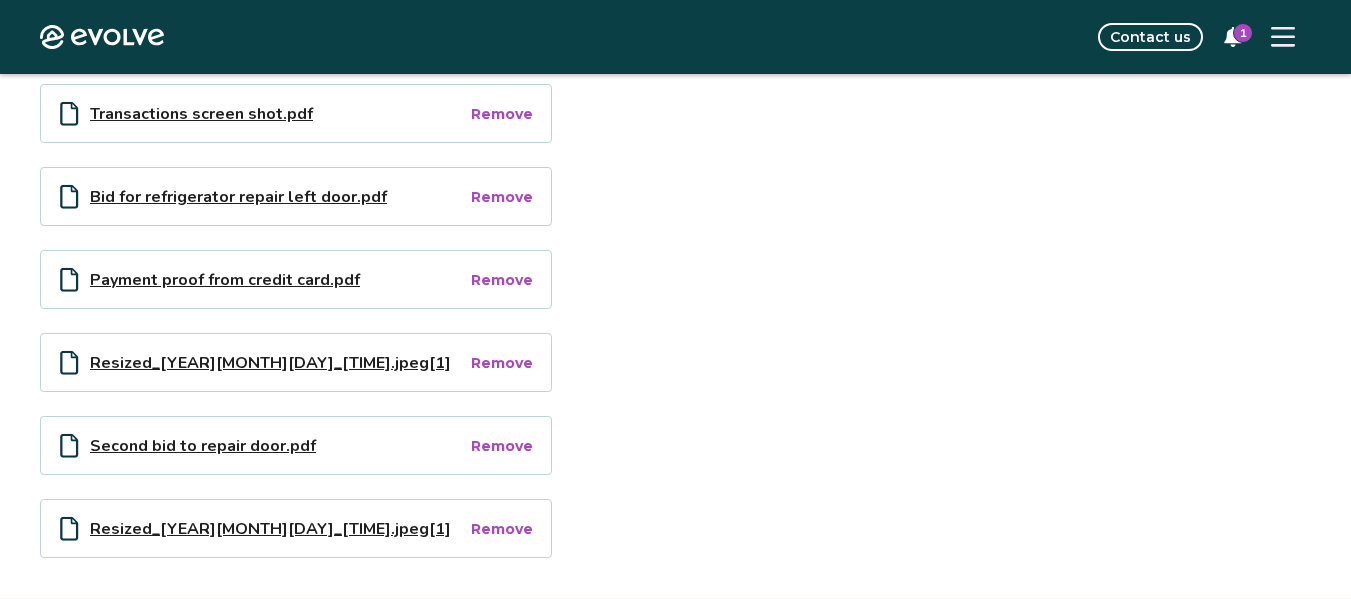 click on "Payment proof from credit card.pdf" at bounding box center [279, 279] 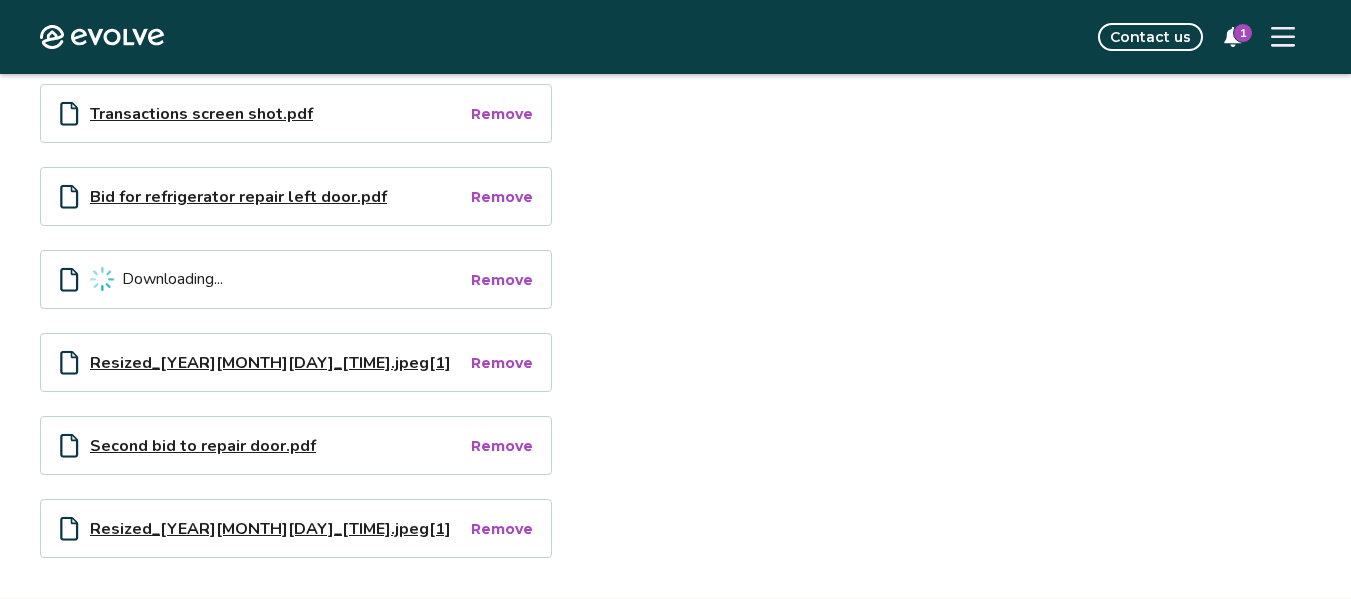 click on "Downloading..." at bounding box center (279, 279) 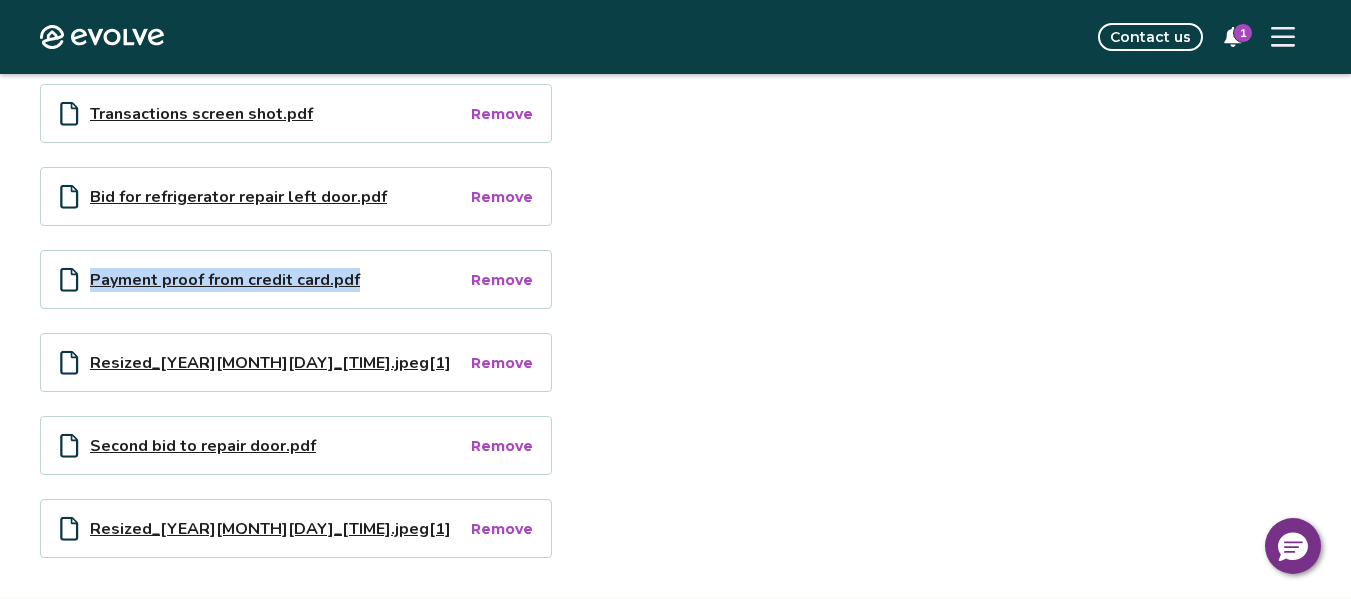type on "*" 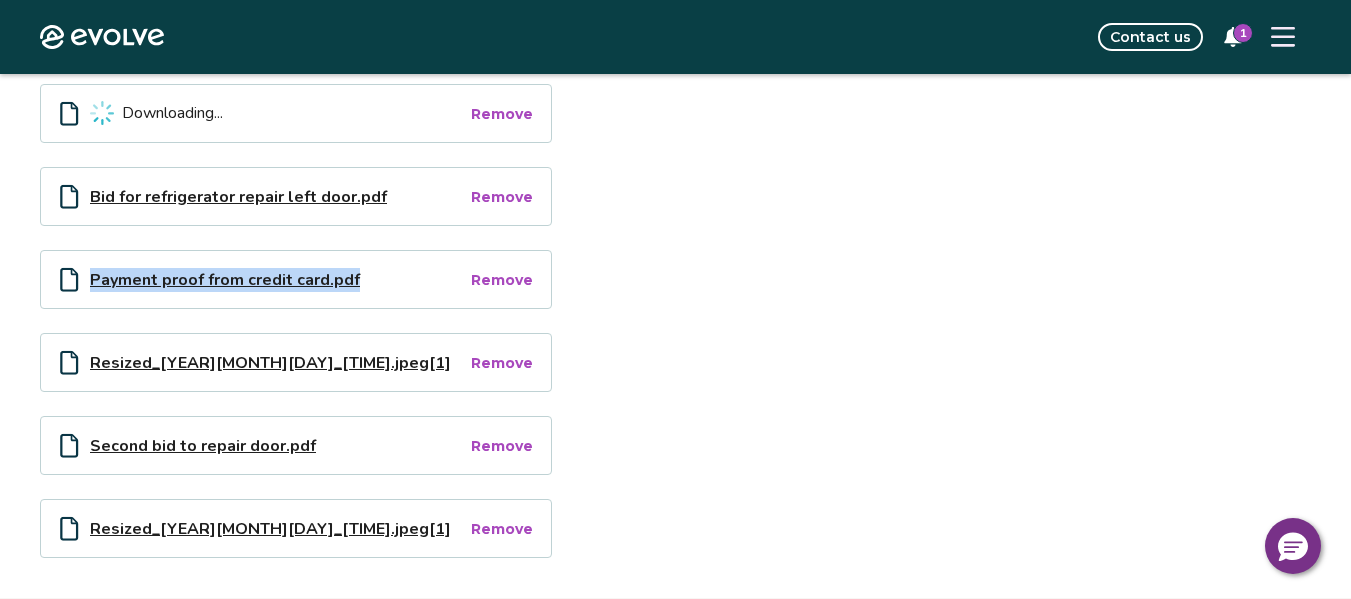 click on "Downloading..." at bounding box center (279, 113) 